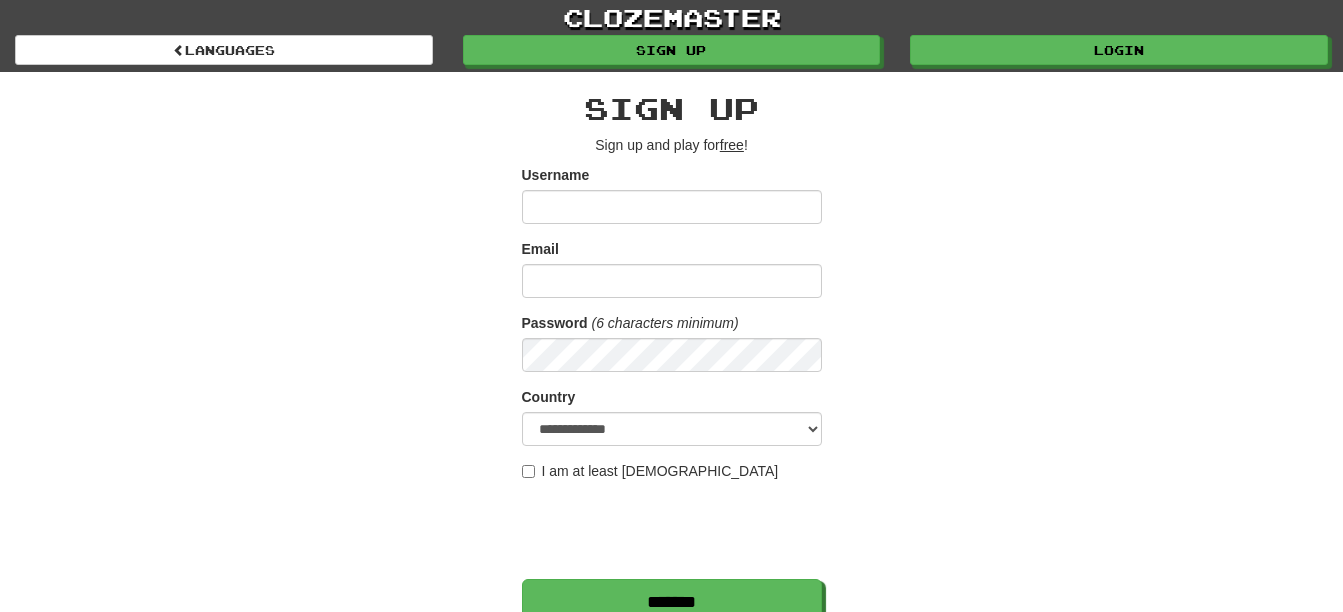 scroll, scrollTop: 0, scrollLeft: 0, axis: both 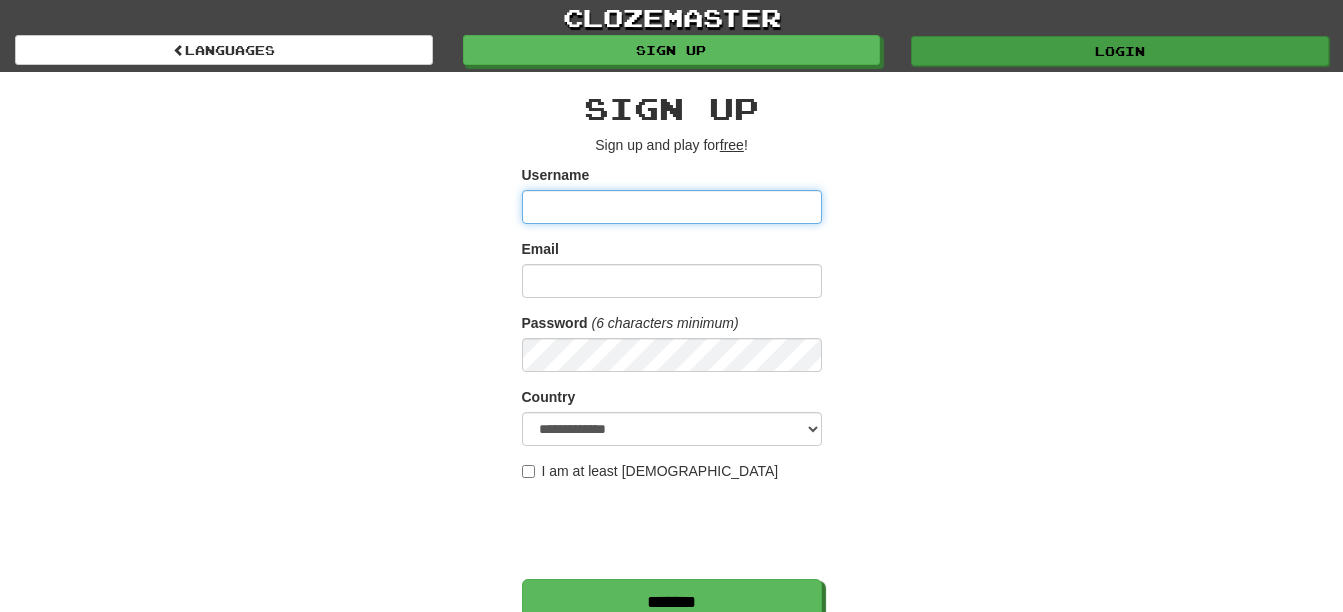 type on "**********" 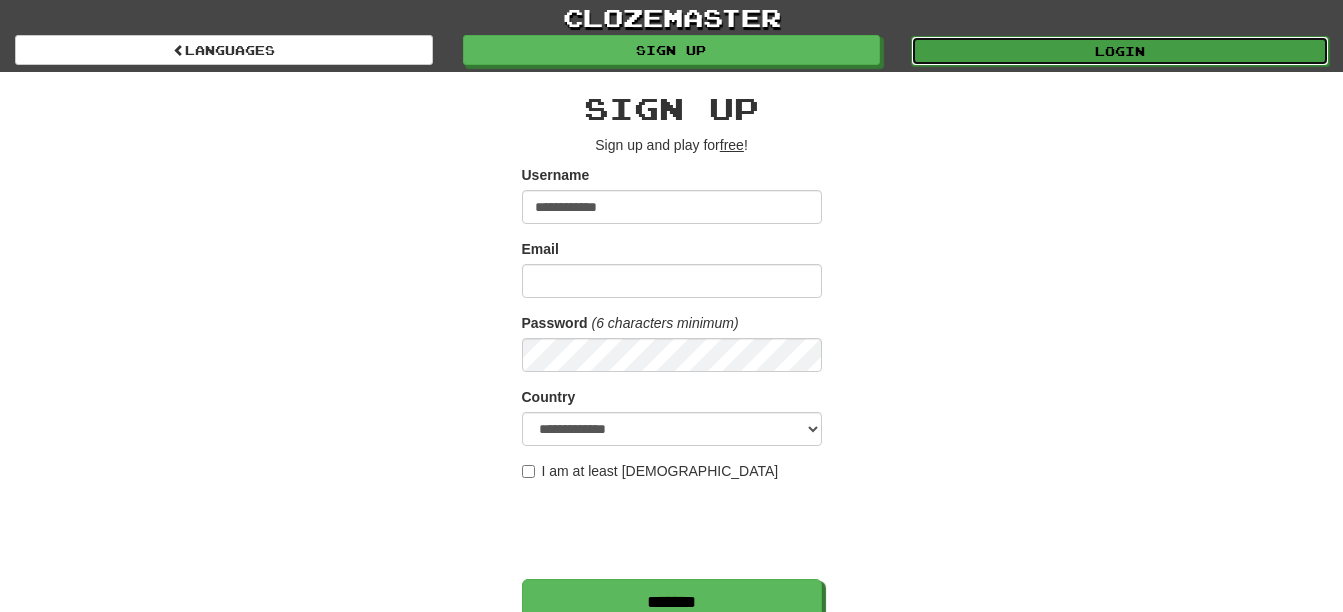 click on "Login" at bounding box center [1120, 51] 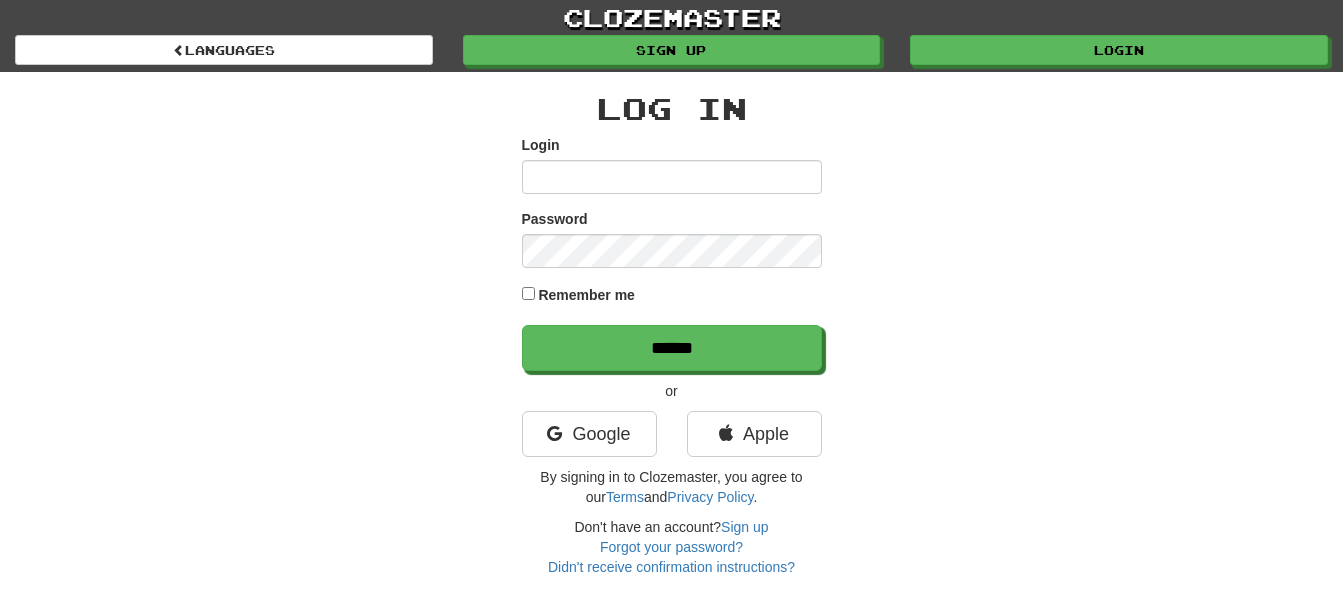 scroll, scrollTop: 0, scrollLeft: 0, axis: both 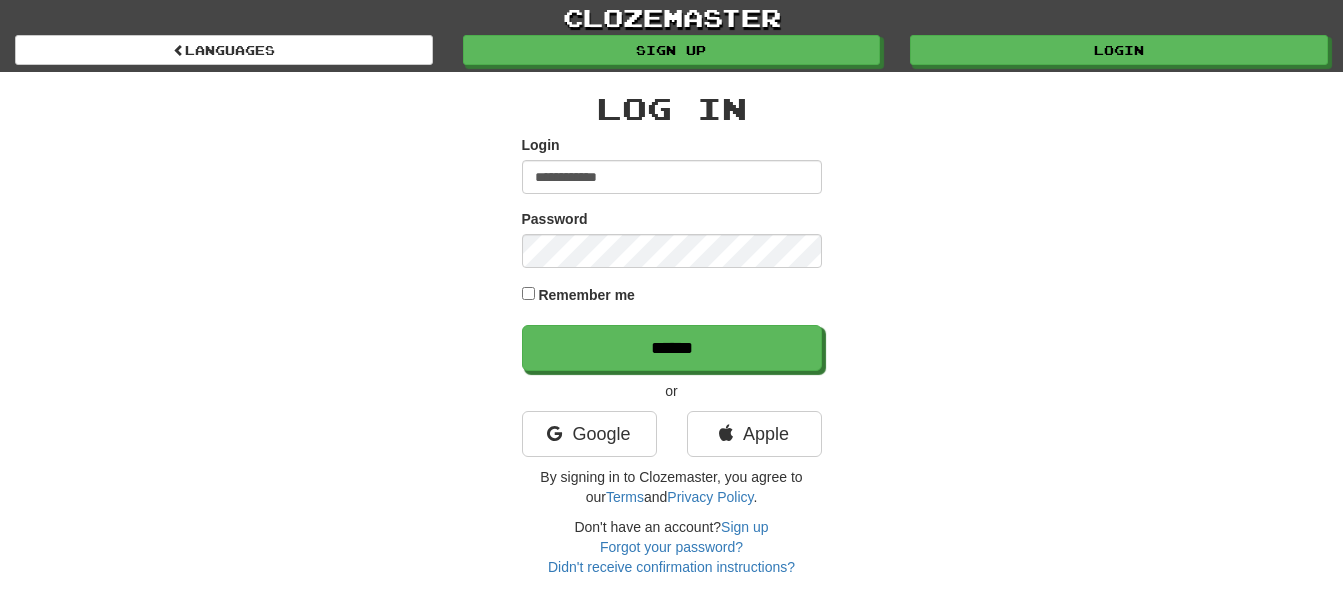 click on "Remember me" at bounding box center (586, 295) 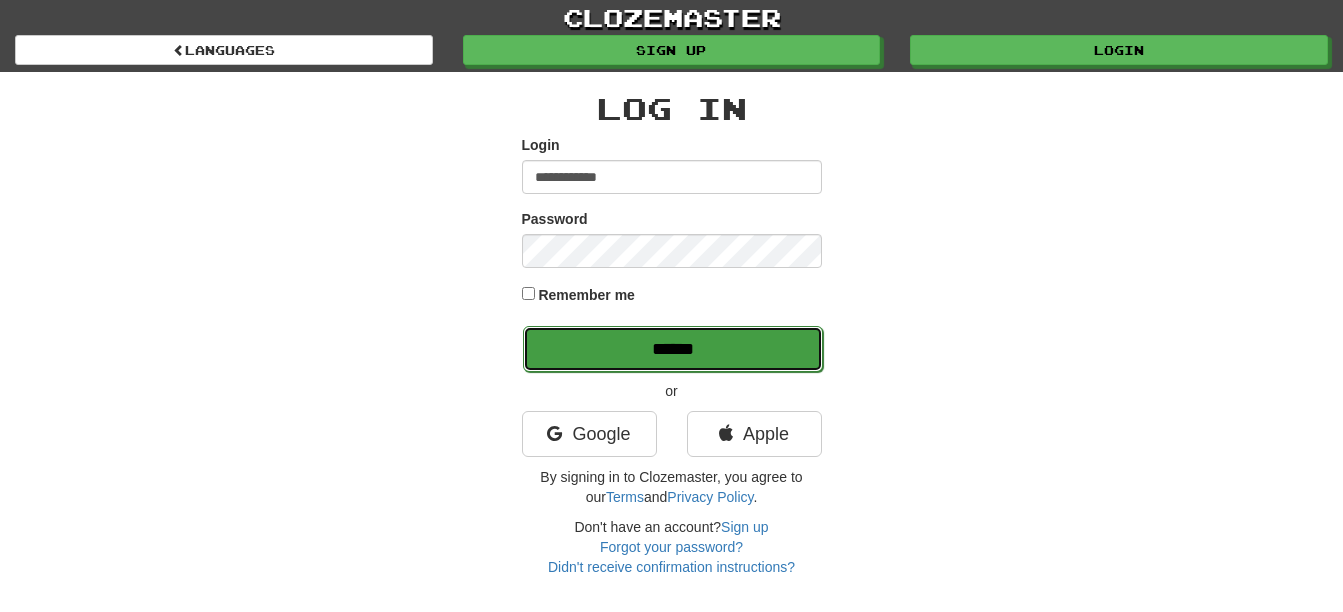 click on "******" at bounding box center (673, 349) 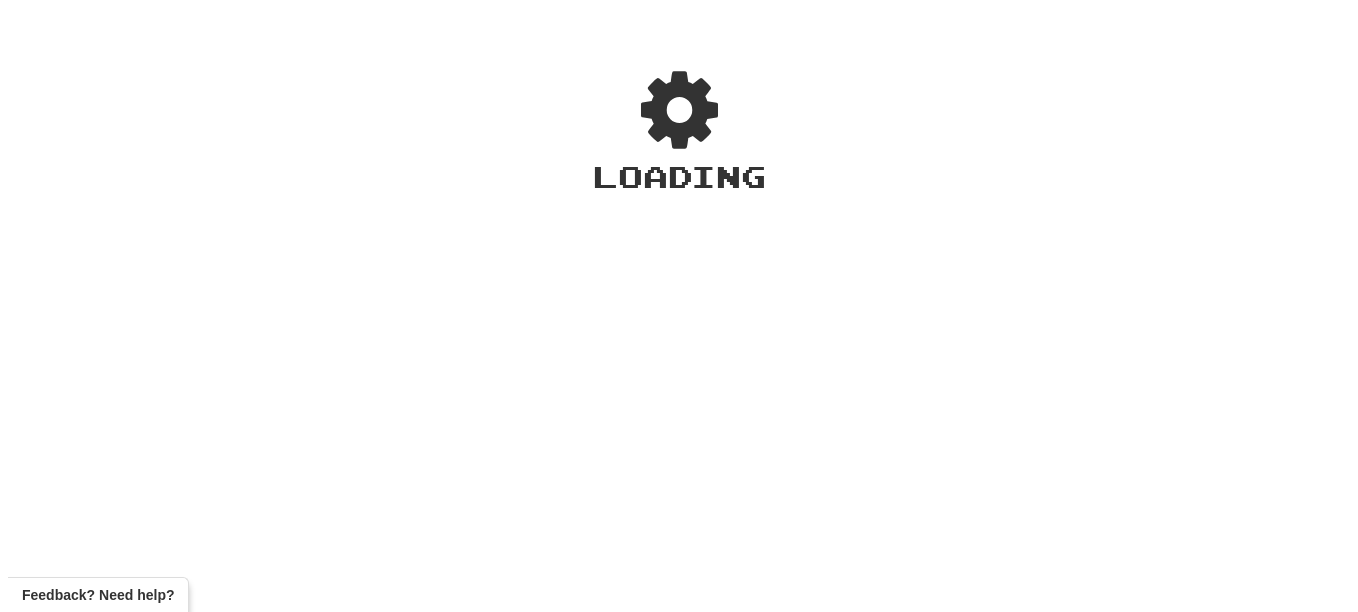 scroll, scrollTop: 0, scrollLeft: 0, axis: both 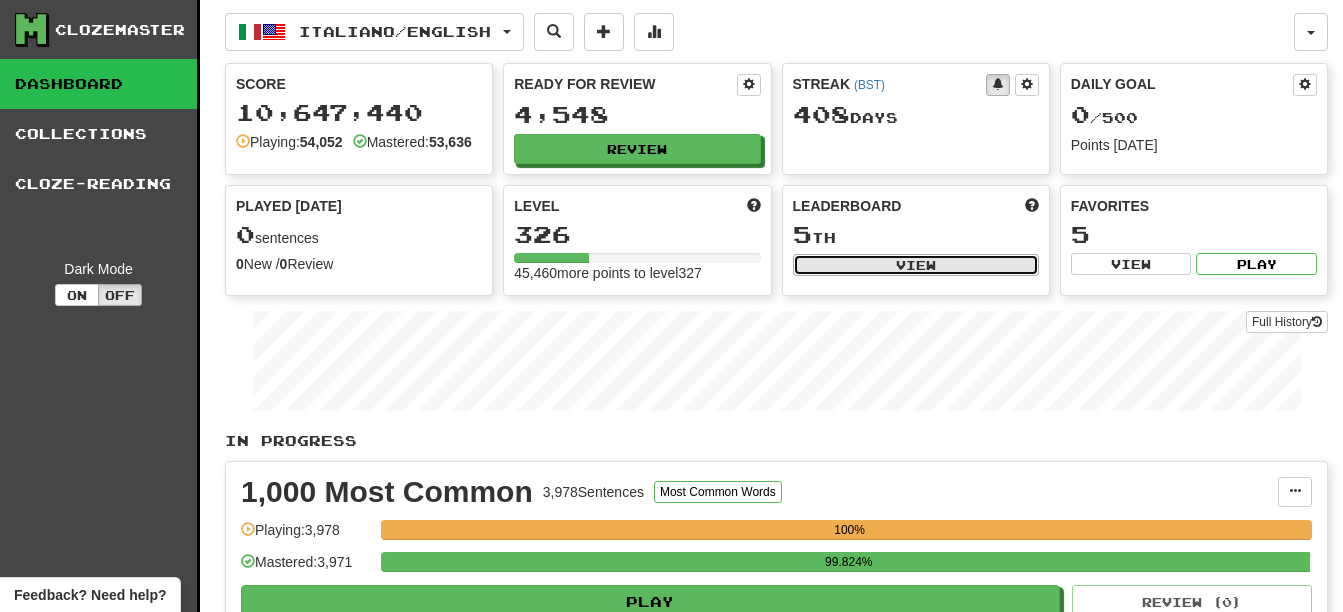 click on "View" at bounding box center (916, 265) 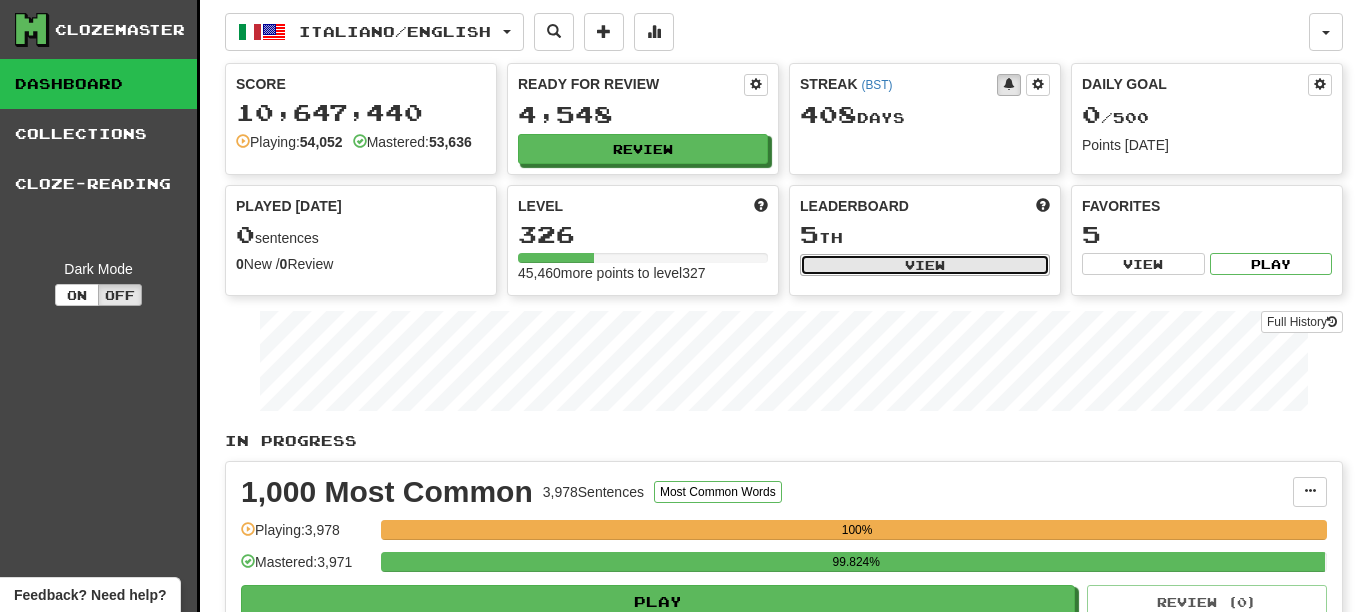 select on "**********" 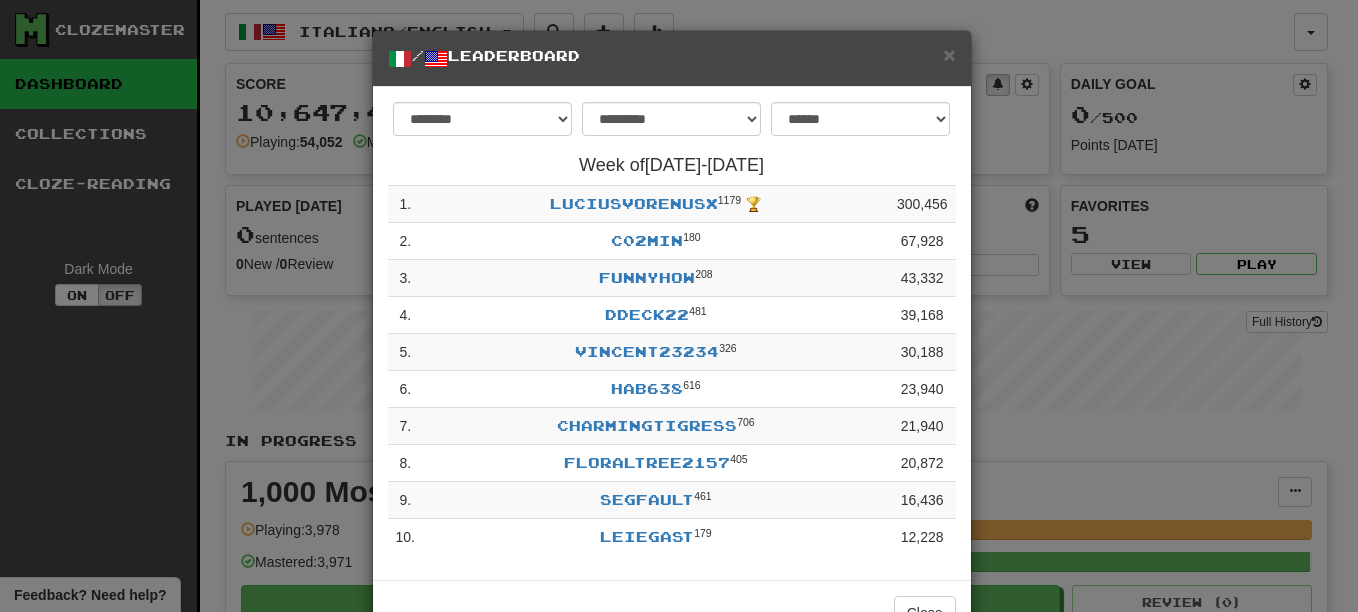 drag, startPoint x: 939, startPoint y: 58, endPoint x: 1034, endPoint y: 37, distance: 97.29337 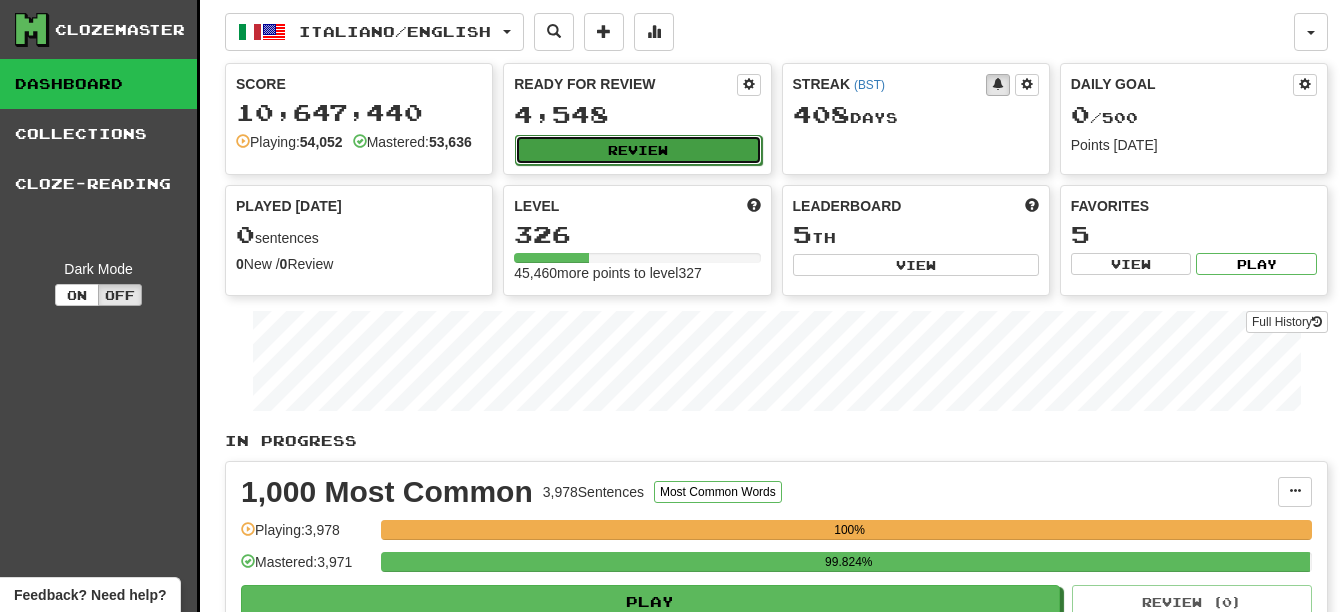 click on "Review" at bounding box center [638, 150] 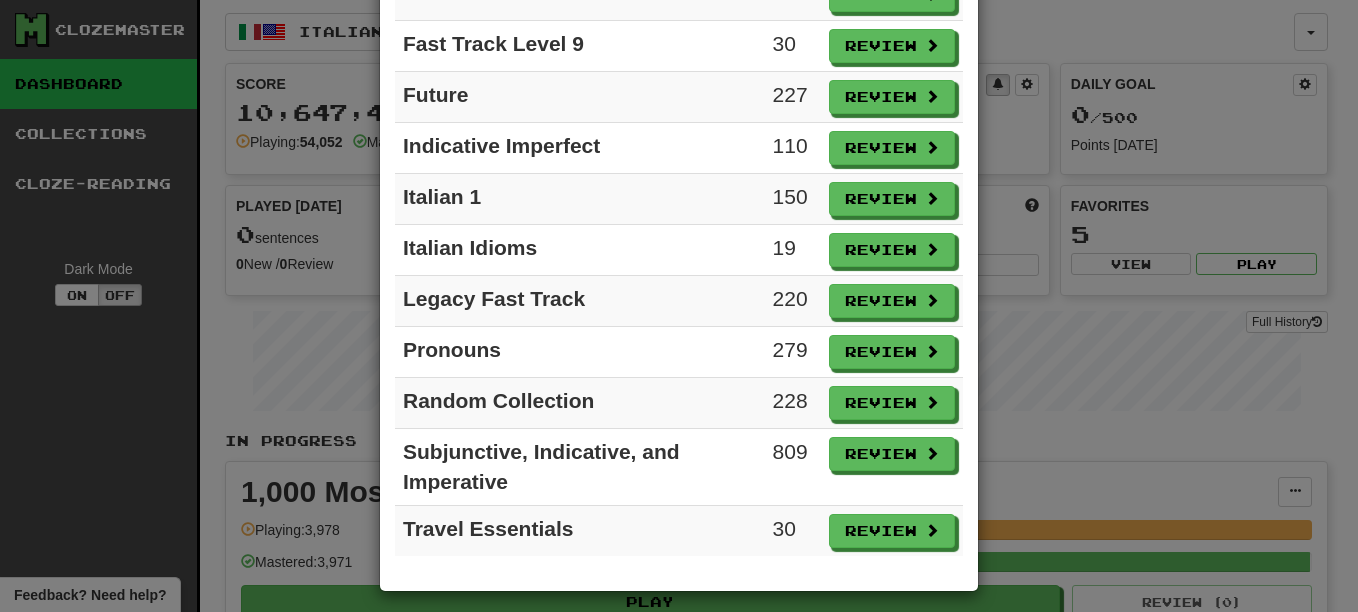 scroll, scrollTop: 1037, scrollLeft: 0, axis: vertical 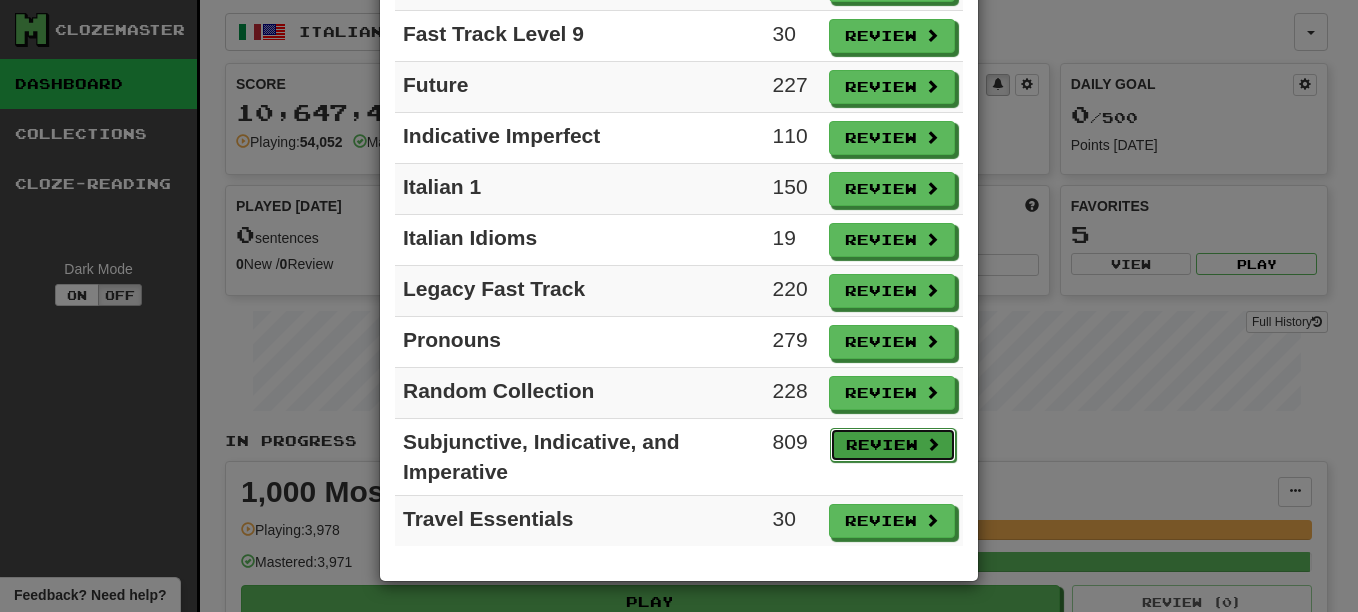 click on "Review" at bounding box center [893, 445] 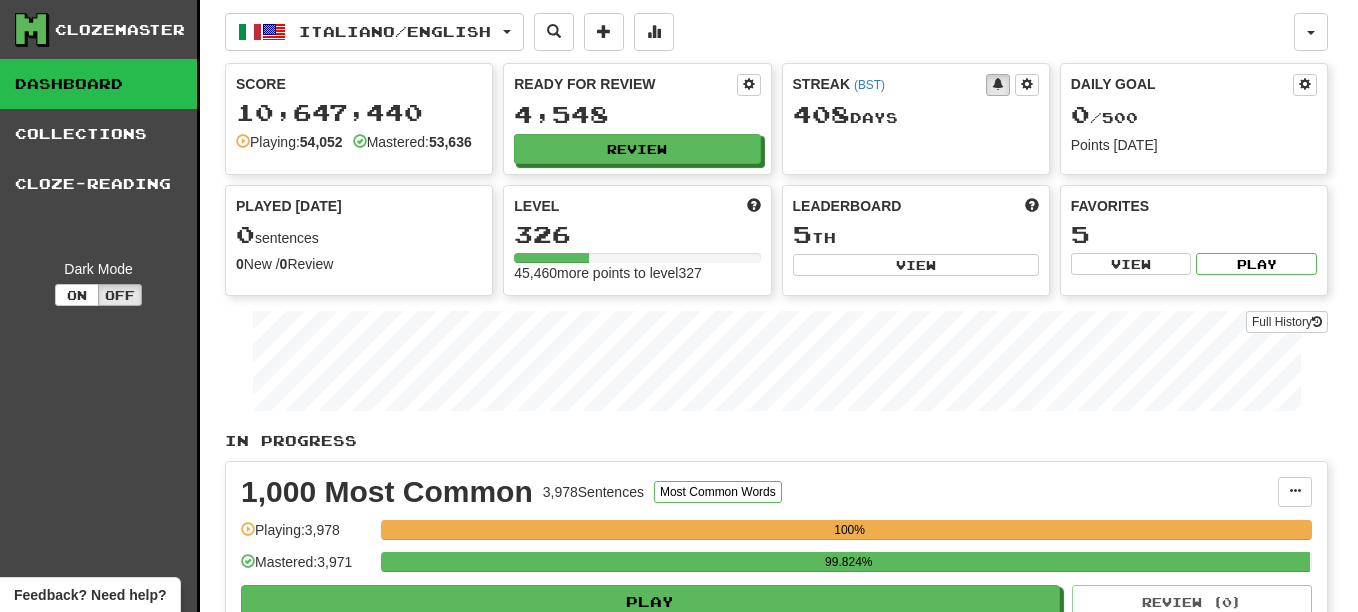 select on "**" 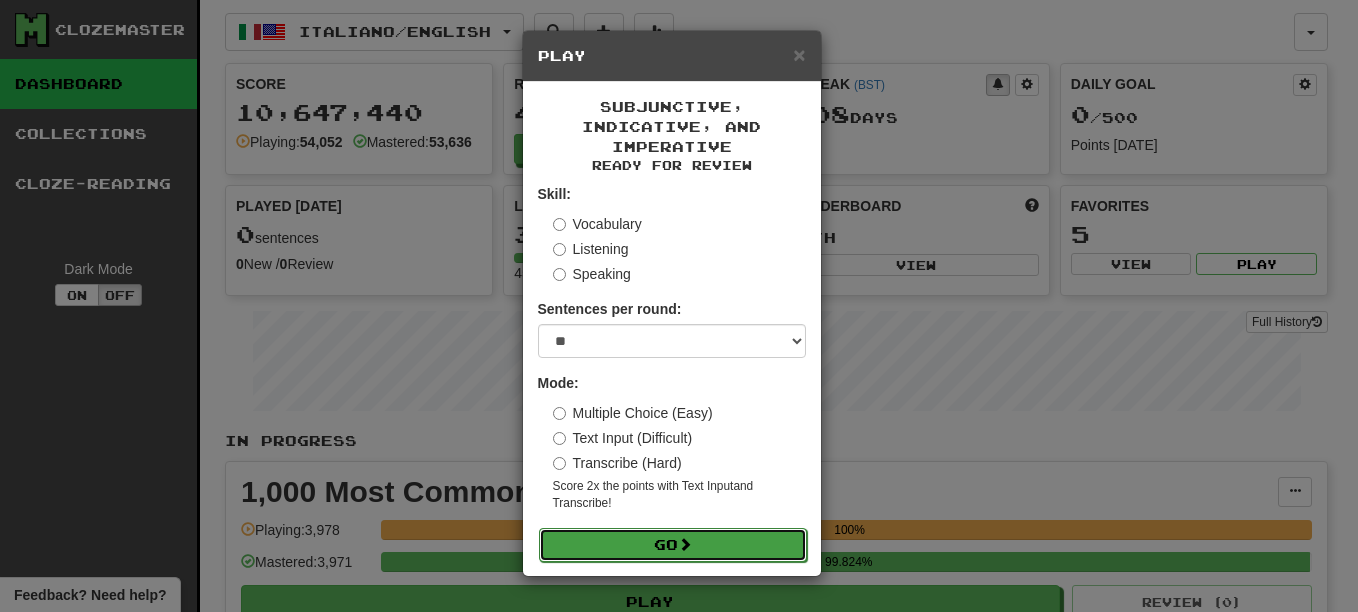 click on "Go" at bounding box center (673, 545) 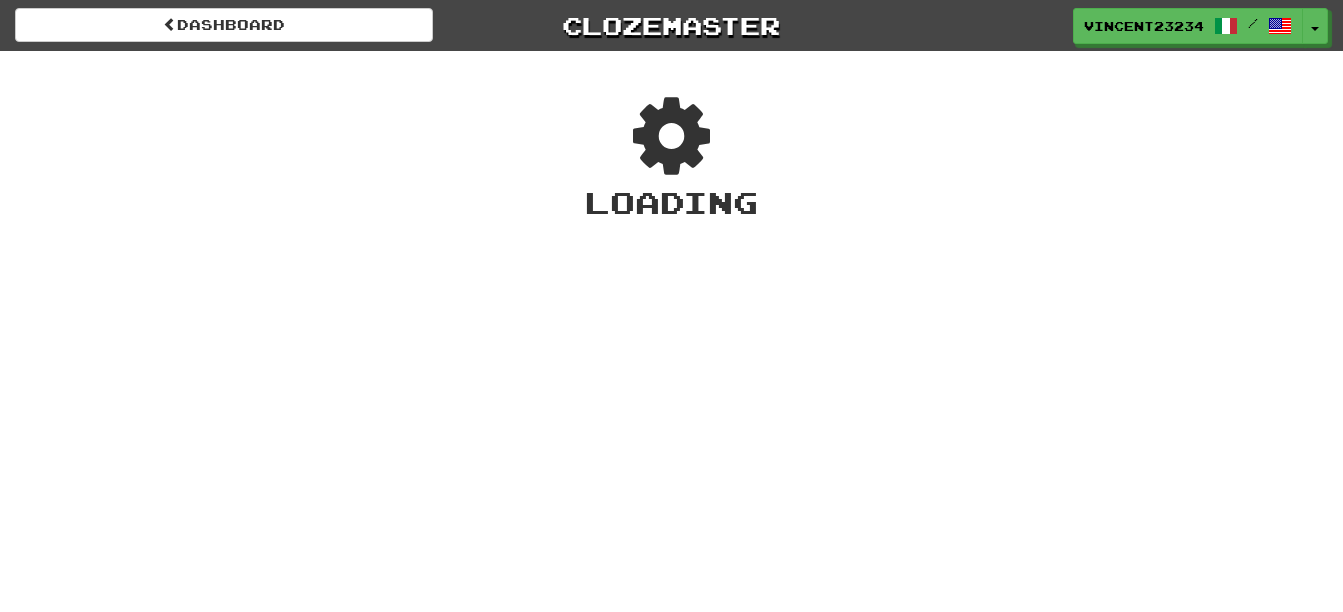 scroll, scrollTop: 0, scrollLeft: 0, axis: both 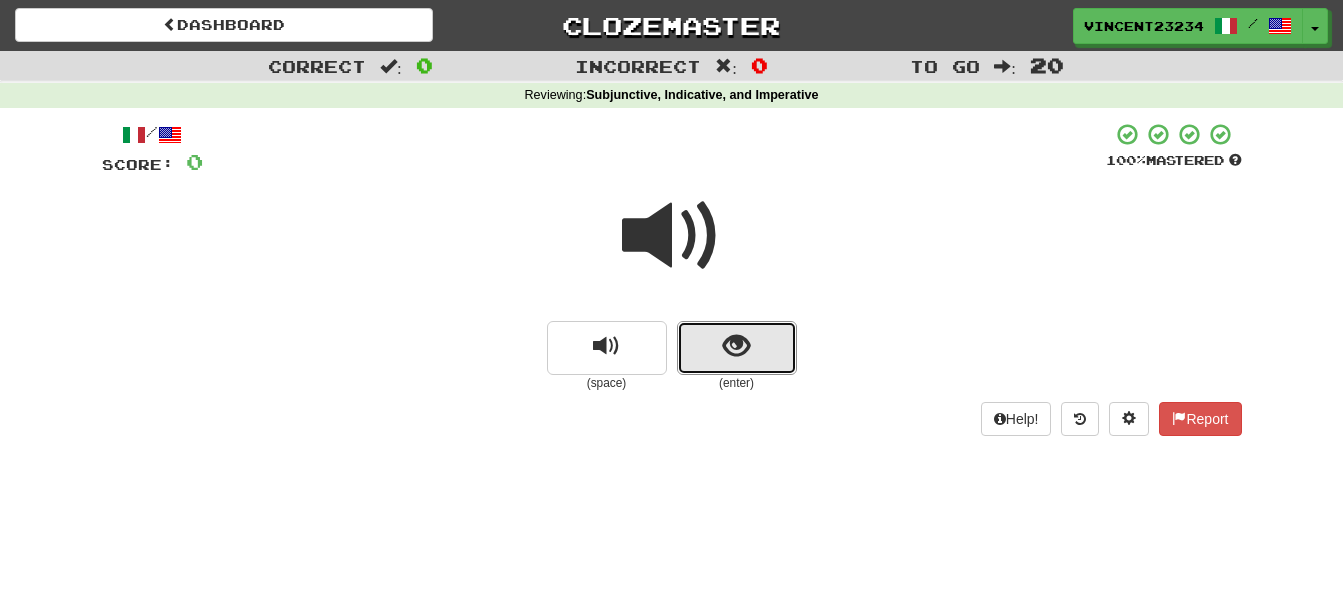 click at bounding box center [737, 348] 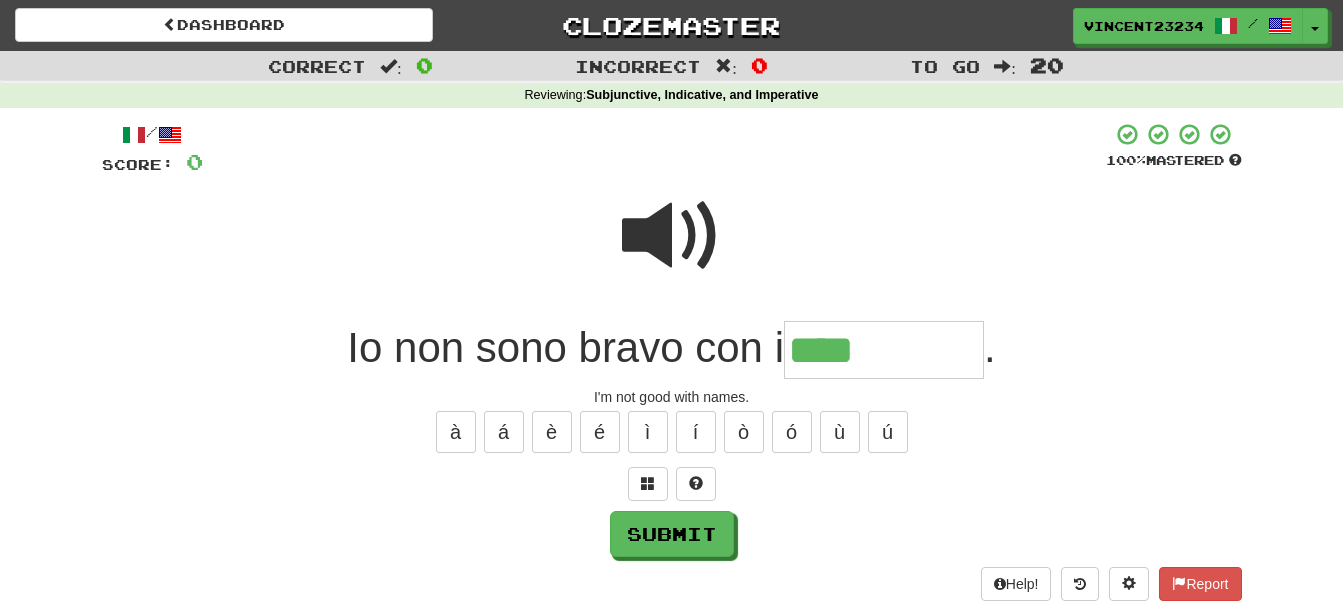 type on "****" 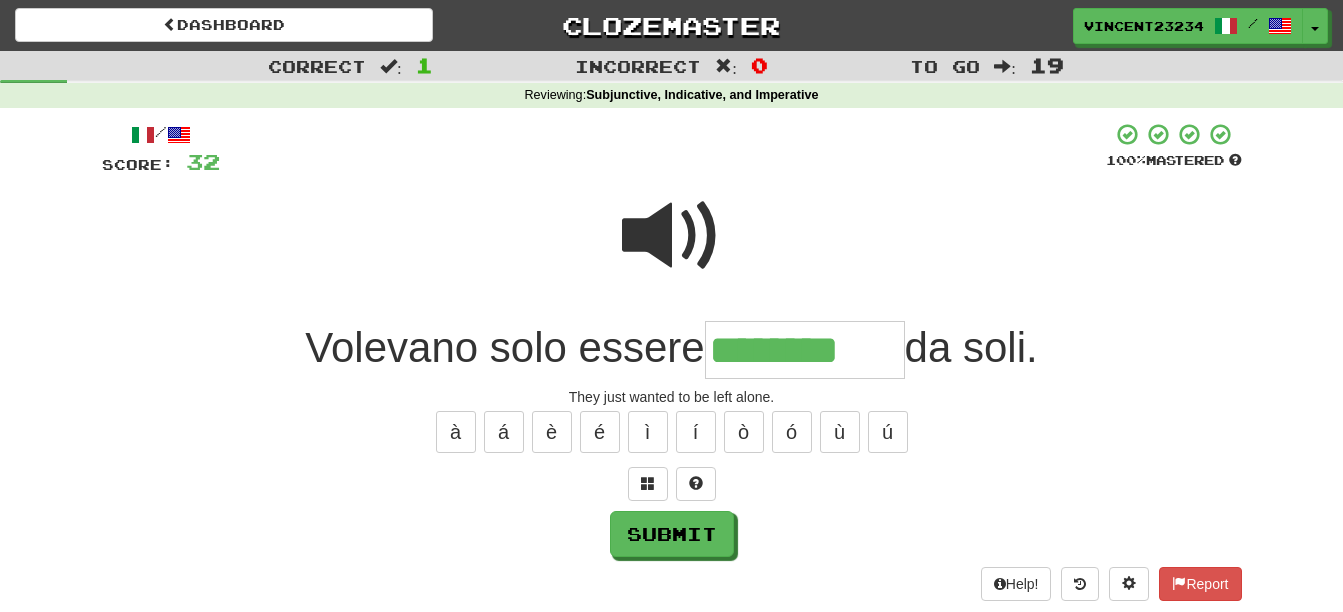 type on "********" 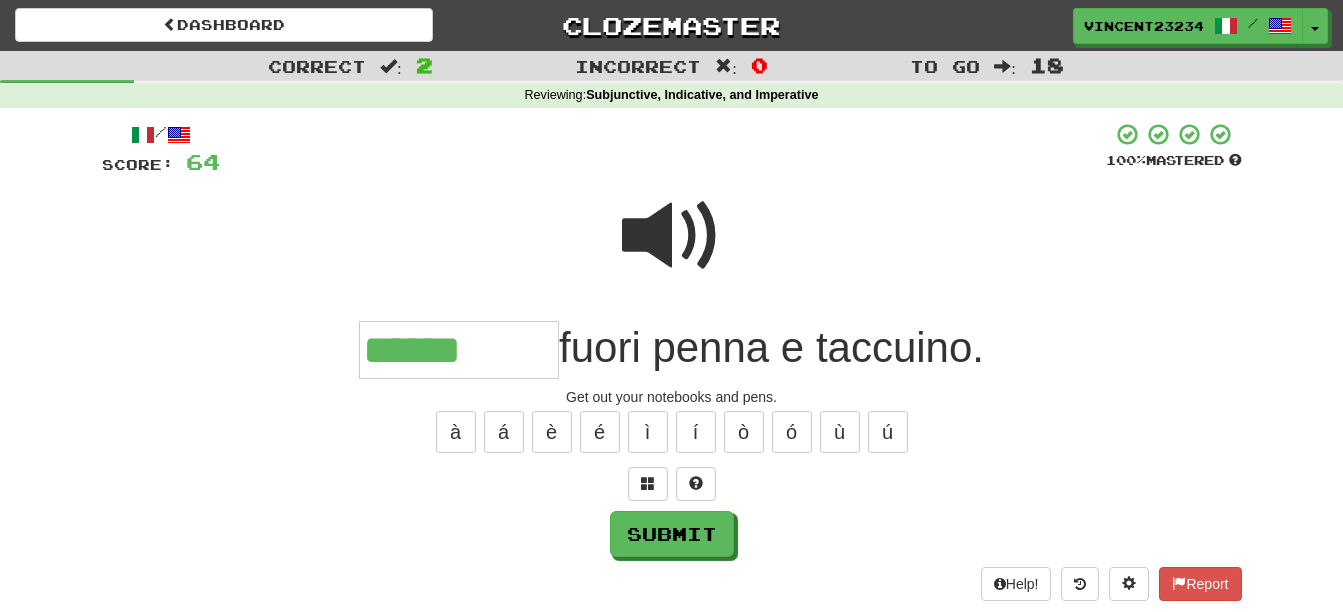 type on "******" 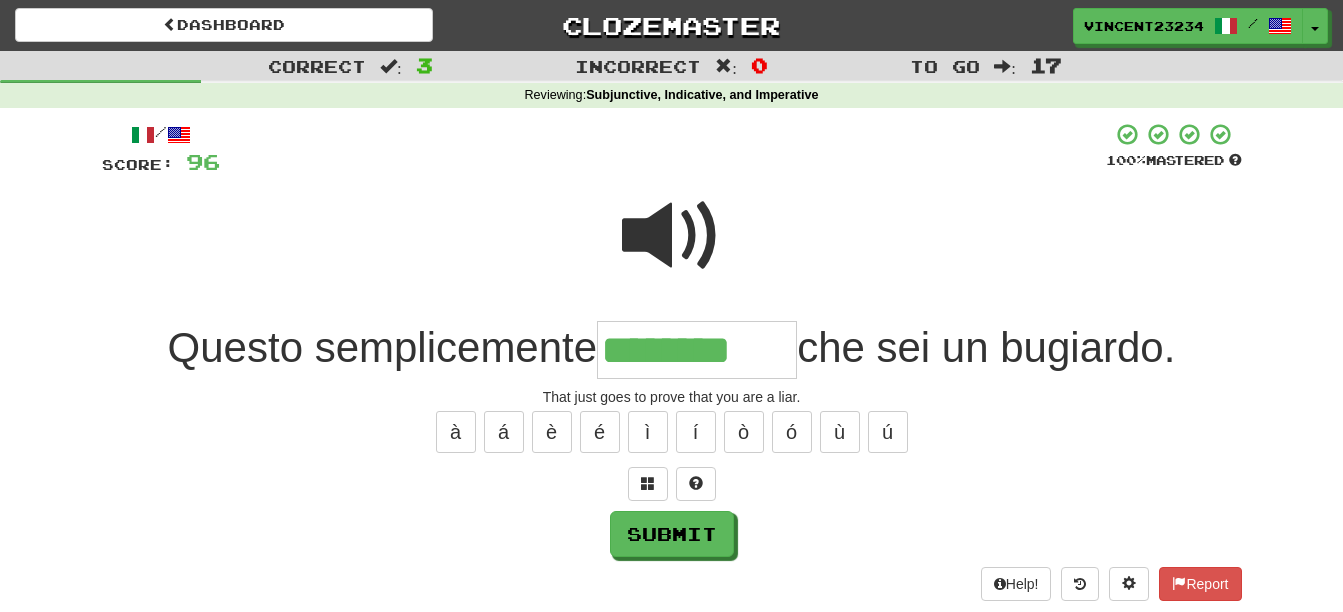 type on "********" 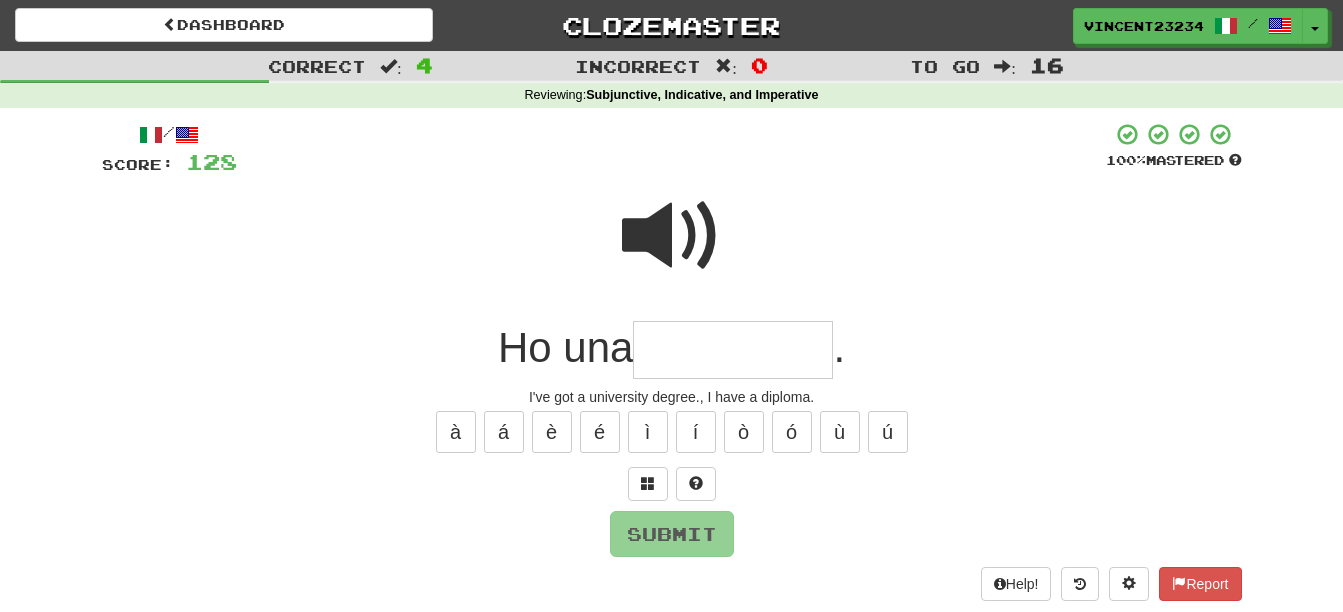 type on "*" 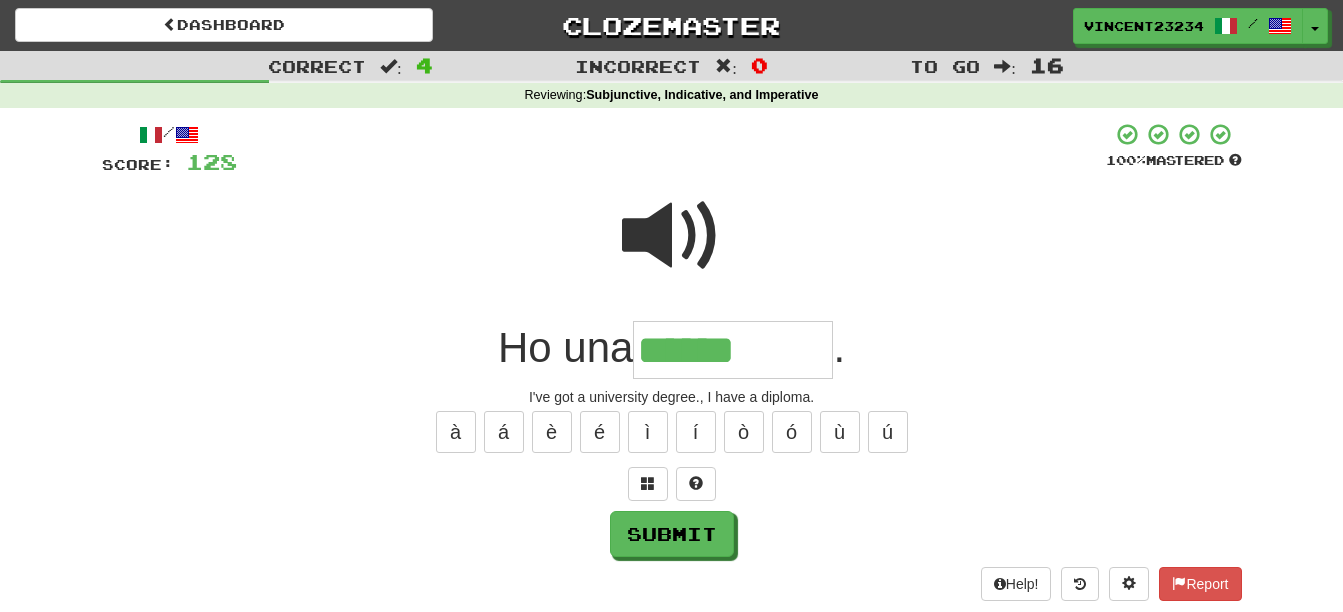 type on "******" 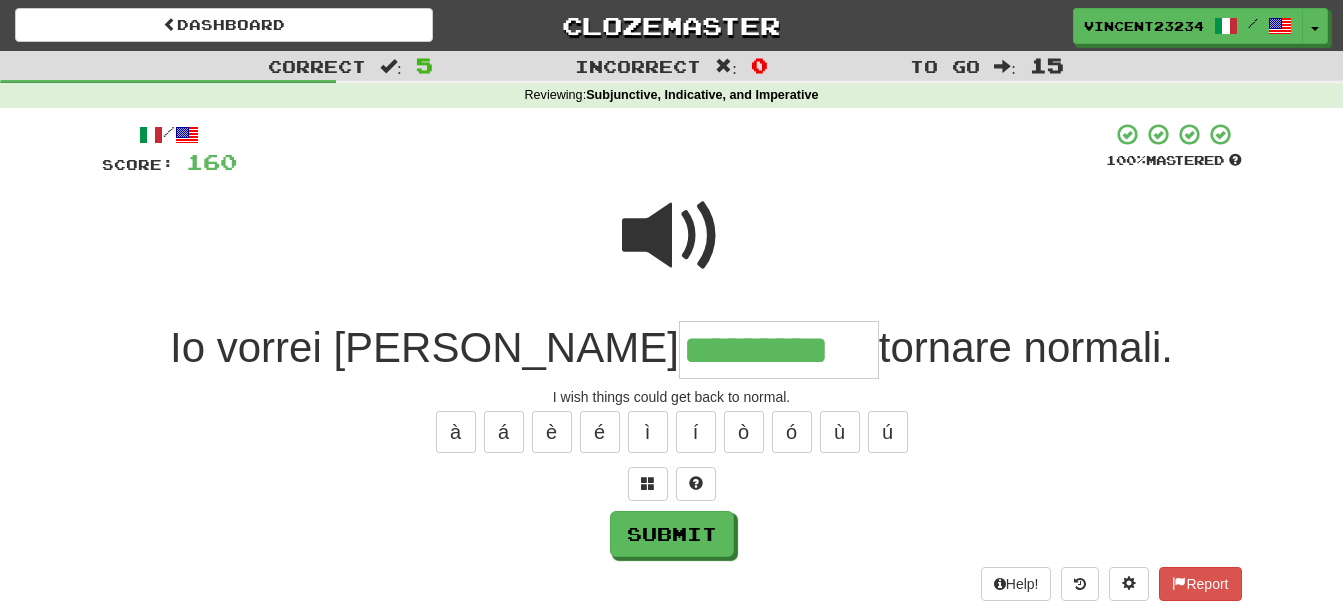 type on "*********" 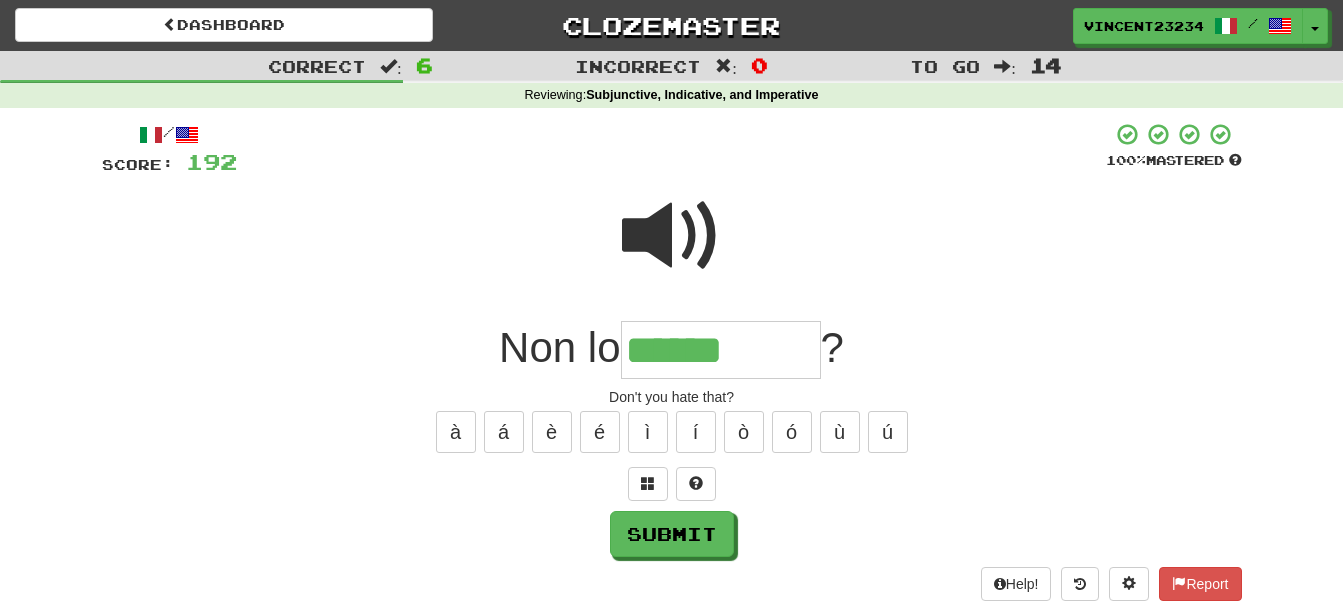 type on "******" 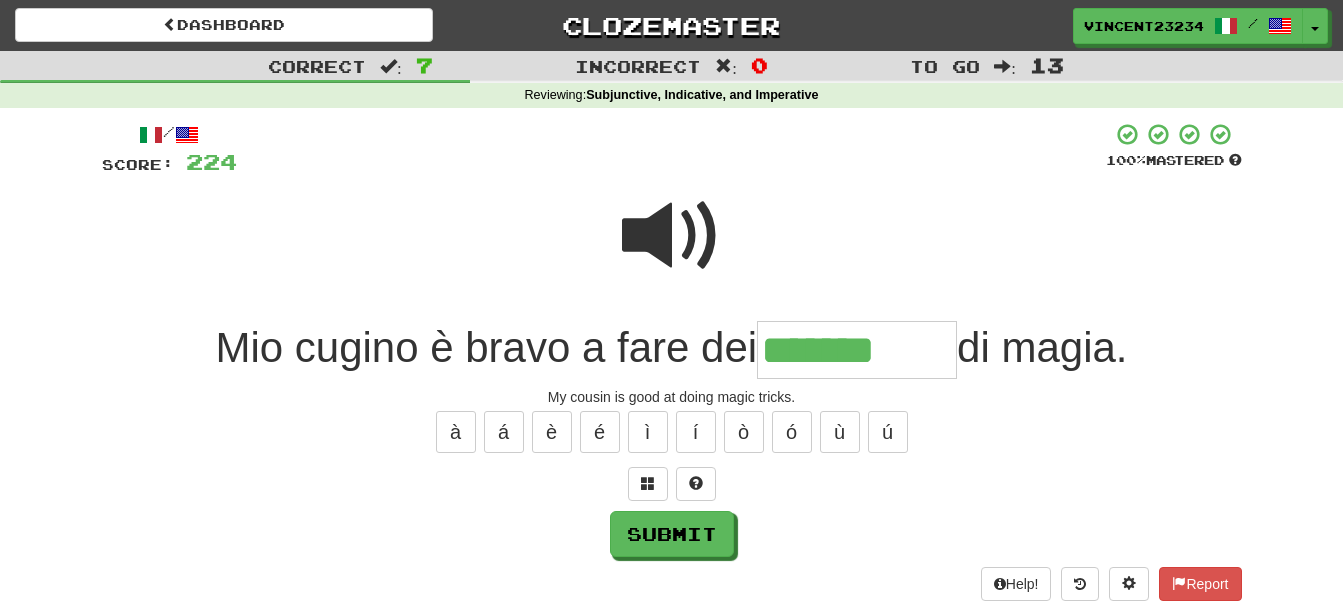 type on "*******" 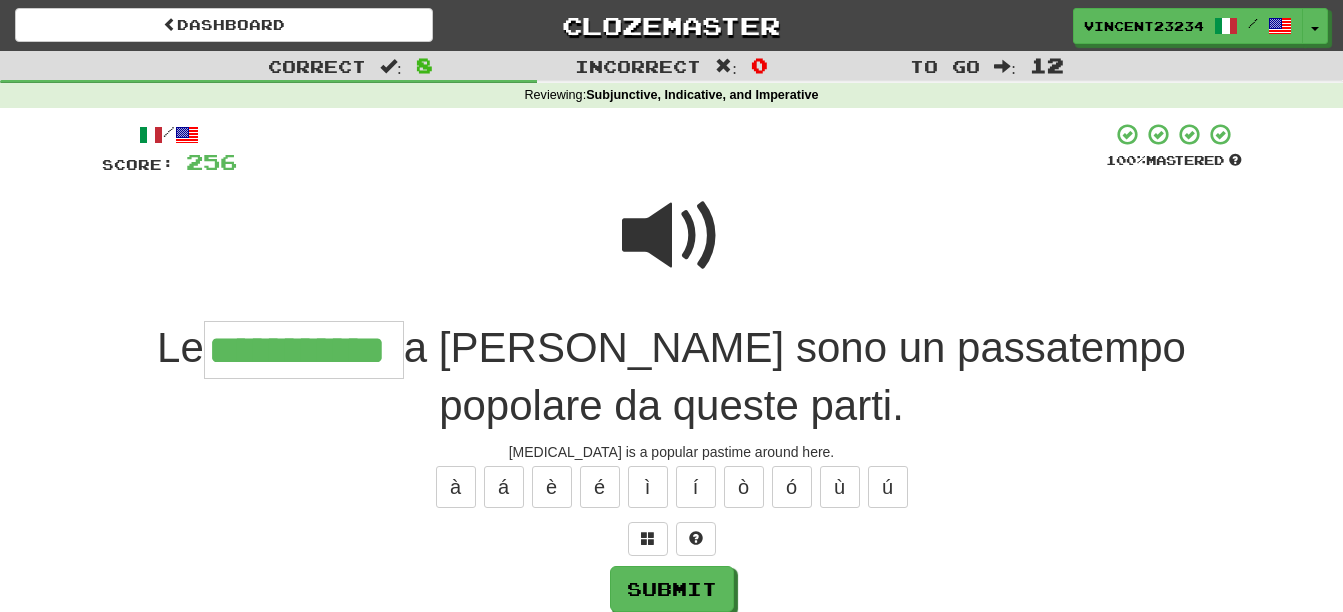 scroll, scrollTop: 0, scrollLeft: 35, axis: horizontal 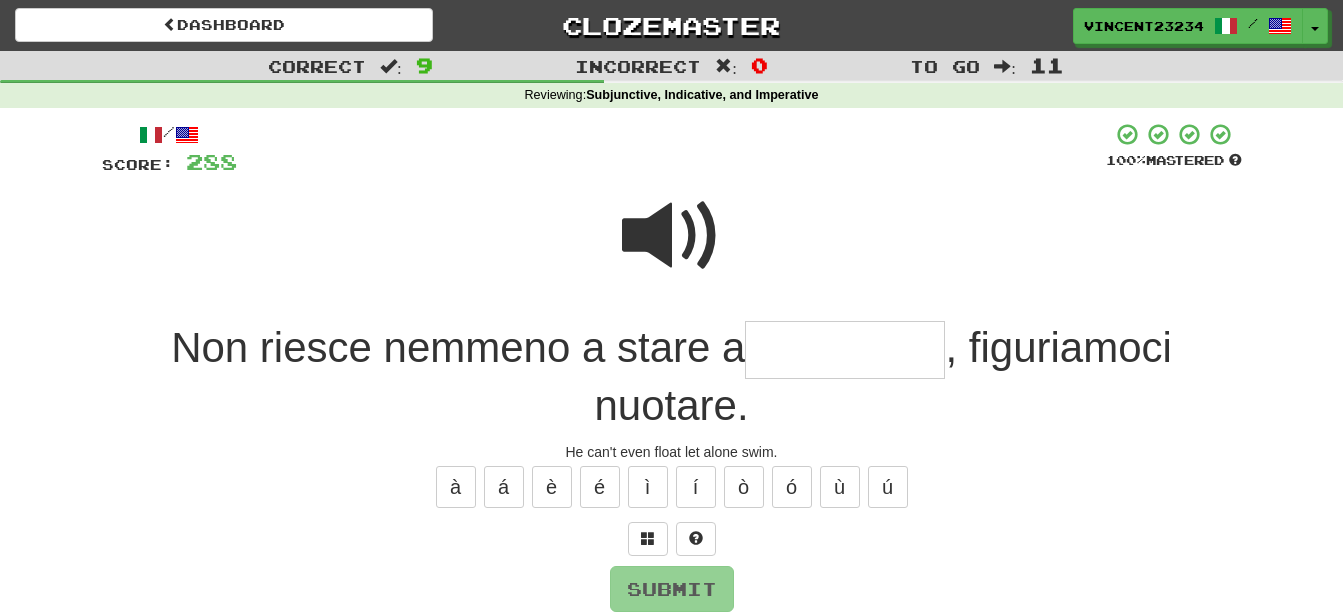 click at bounding box center (672, 236) 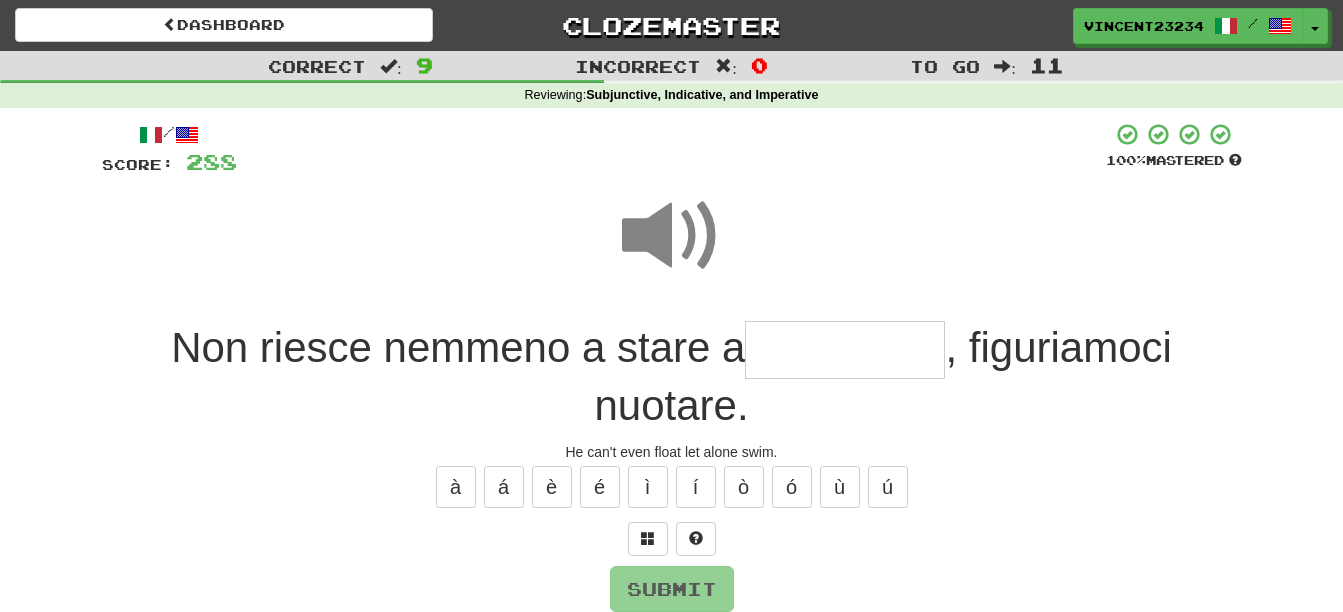 click at bounding box center (845, 350) 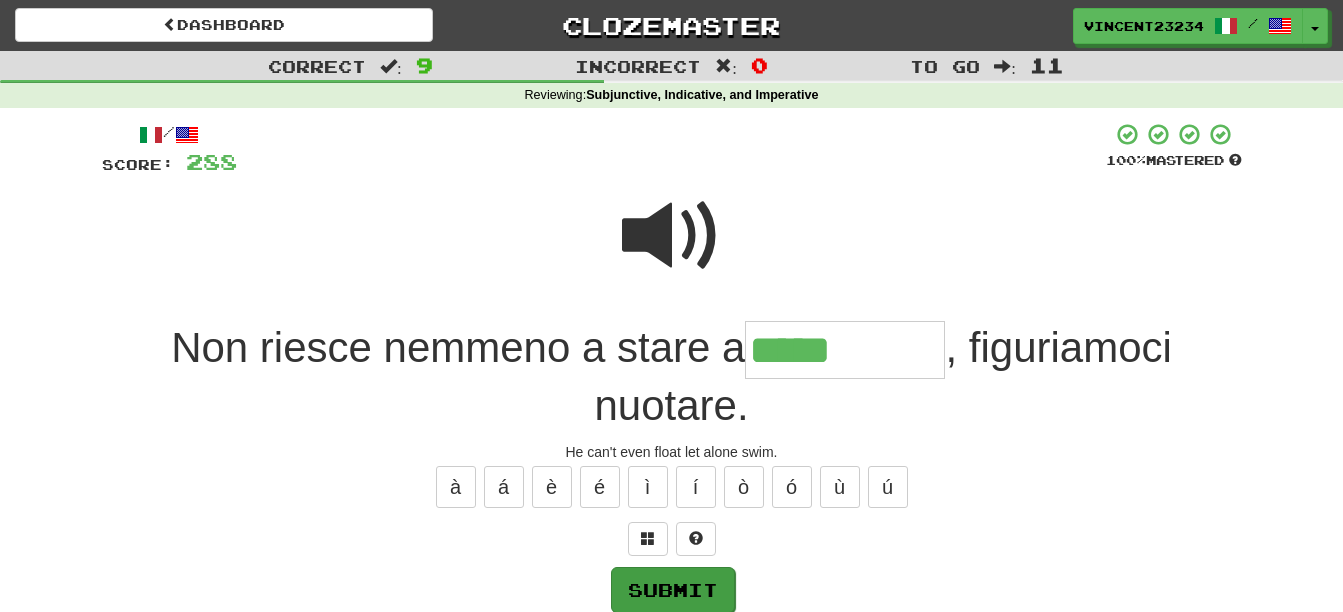 type on "*****" 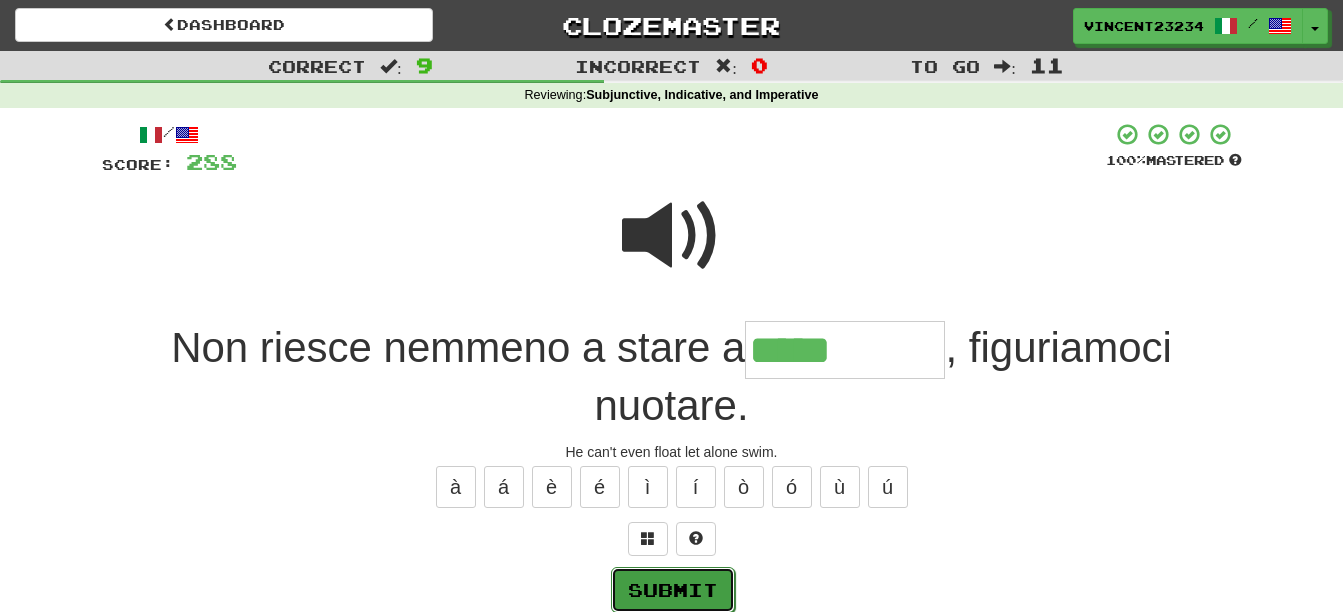 click on "Submit" at bounding box center [673, 590] 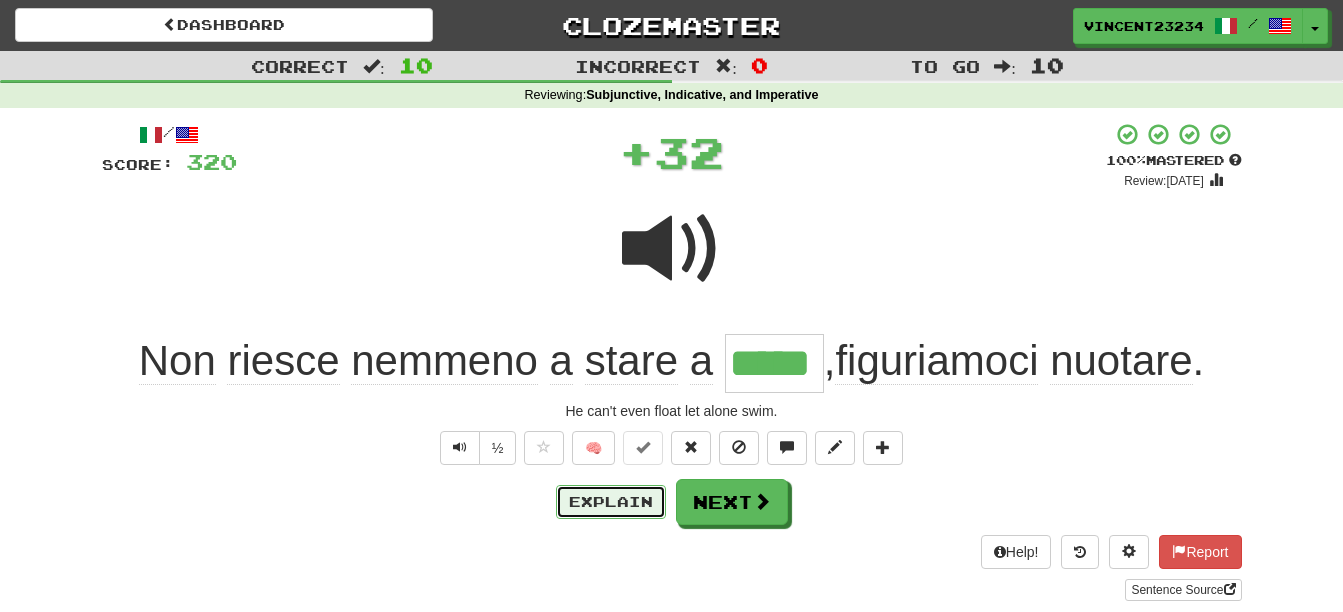 click on "Explain" at bounding box center [611, 502] 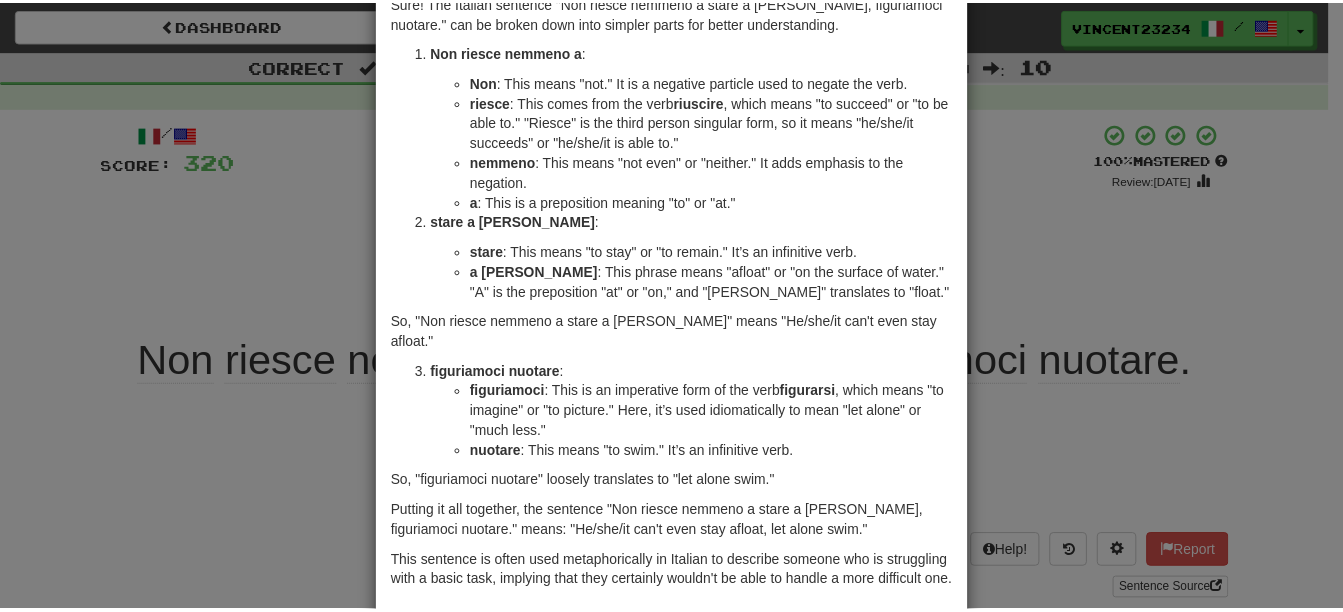 scroll, scrollTop: 0, scrollLeft: 0, axis: both 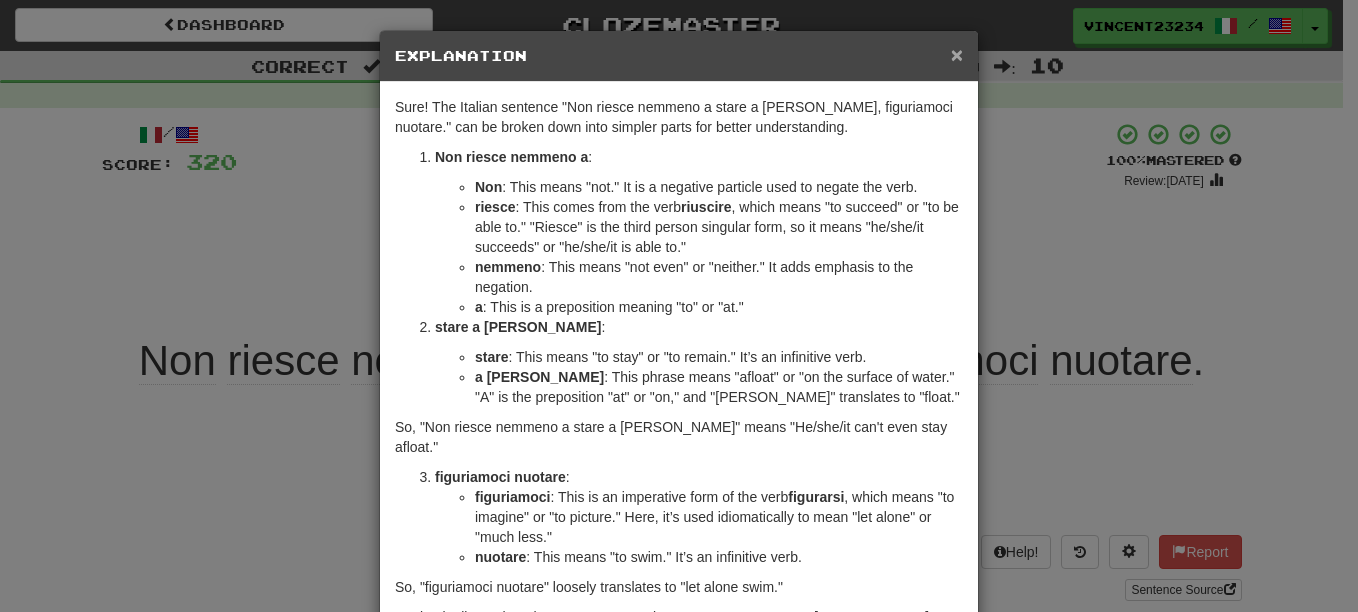 click on "×" at bounding box center (957, 54) 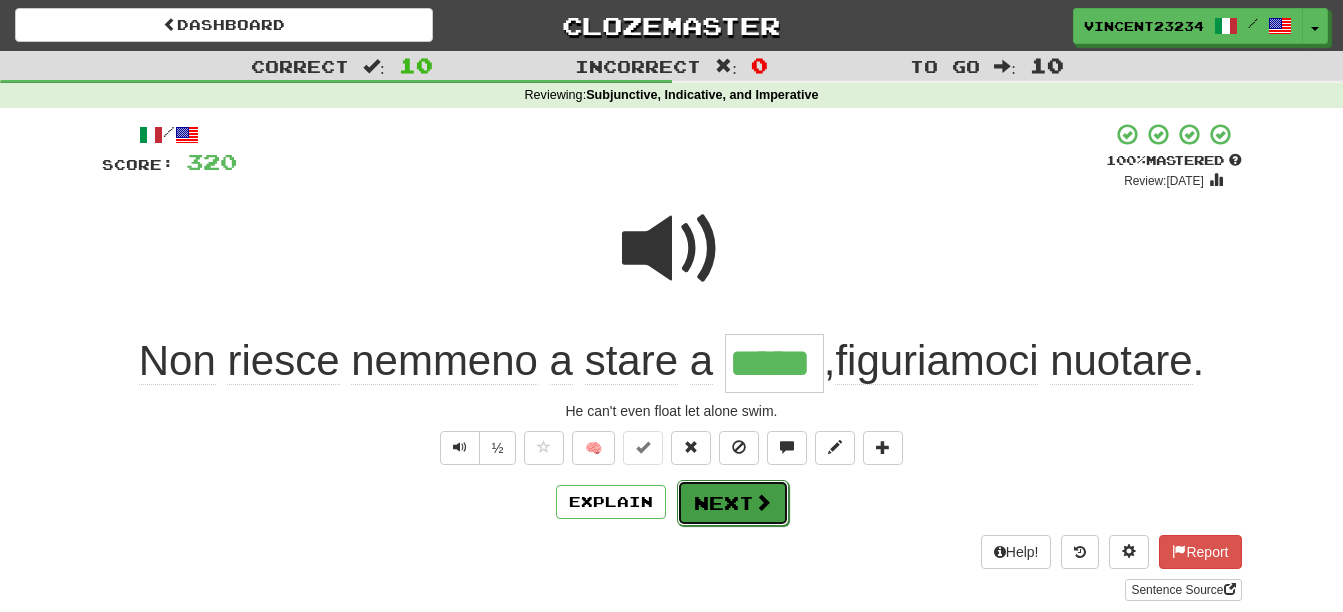 click on "Next" at bounding box center [733, 503] 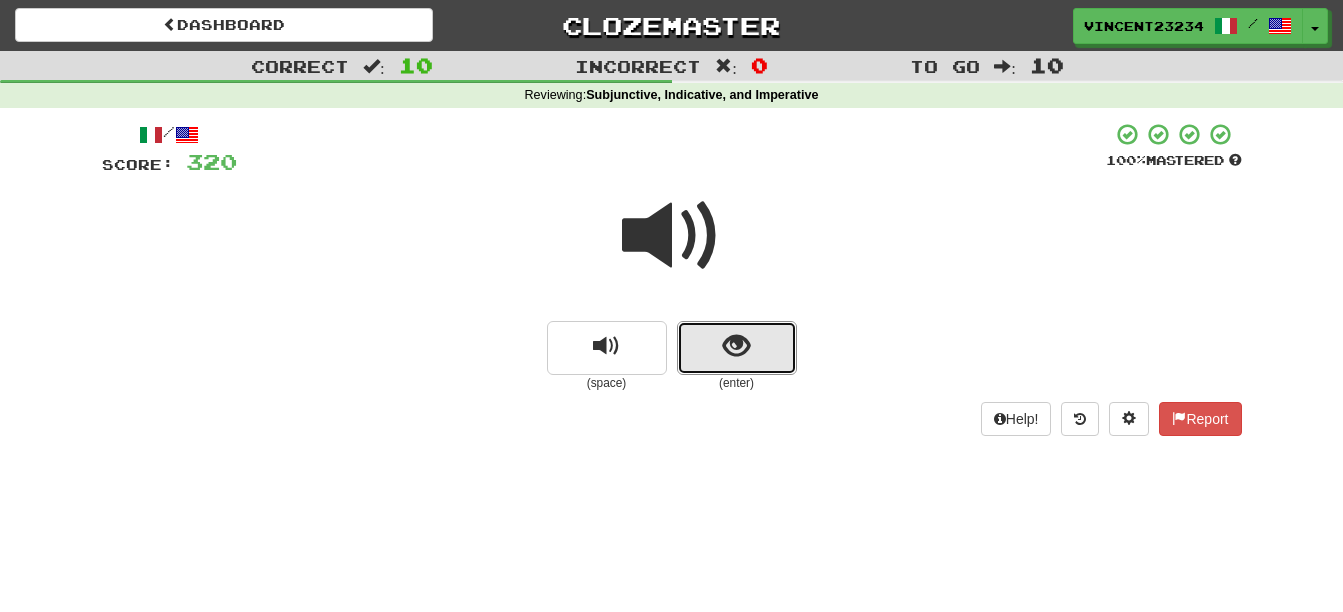 click at bounding box center (736, 346) 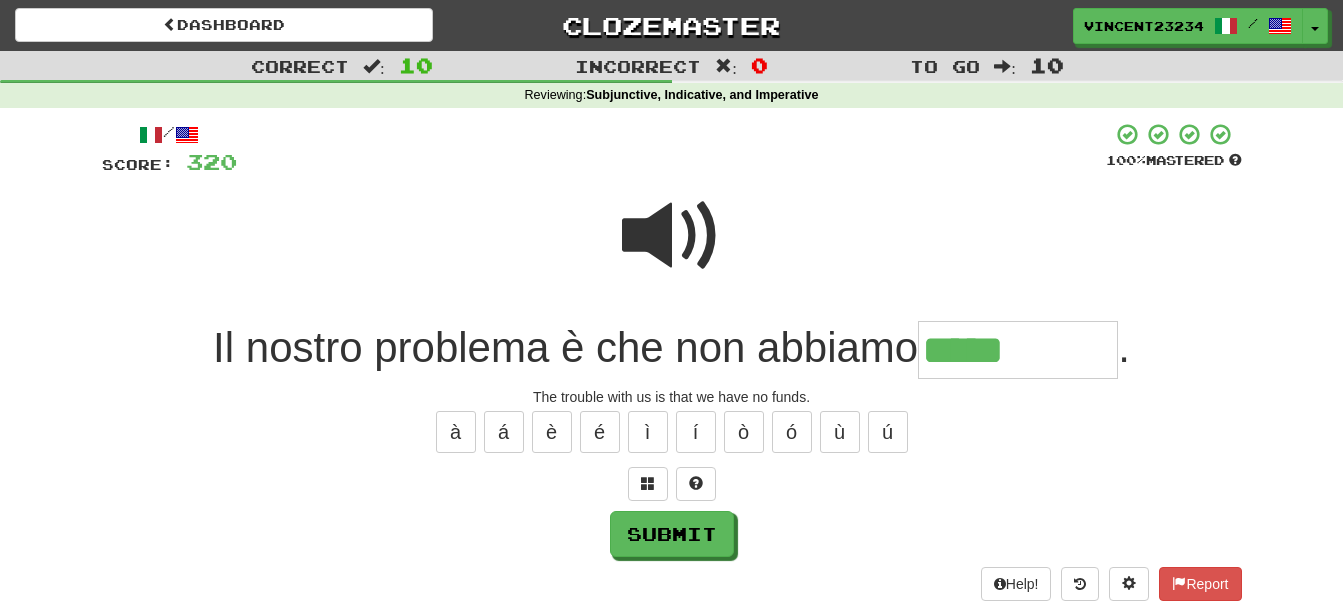 type on "*****" 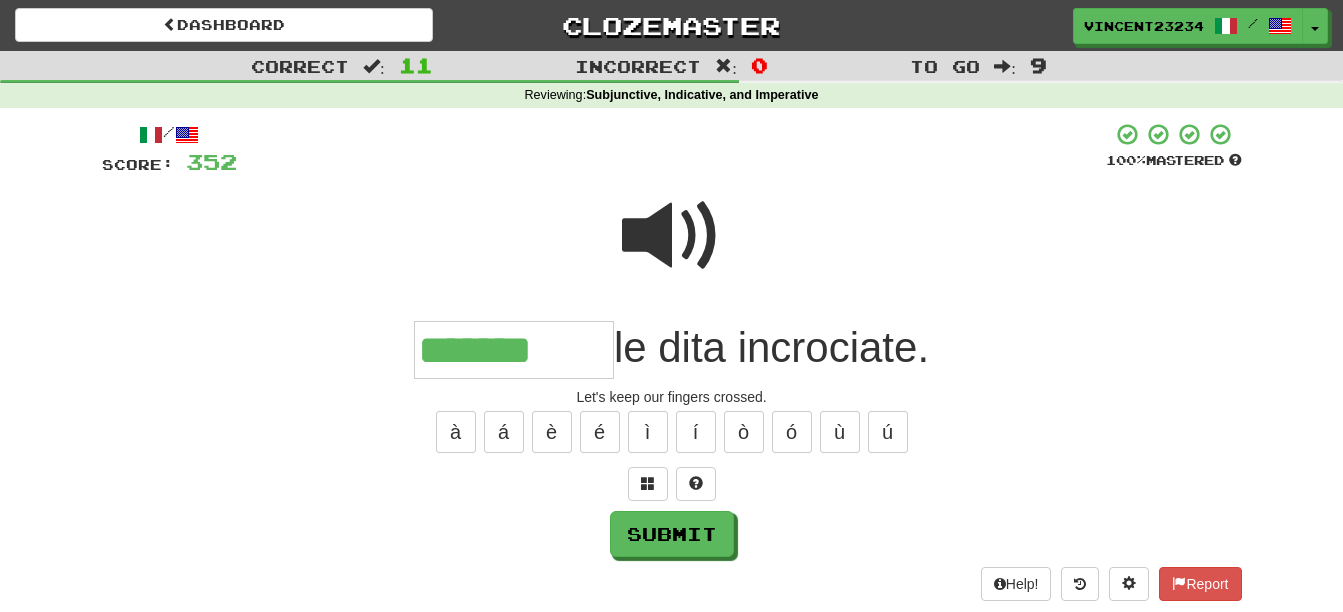 type on "*******" 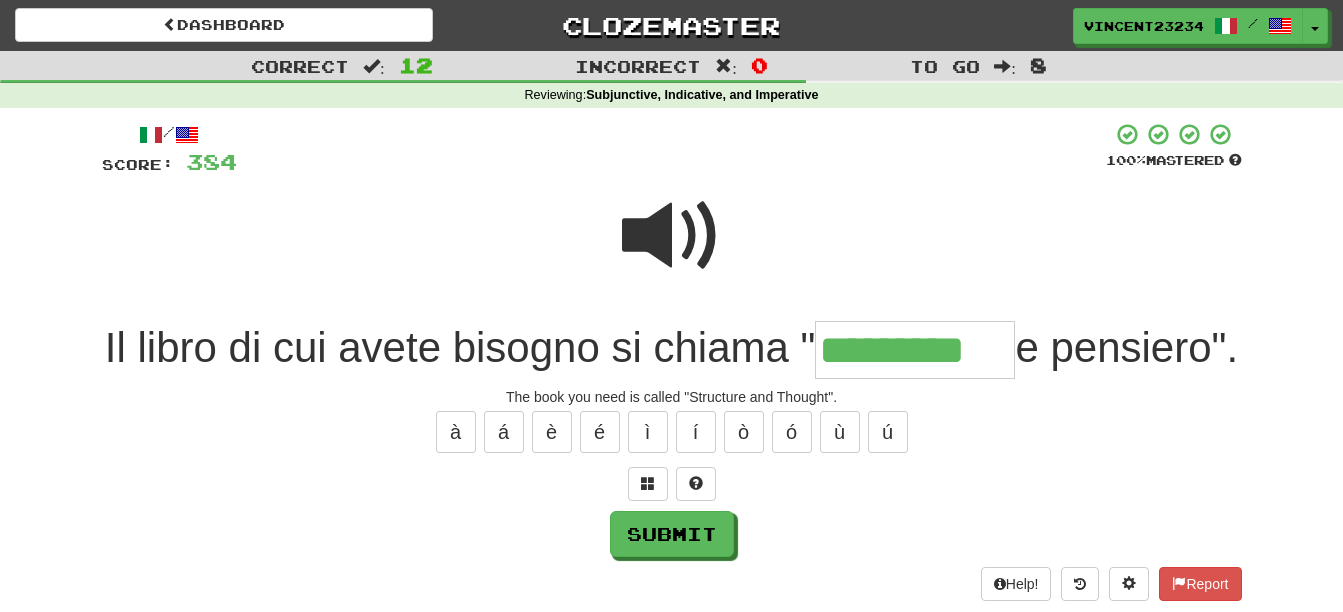 type on "*********" 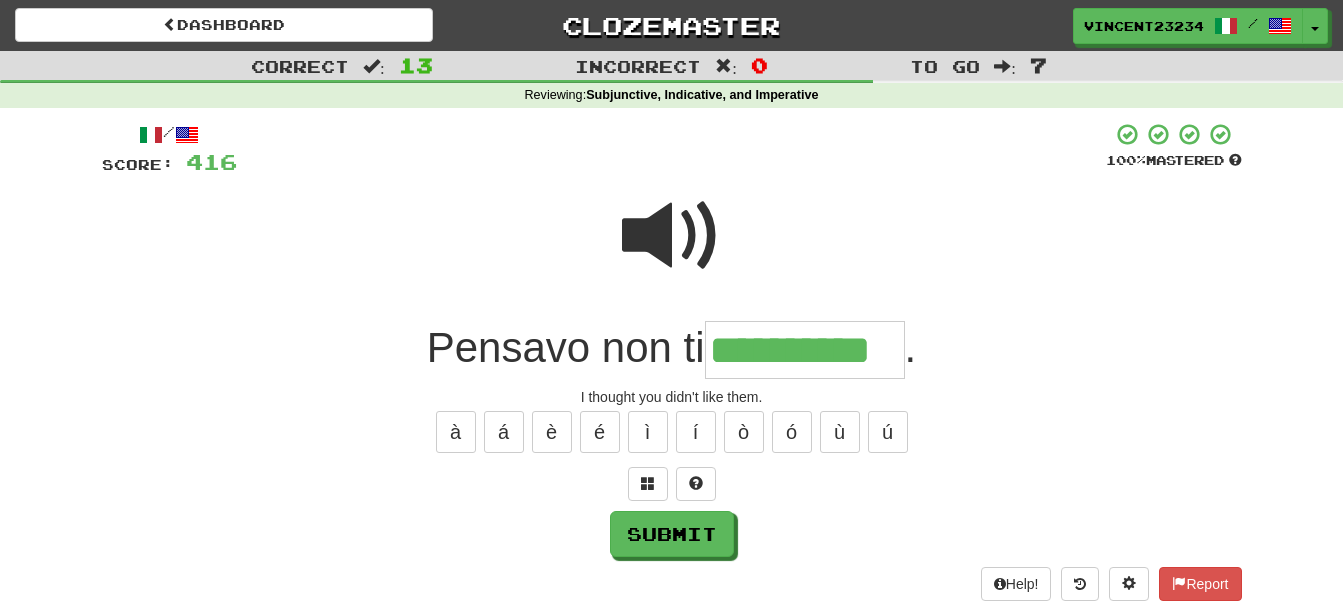 scroll, scrollTop: 0, scrollLeft: 11, axis: horizontal 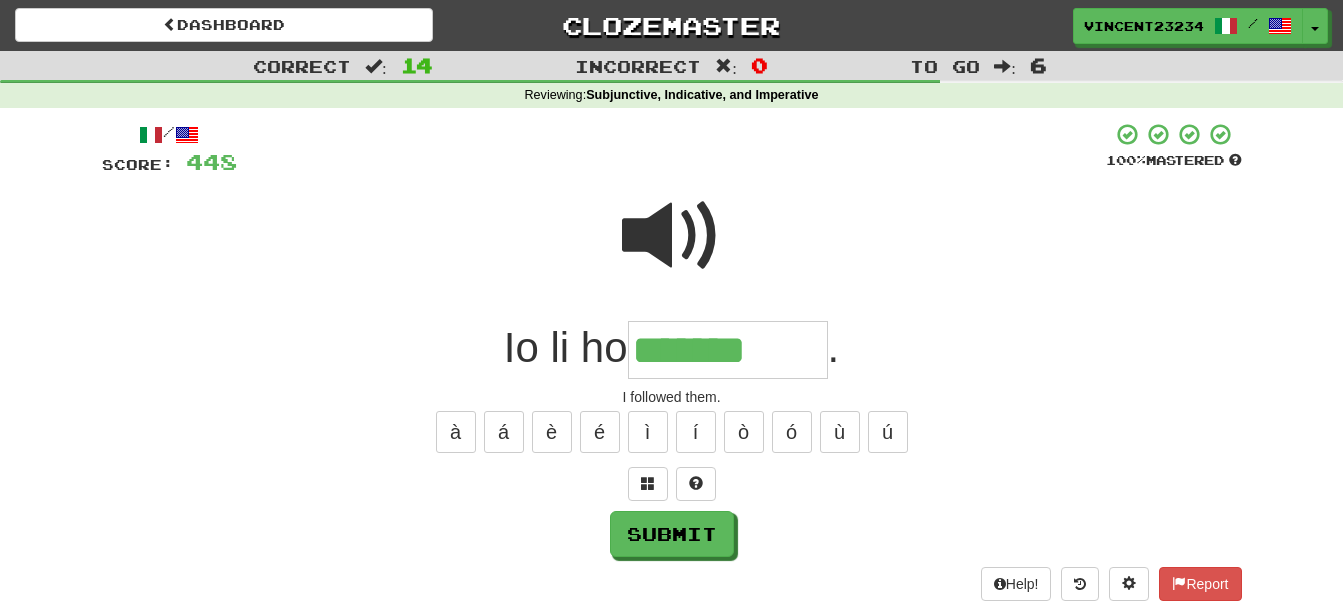 type on "*******" 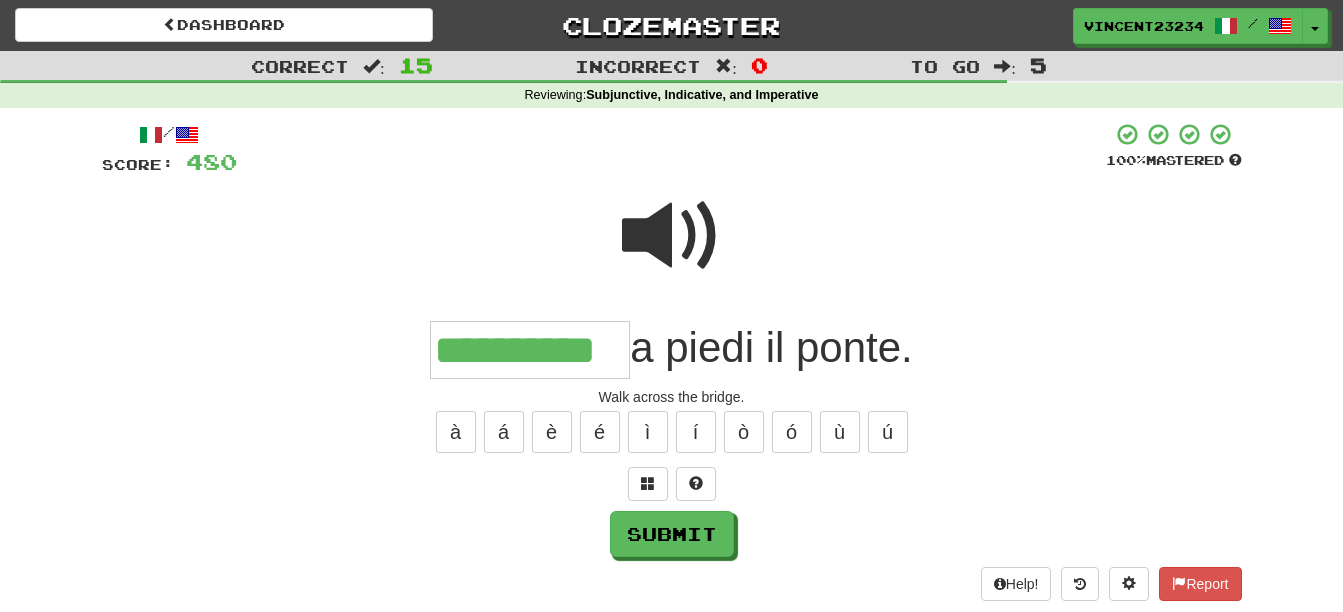 type on "**********" 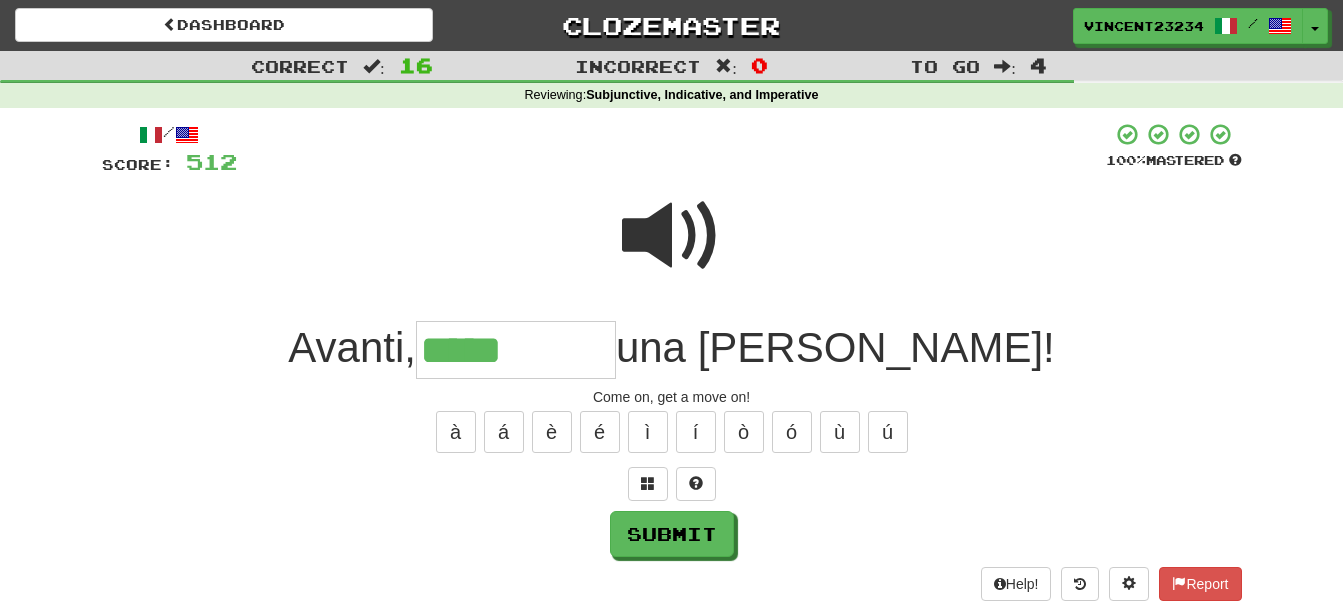 type on "*****" 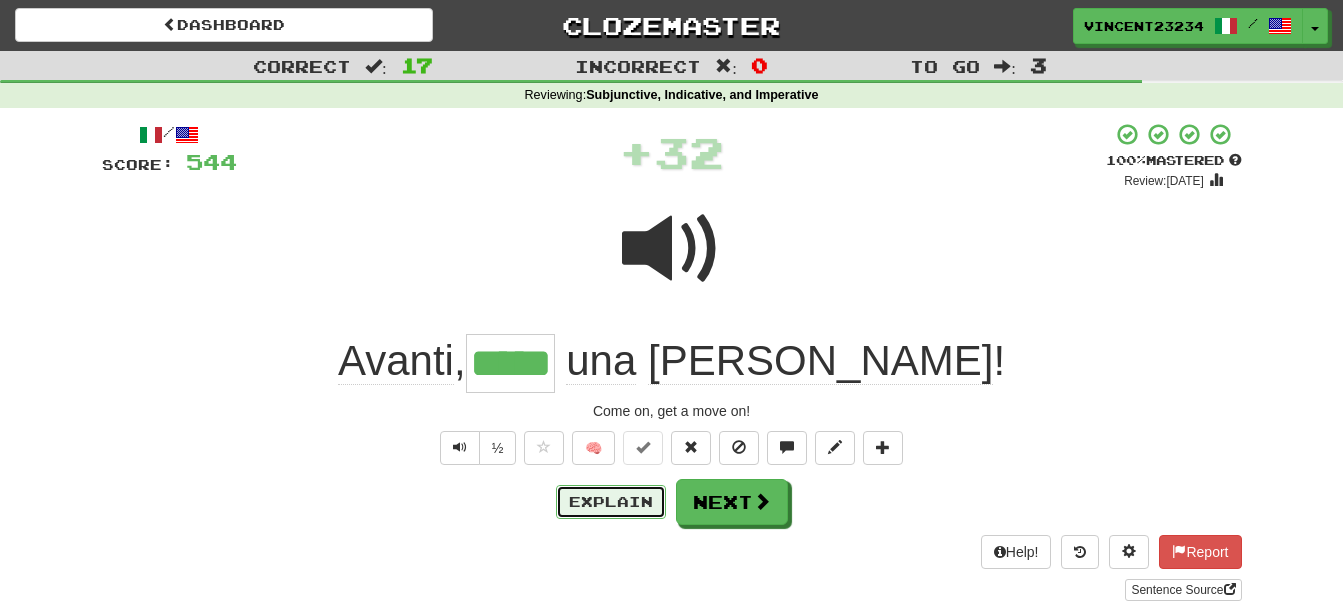 click on "Explain" at bounding box center [611, 502] 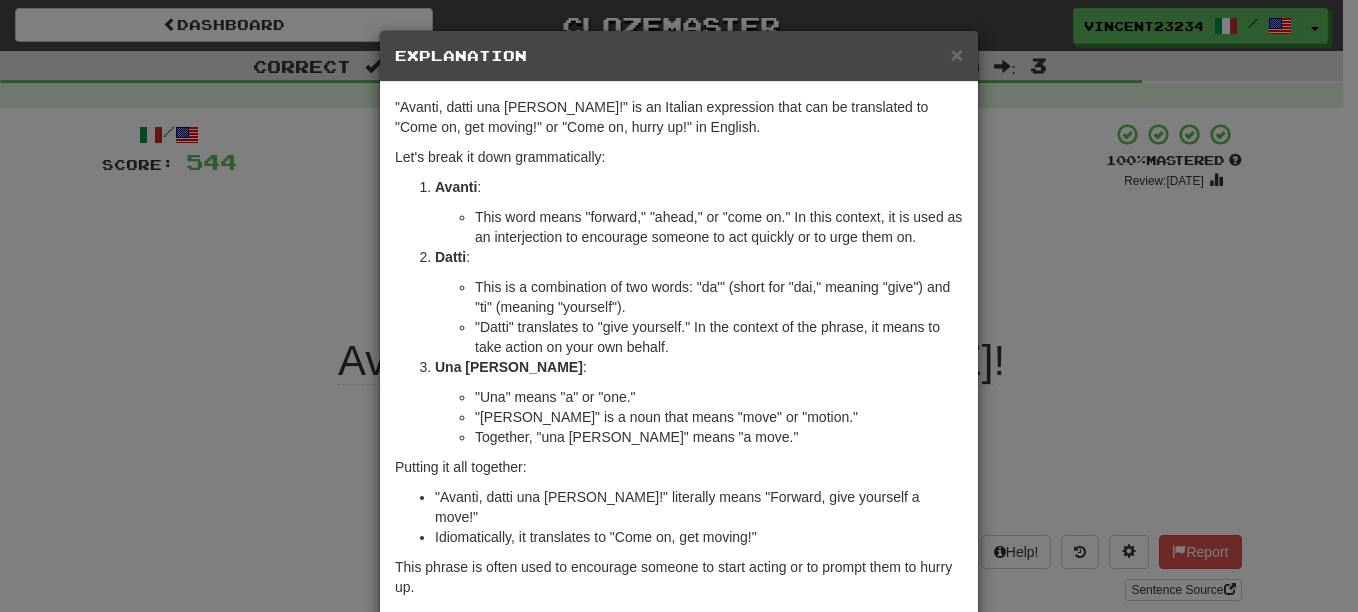 click on "Explanation" at bounding box center (679, 56) 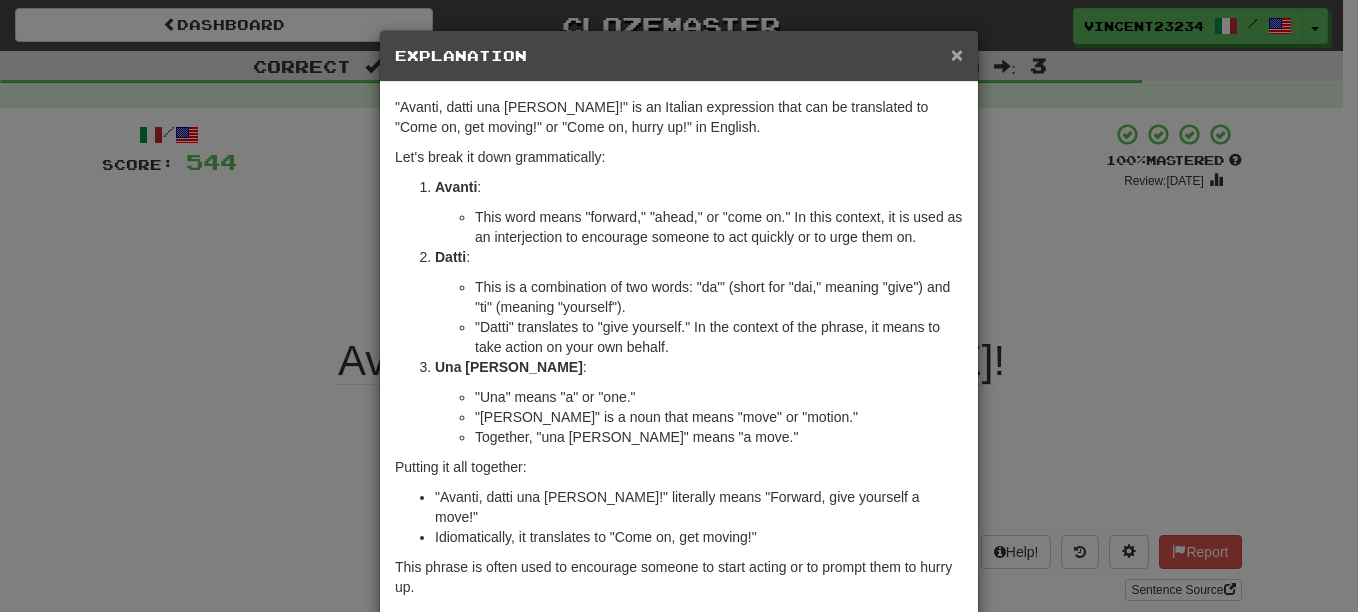 click on "×" at bounding box center (957, 54) 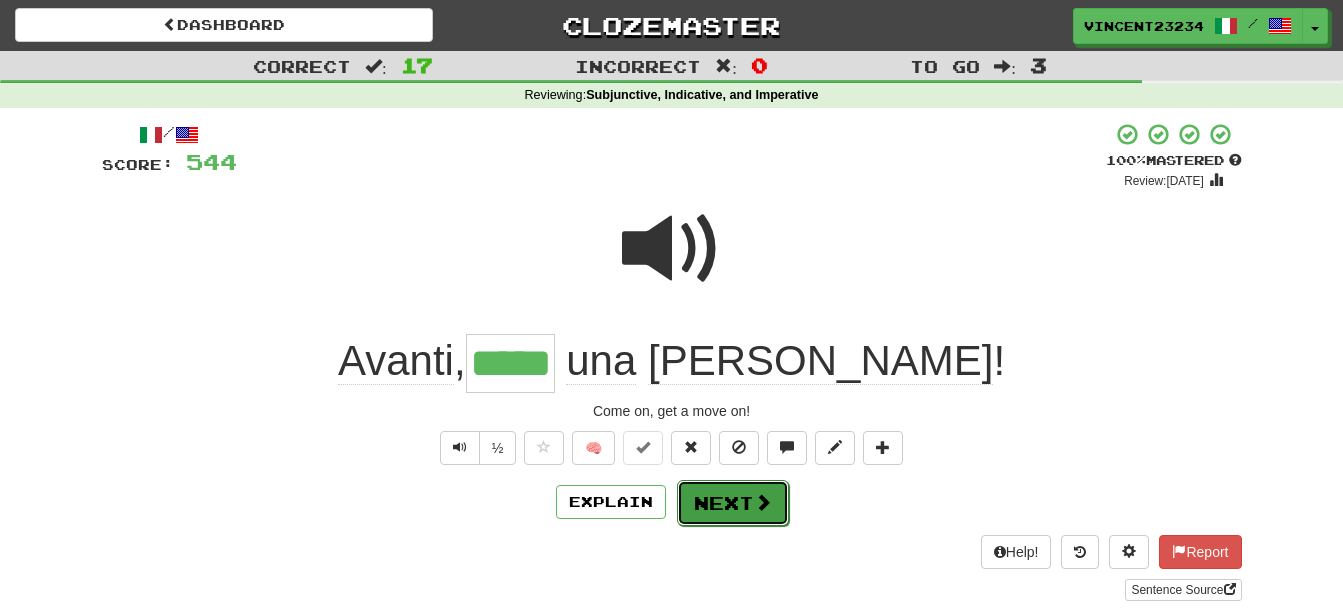 click at bounding box center (763, 502) 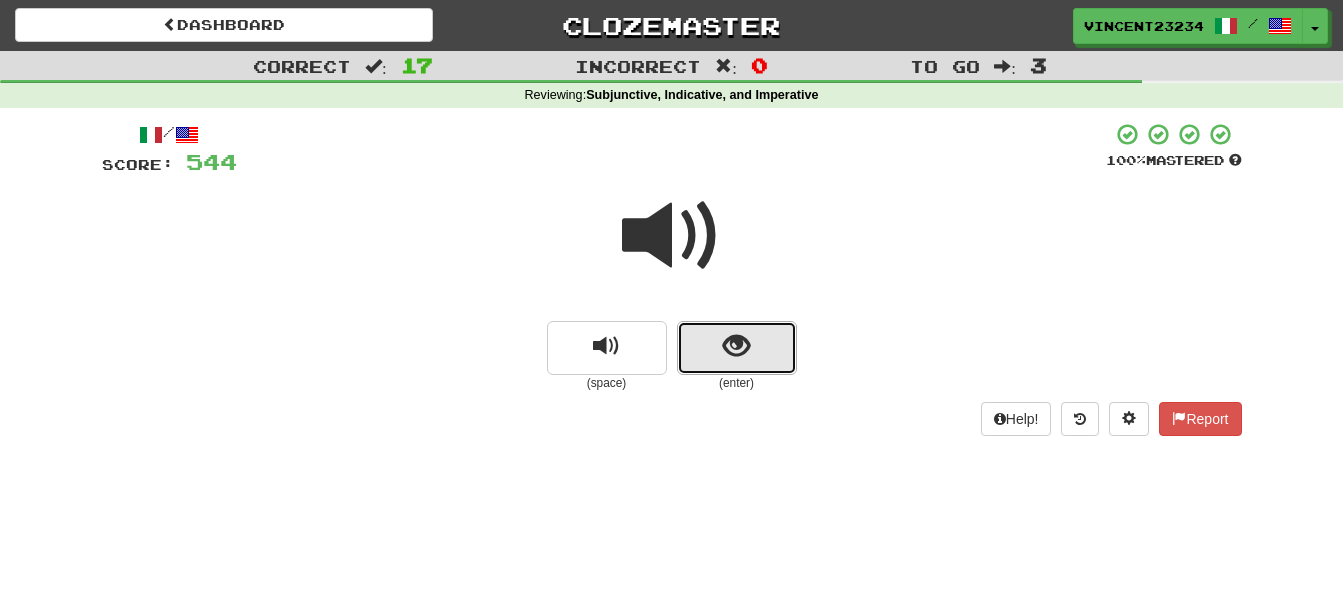 click at bounding box center [736, 346] 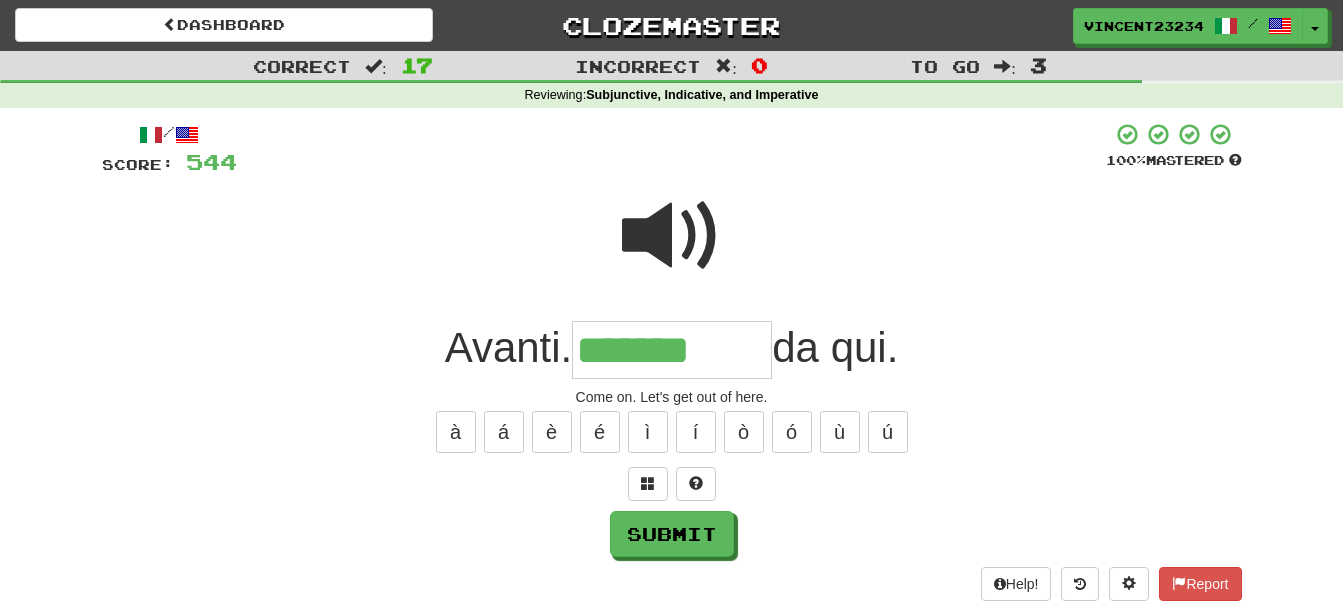 type on "*******" 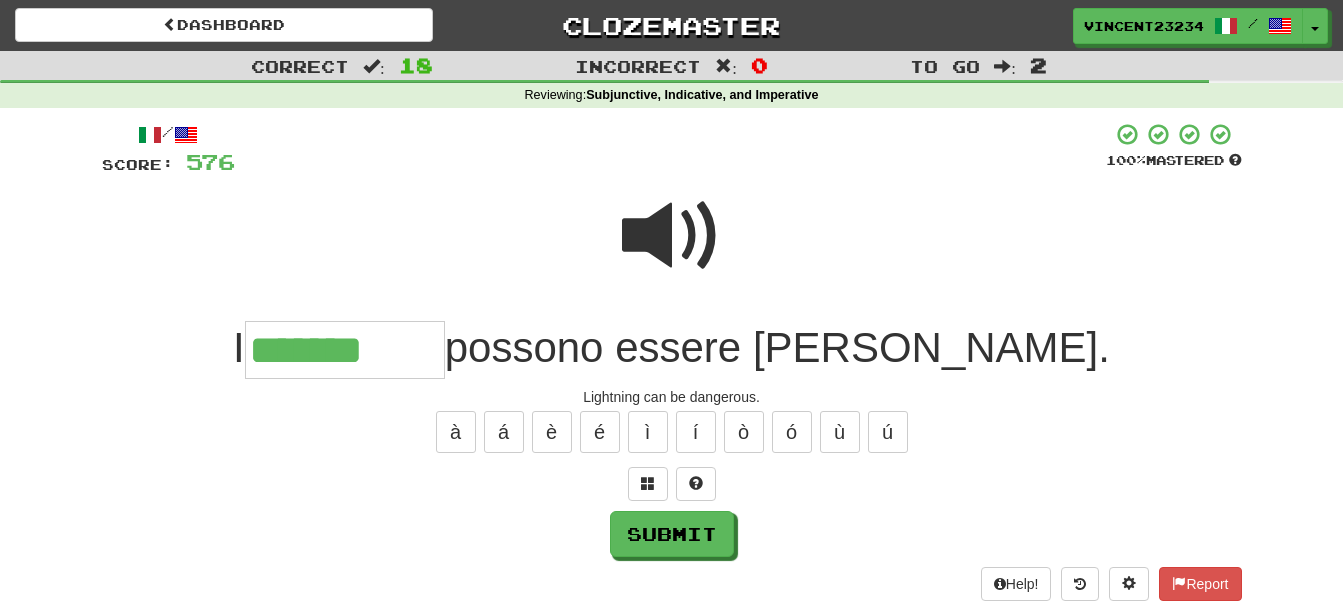 type on "*******" 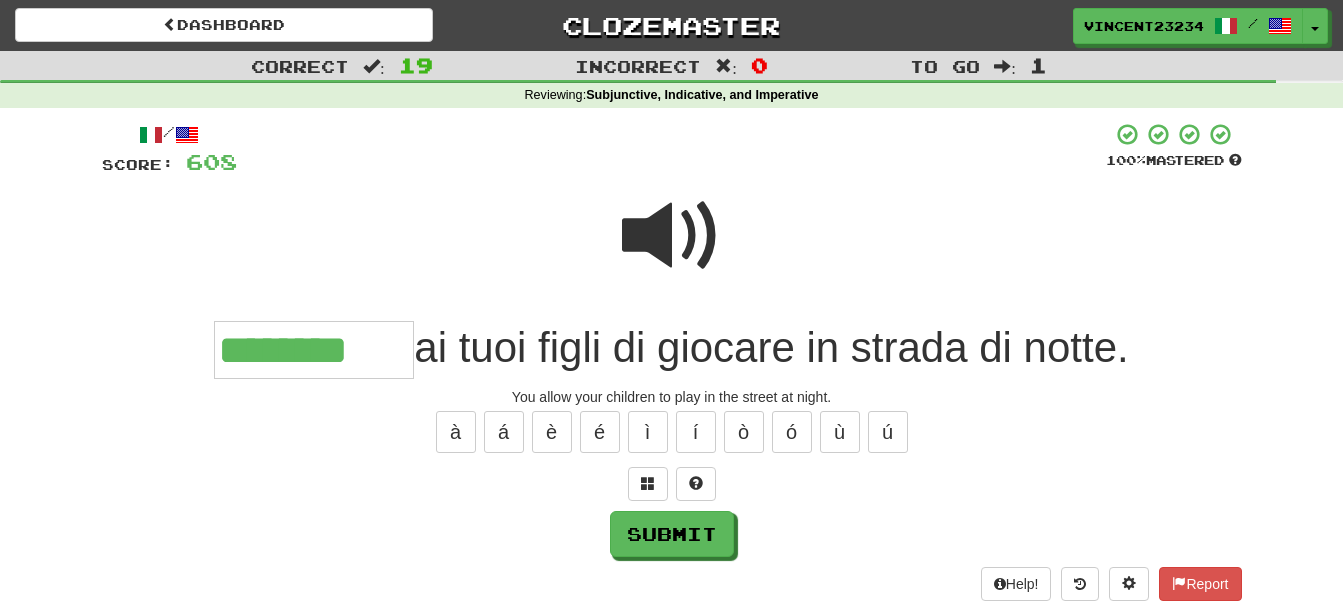 type on "********" 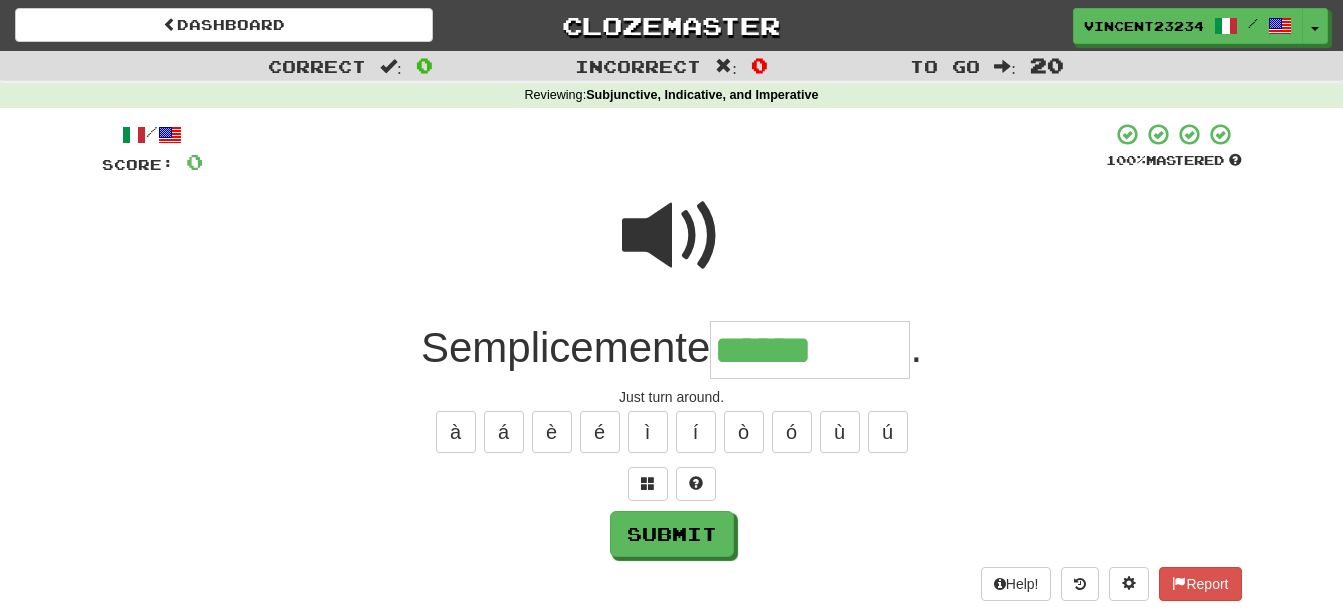 type on "******" 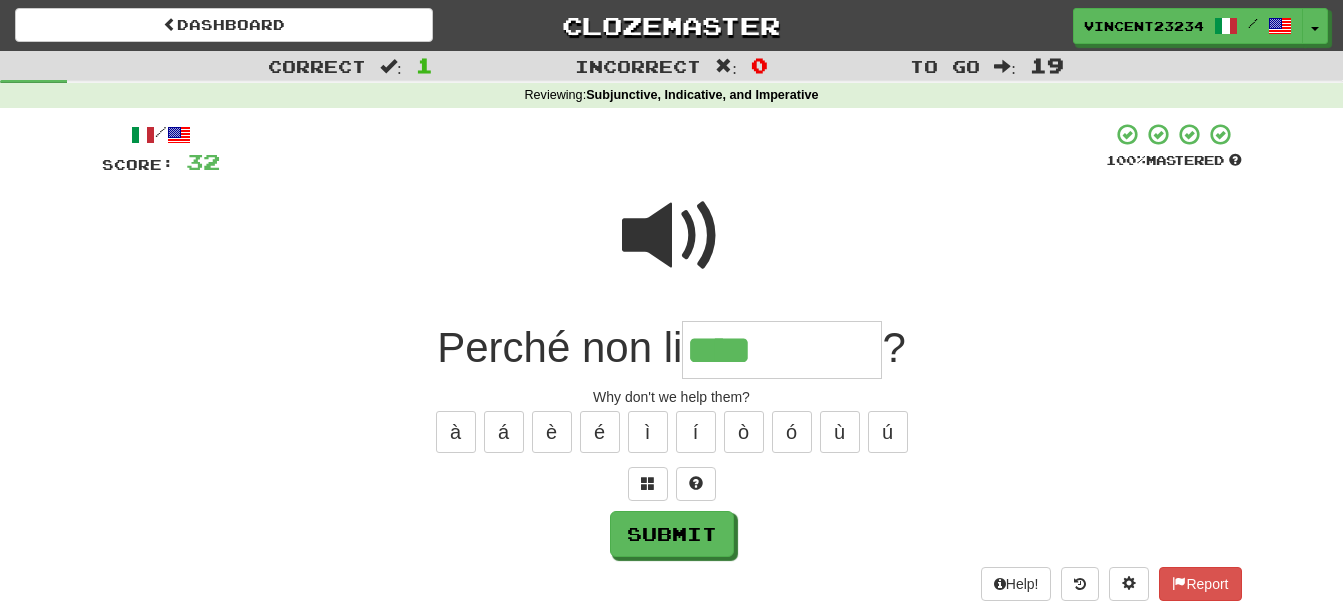 click at bounding box center [672, 236] 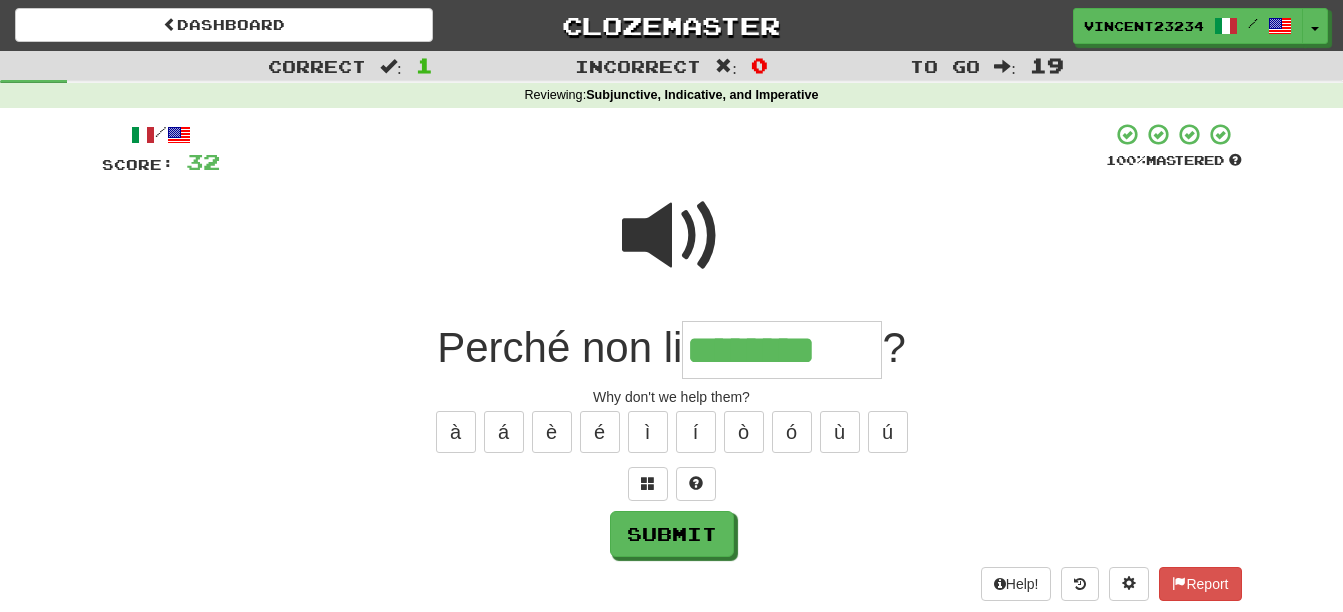 type on "********" 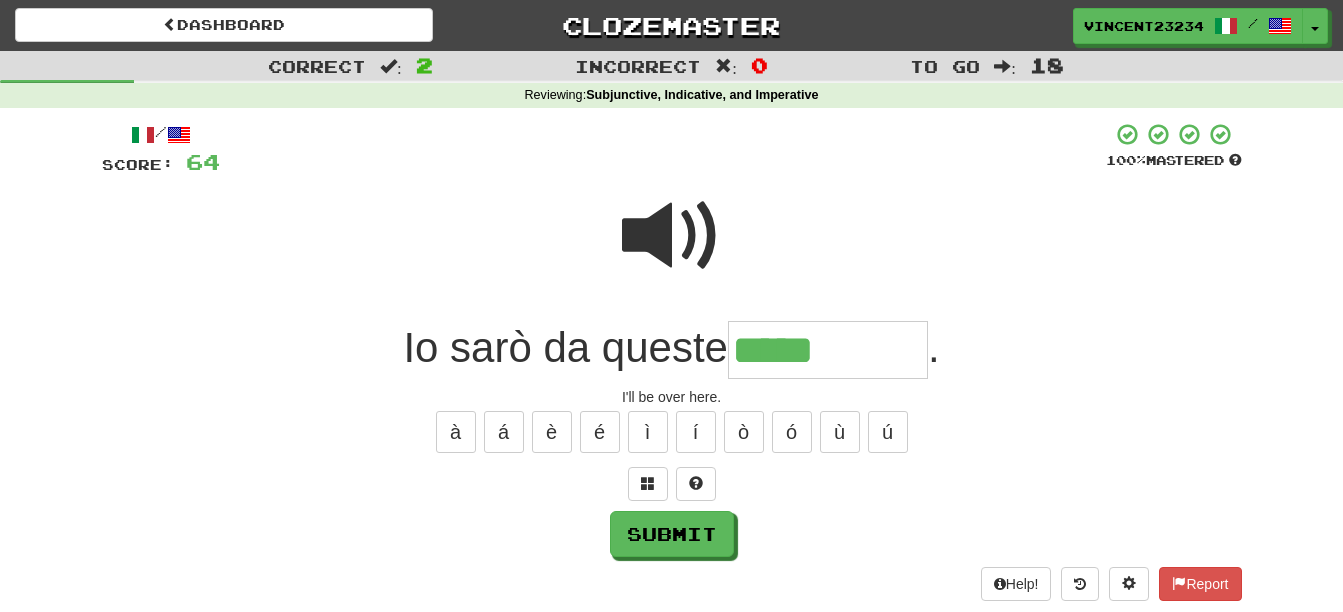 type on "*****" 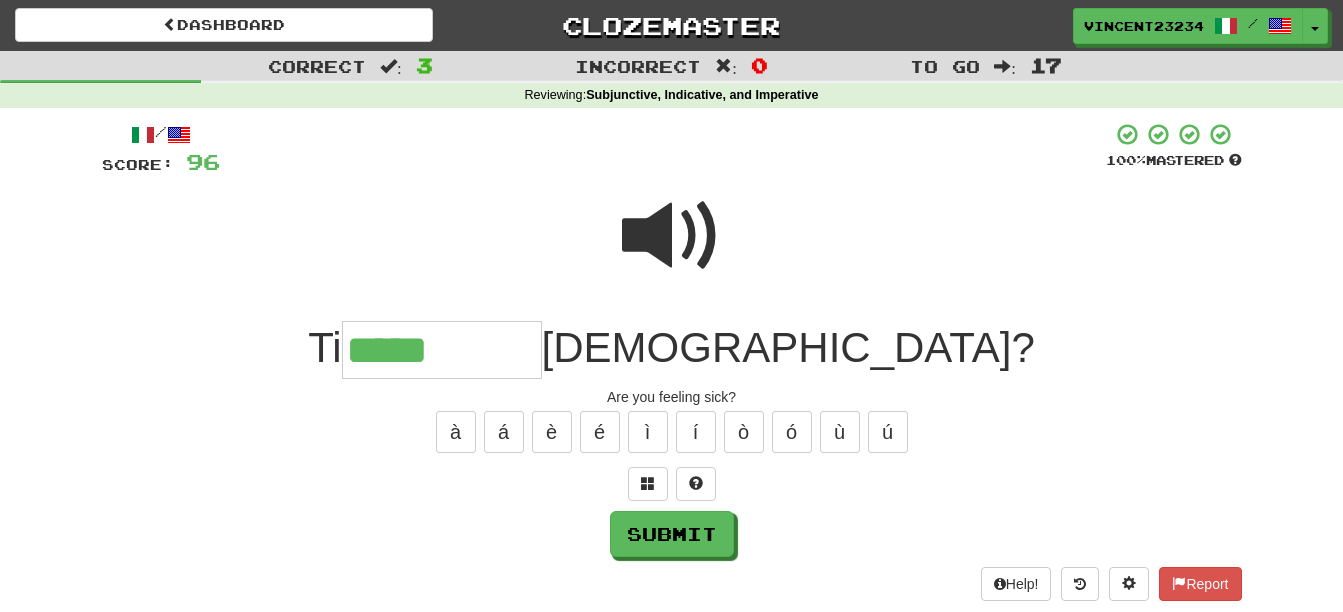 type on "*****" 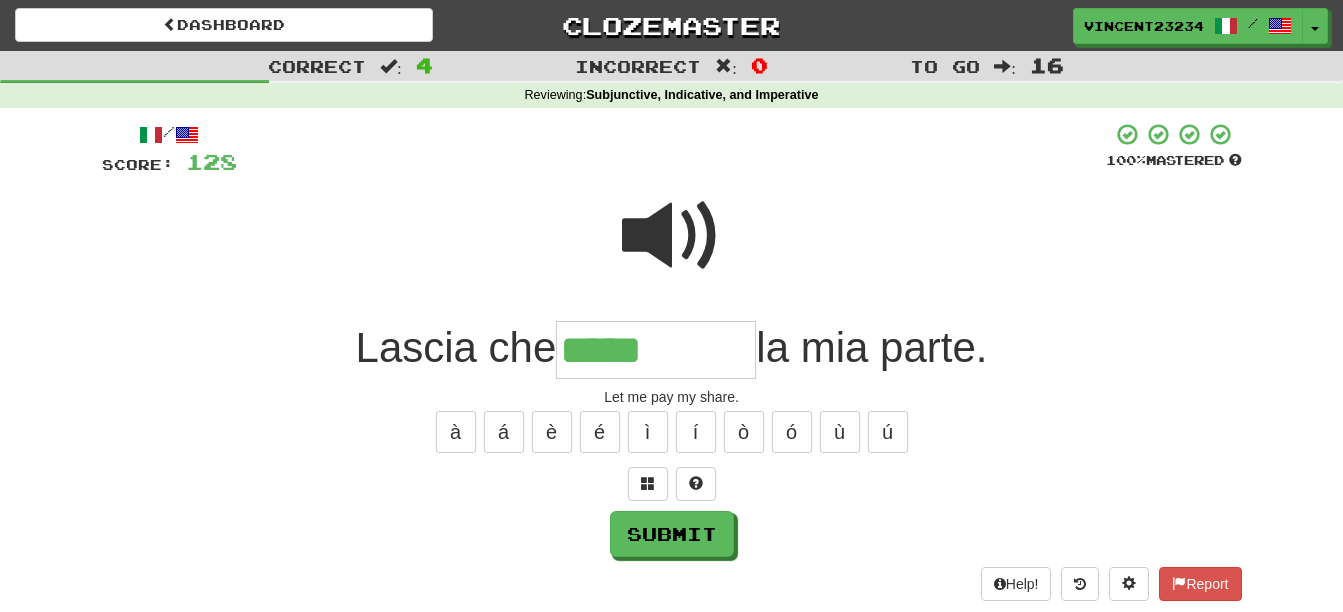 type on "*****" 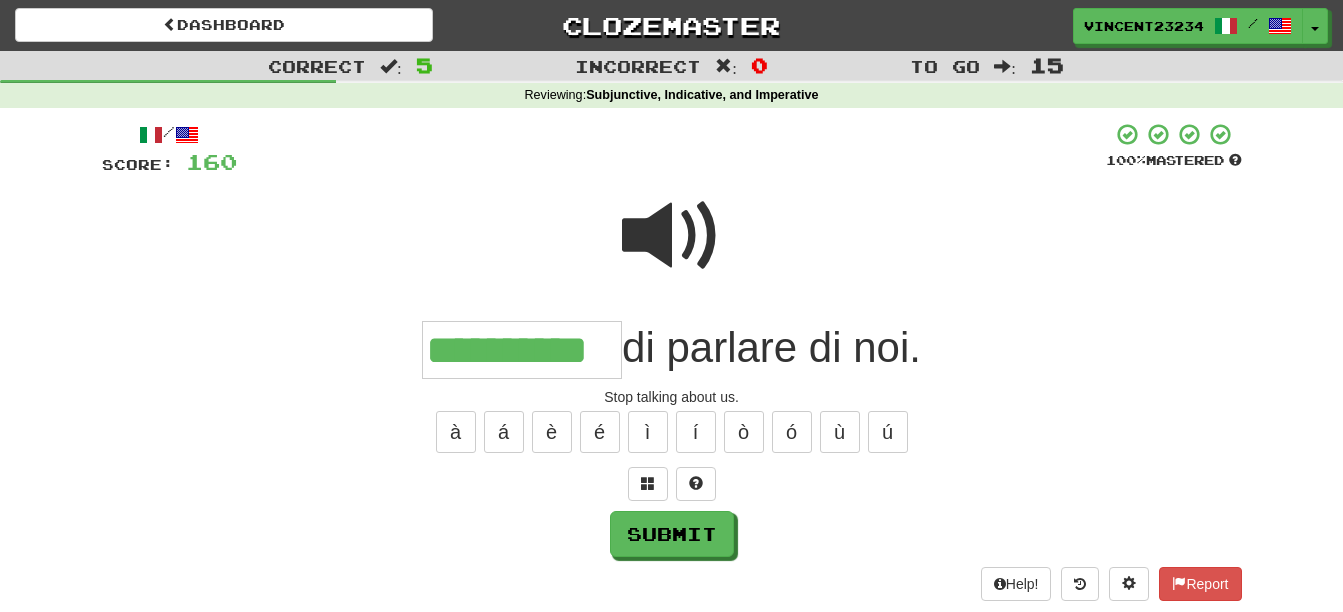 scroll, scrollTop: 0, scrollLeft: 2, axis: horizontal 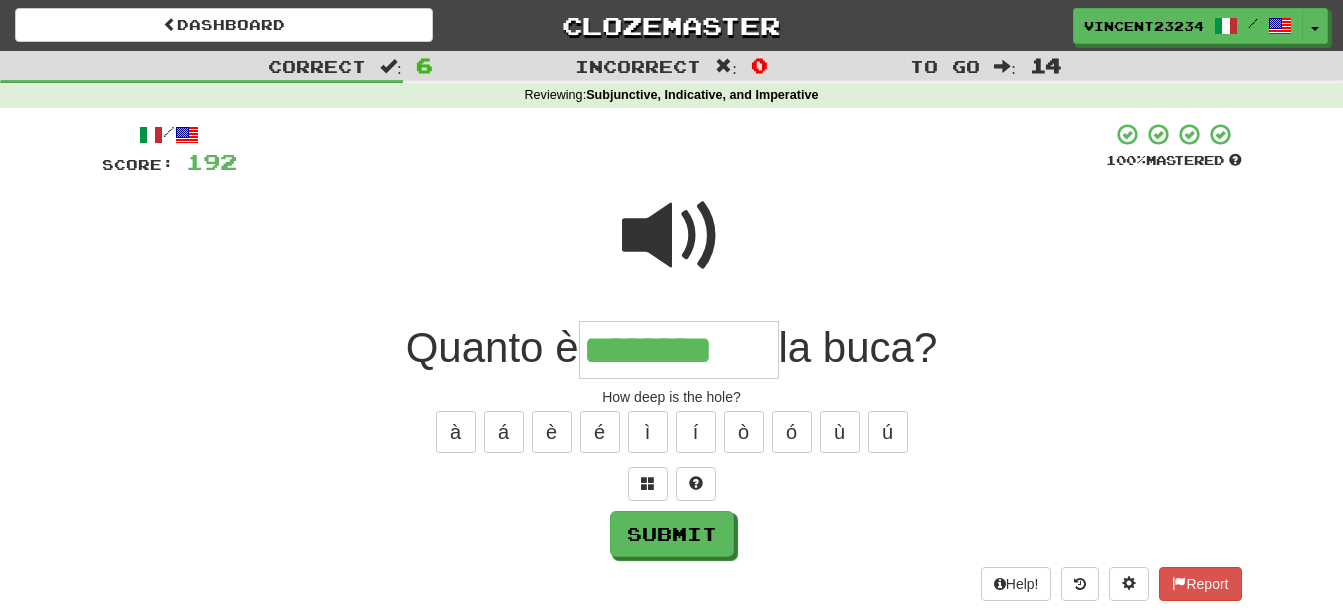 type on "********" 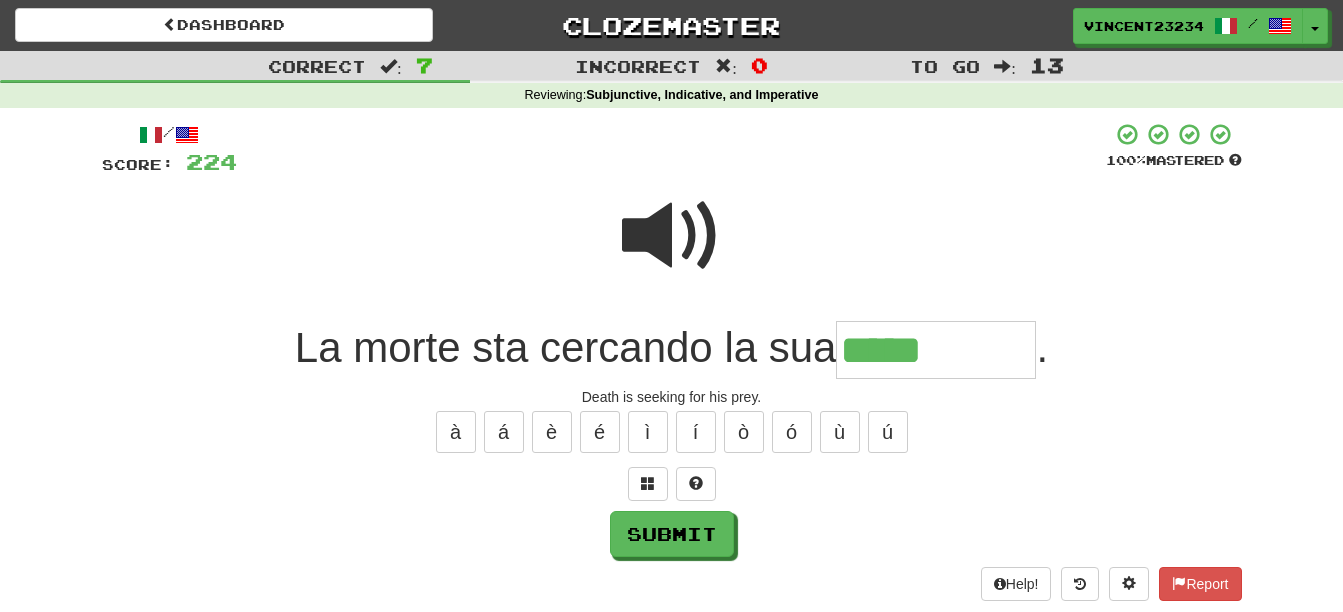 type on "*****" 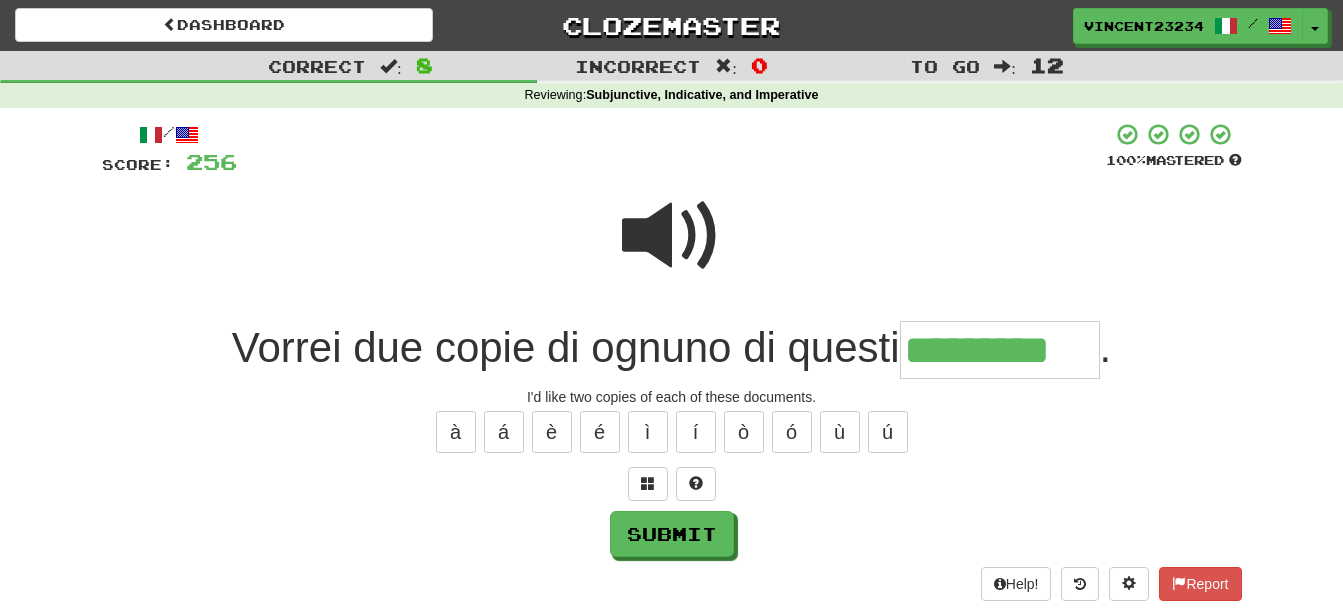 scroll, scrollTop: 0, scrollLeft: 2, axis: horizontal 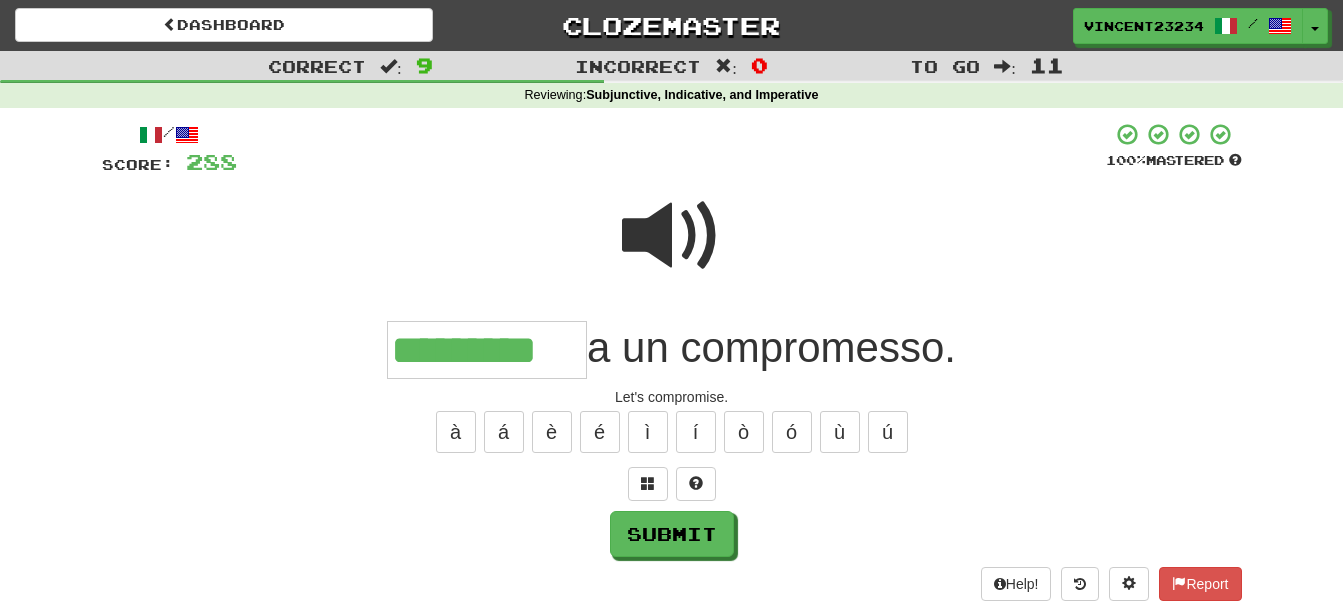 type on "*********" 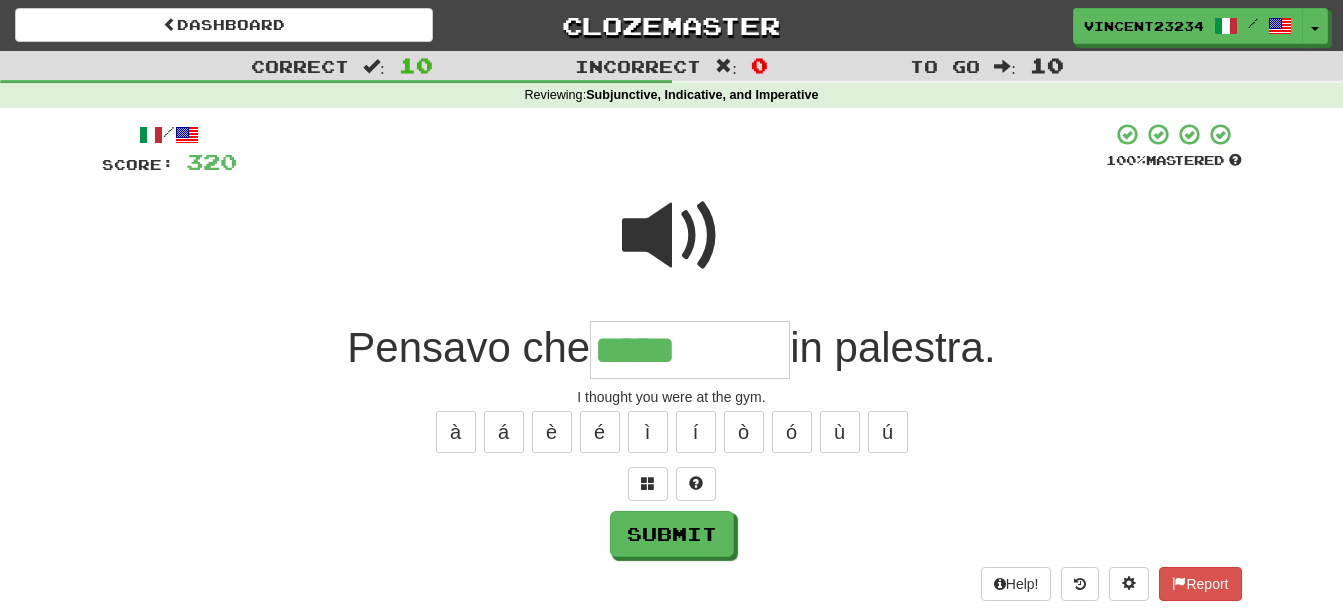 type on "*****" 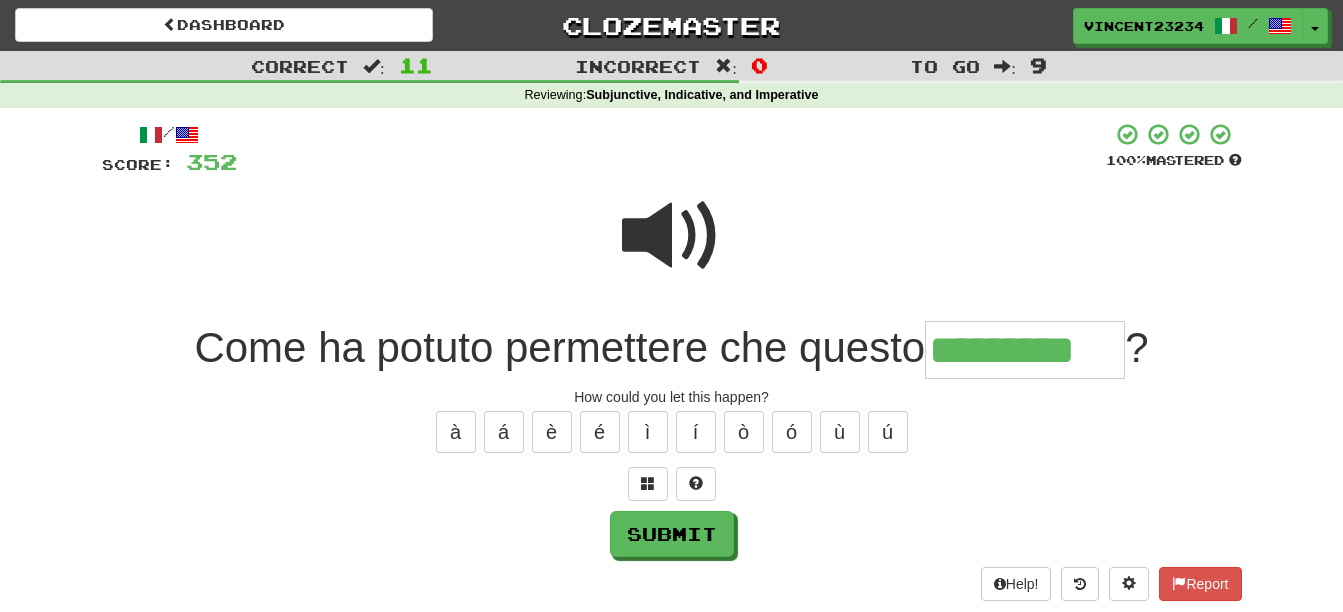 scroll, scrollTop: 0, scrollLeft: 9, axis: horizontal 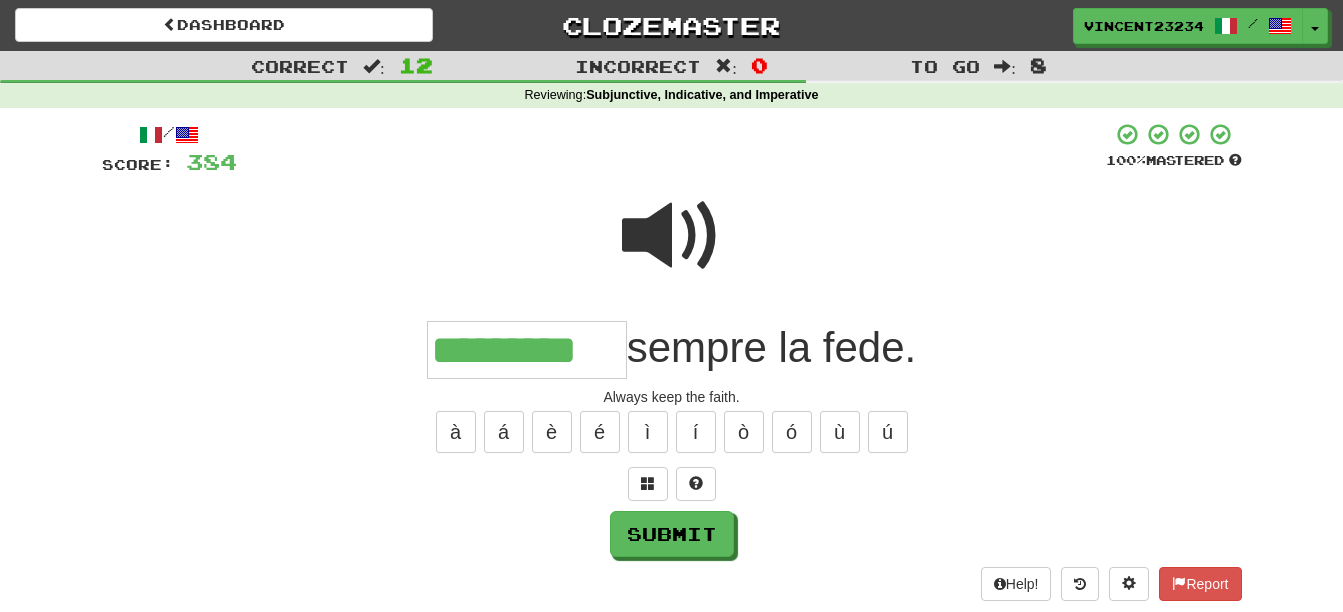 type on "*********" 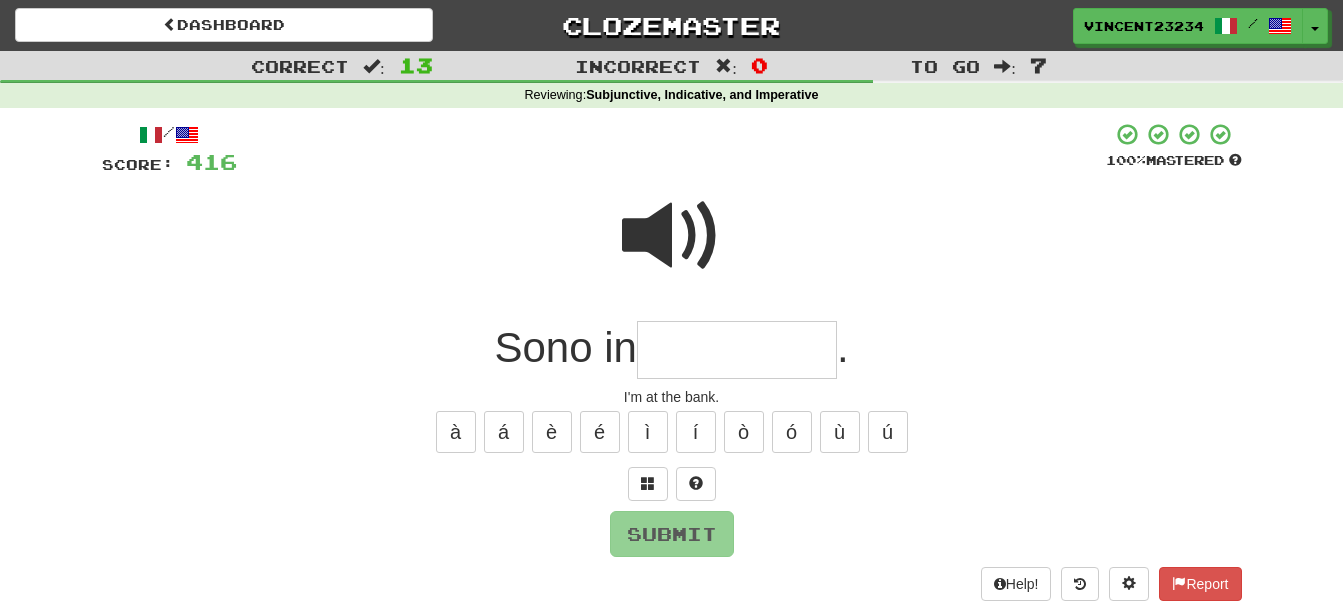 type on "*" 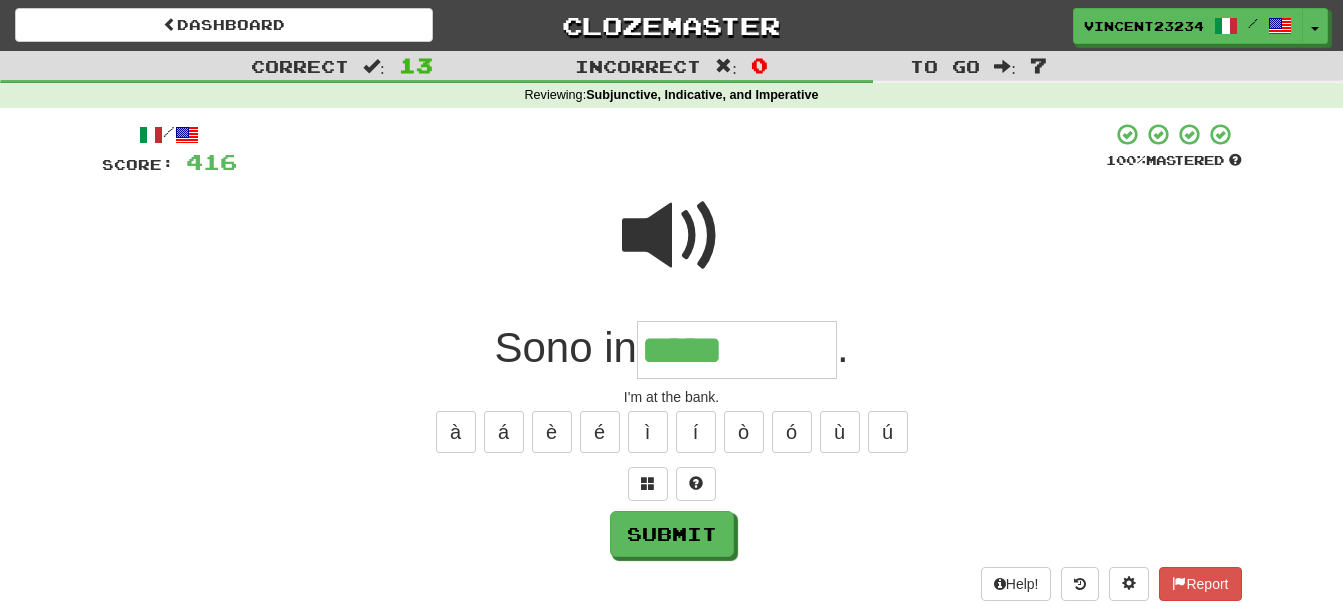 type on "*****" 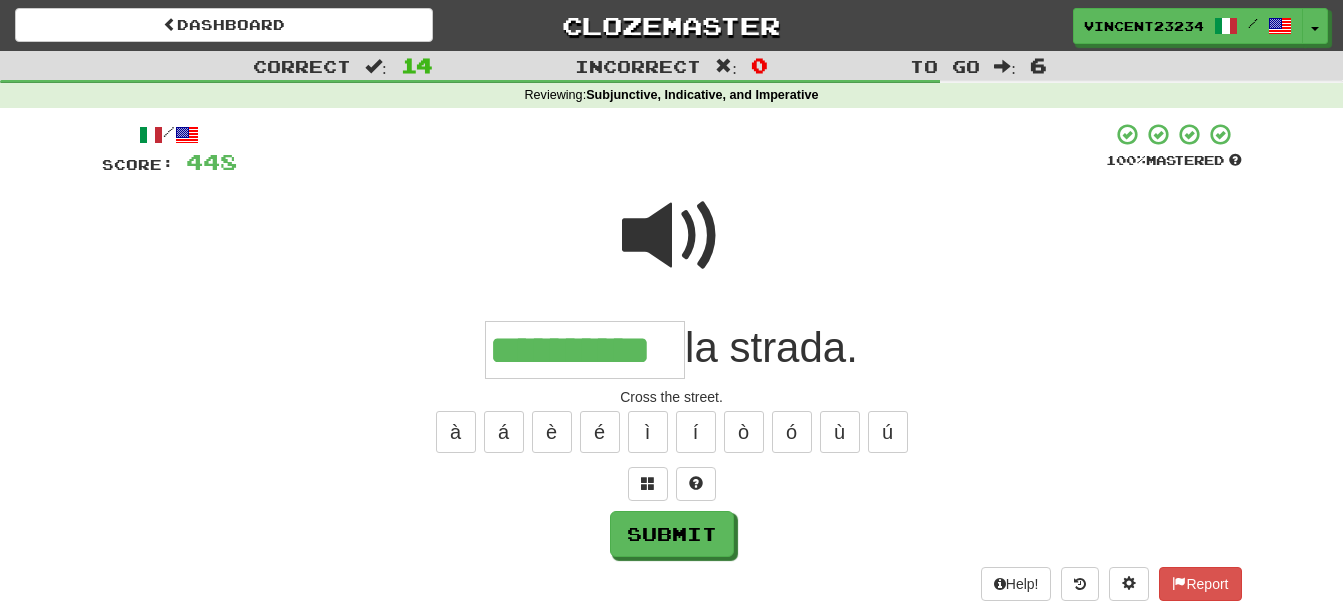 type on "**********" 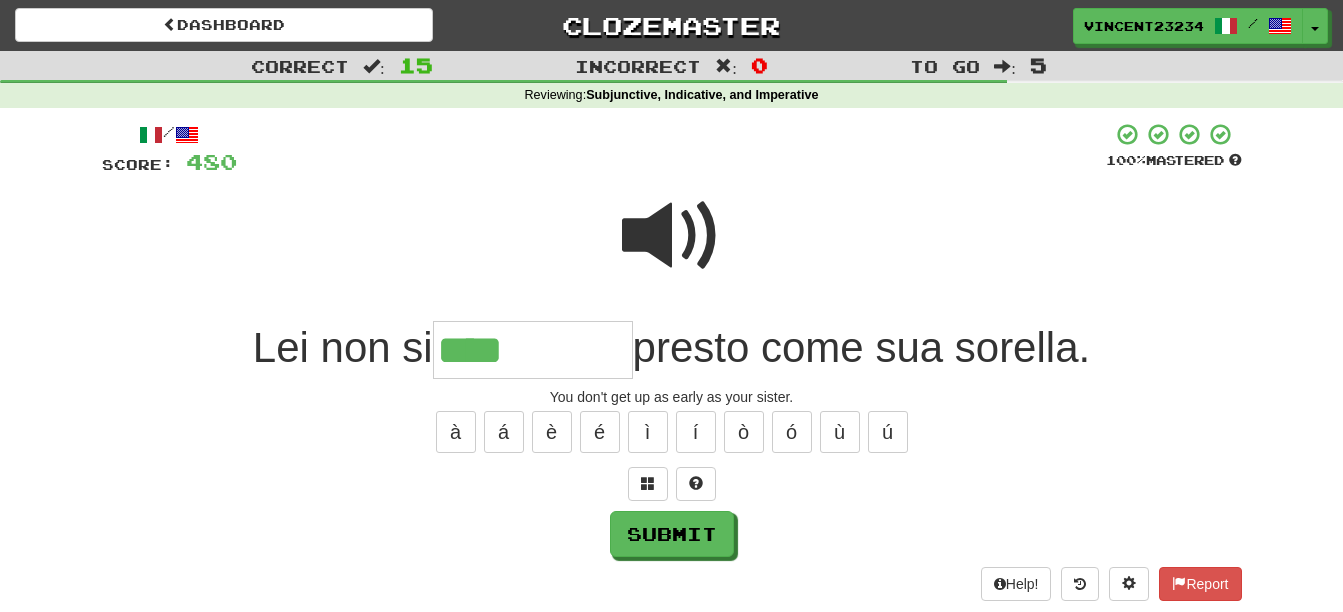 type on "****" 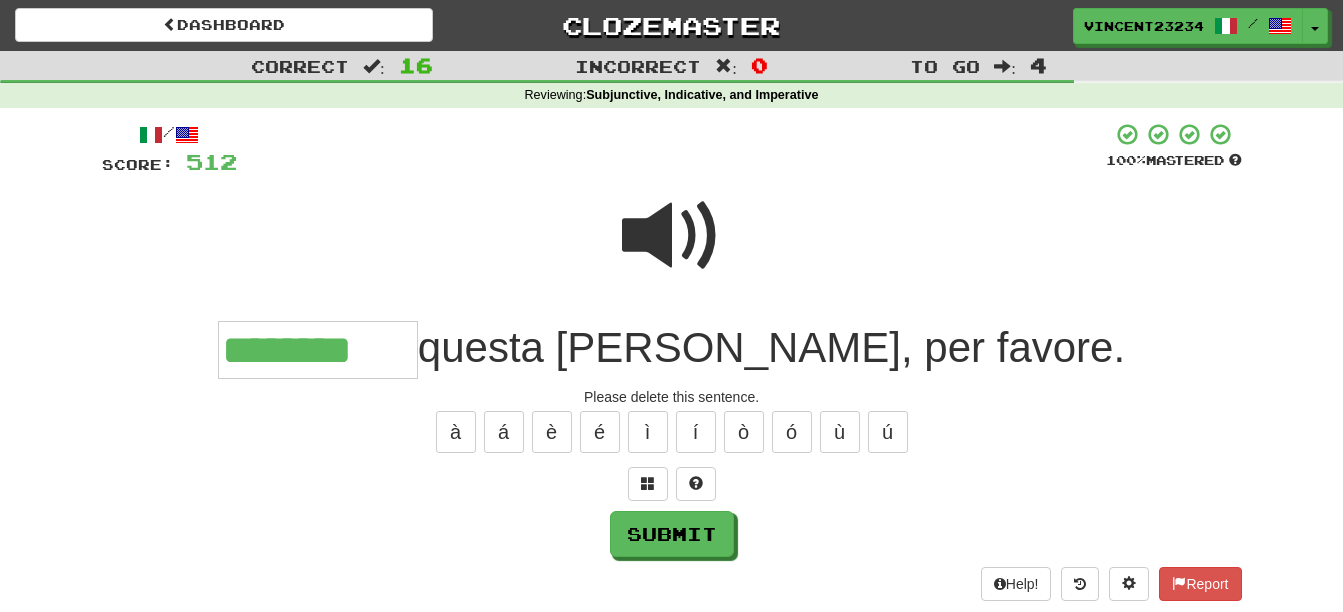 type on "********" 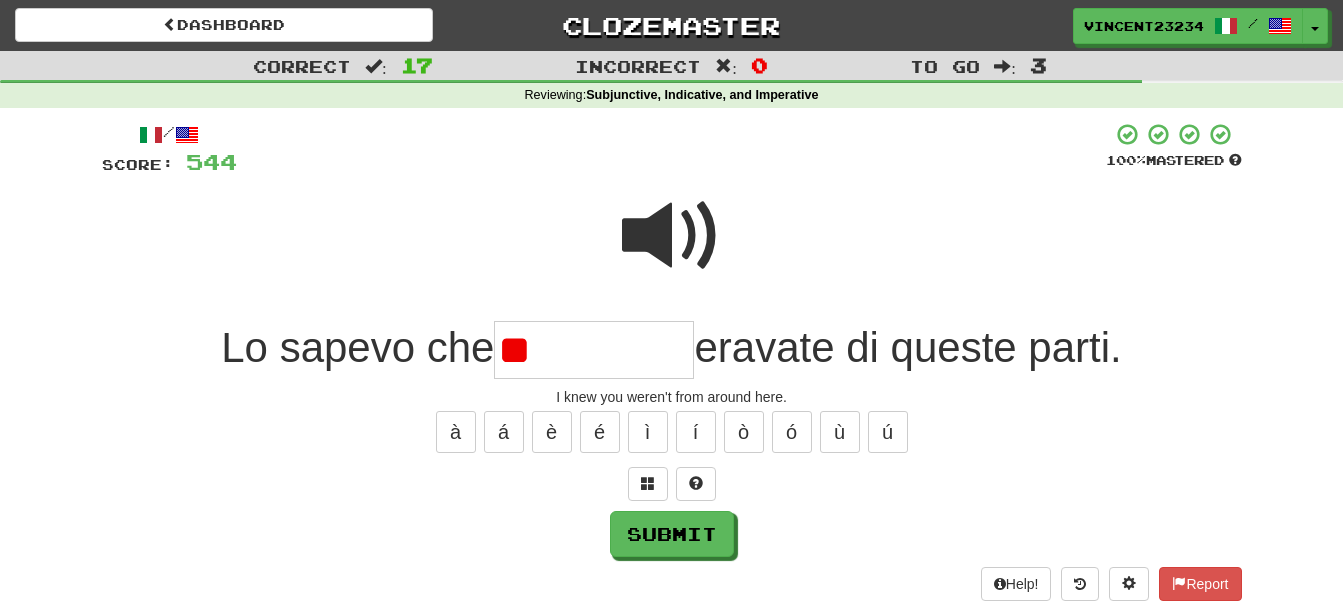 type on "*" 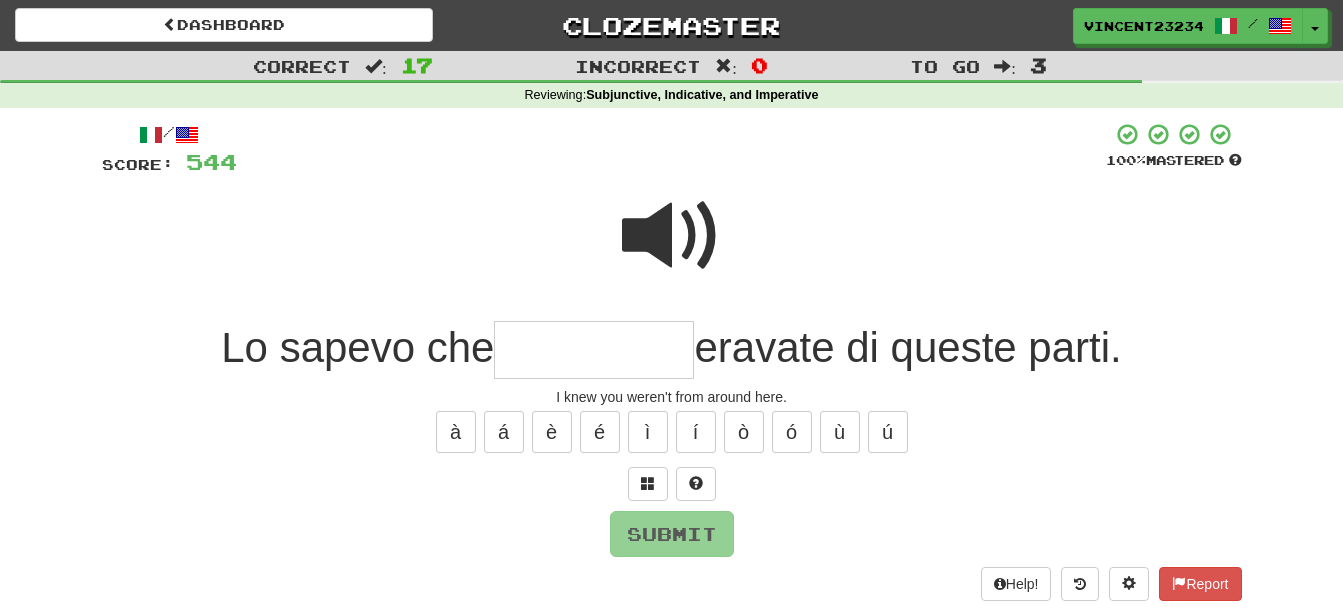 click at bounding box center [672, 236] 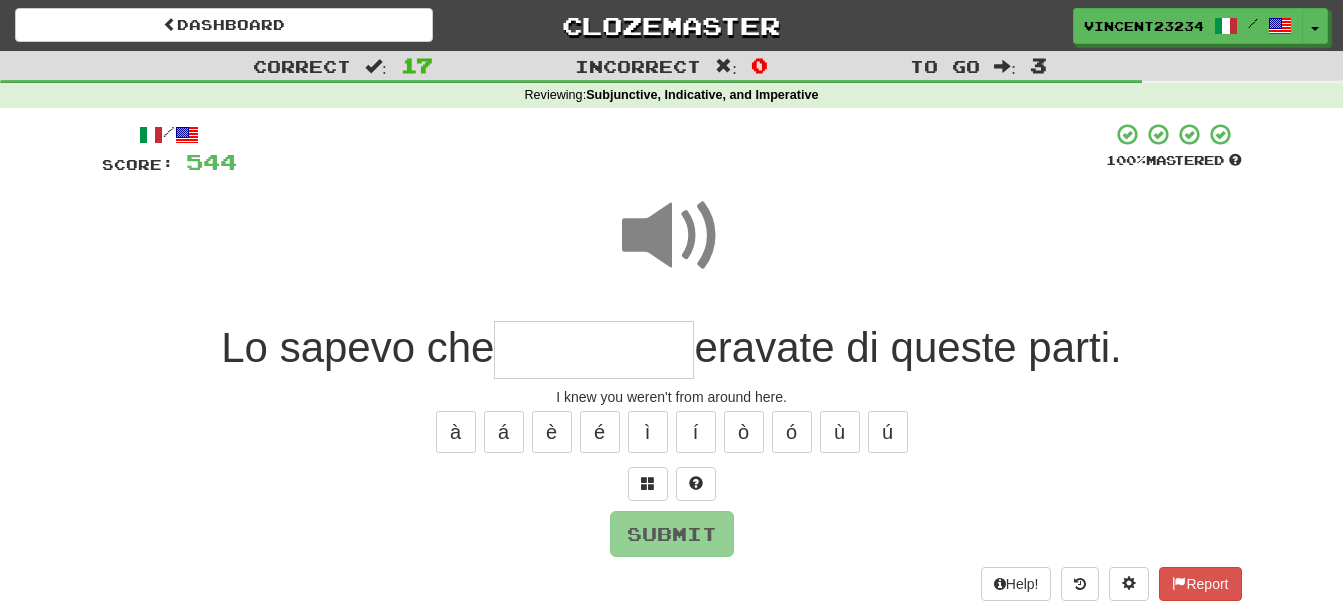 click at bounding box center (594, 350) 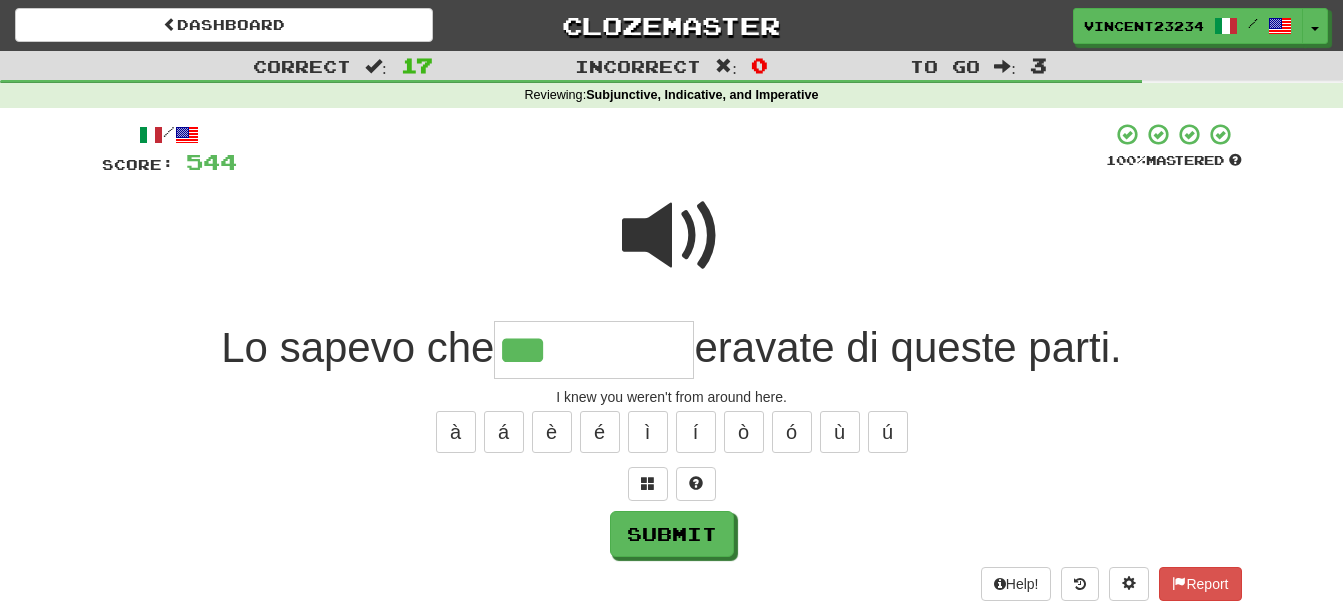 type on "***" 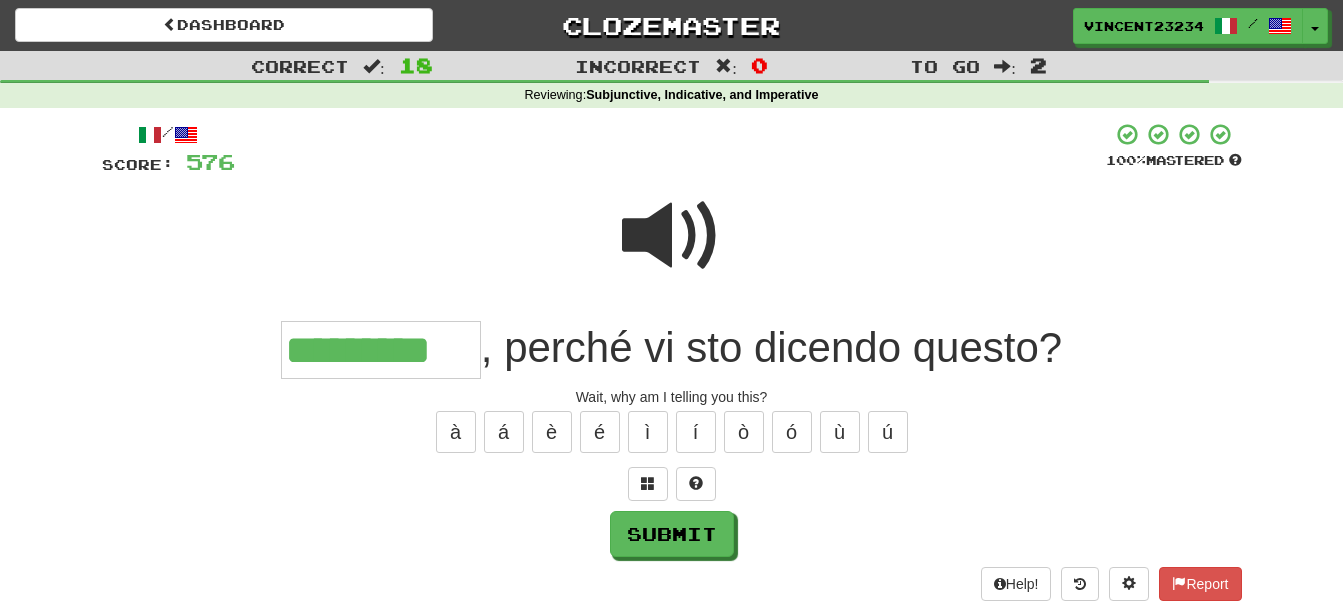 type on "*********" 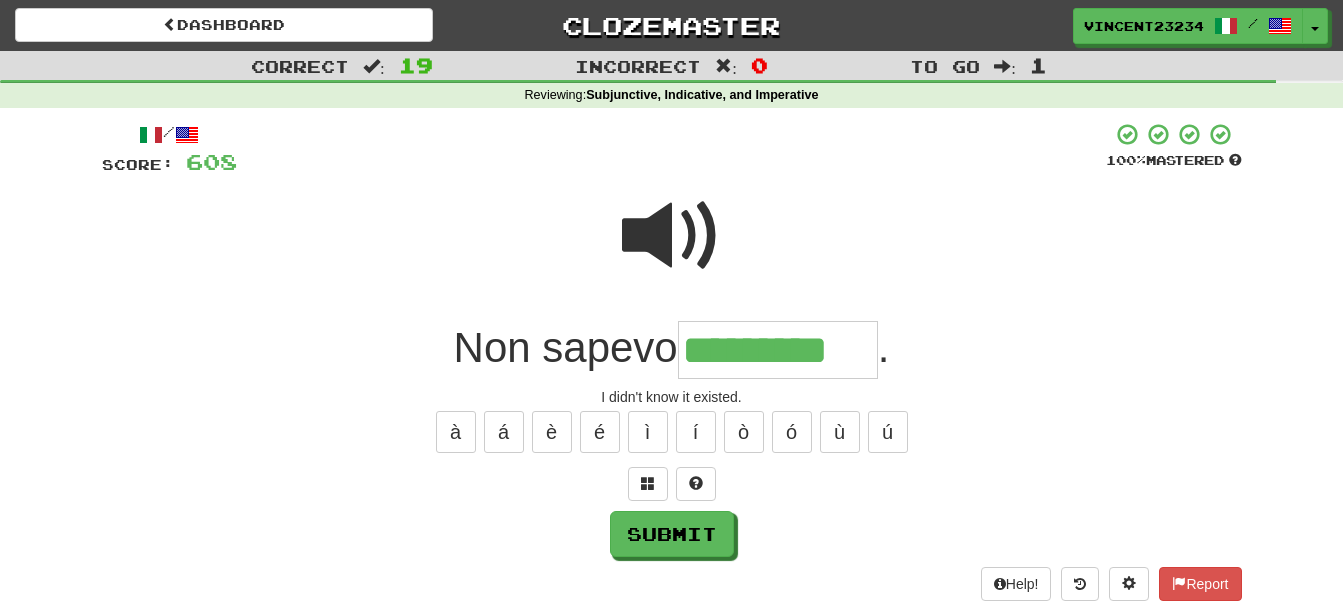 type on "*********" 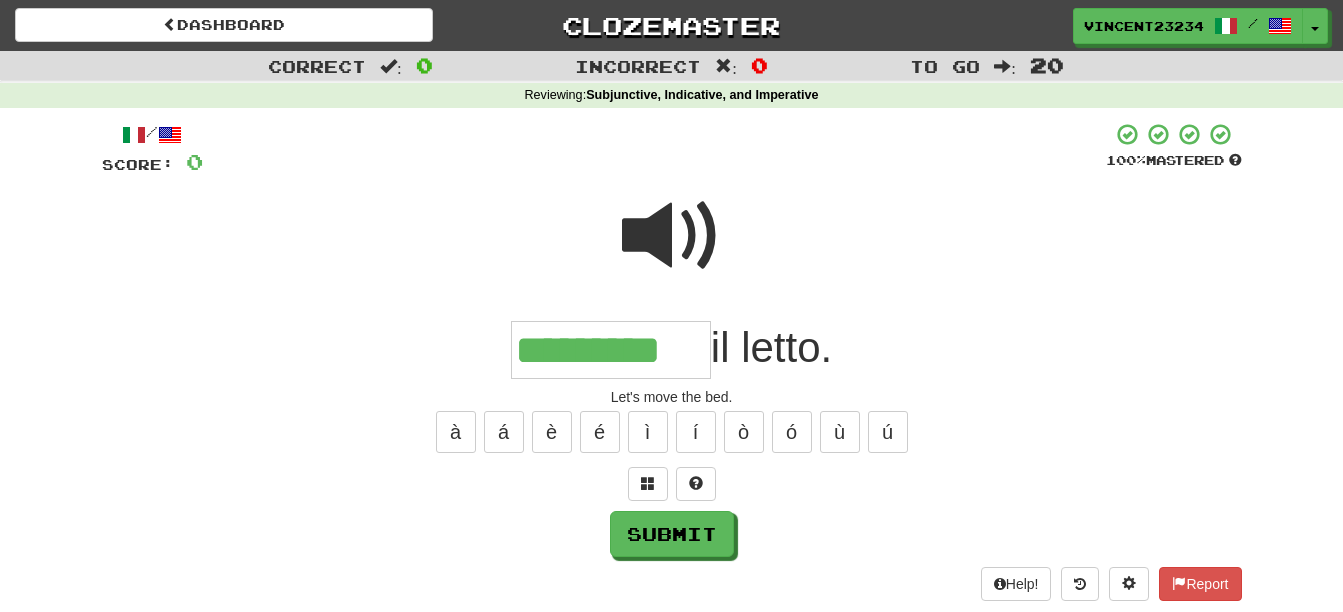 type on "*********" 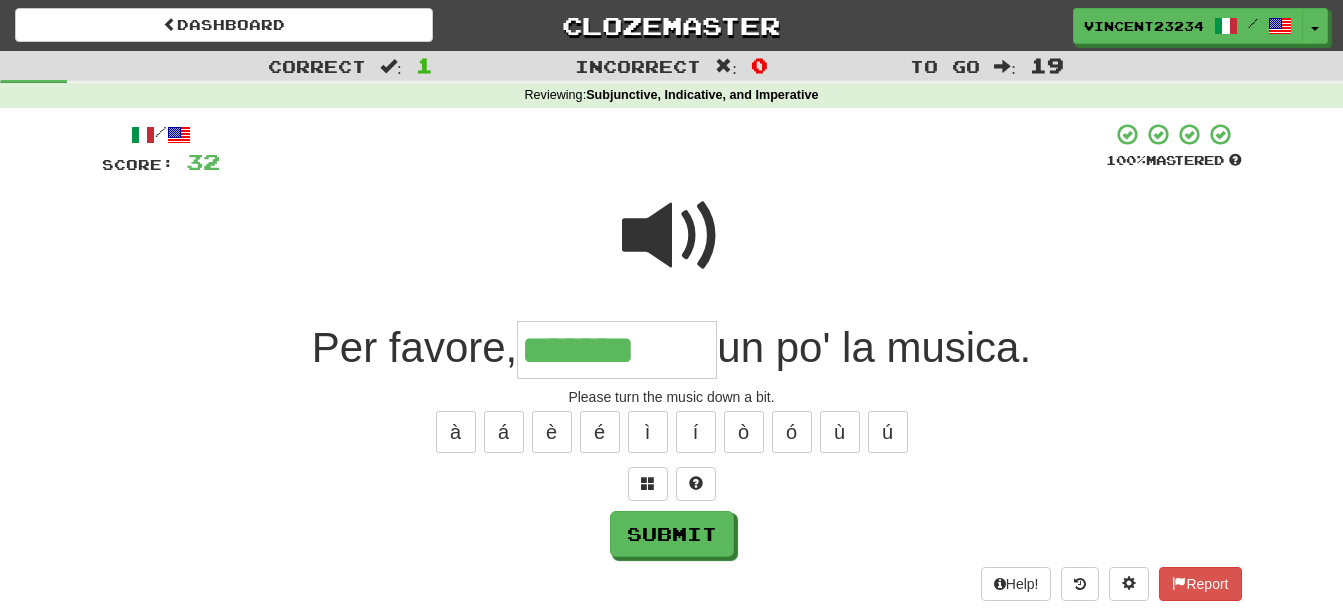 type on "*******" 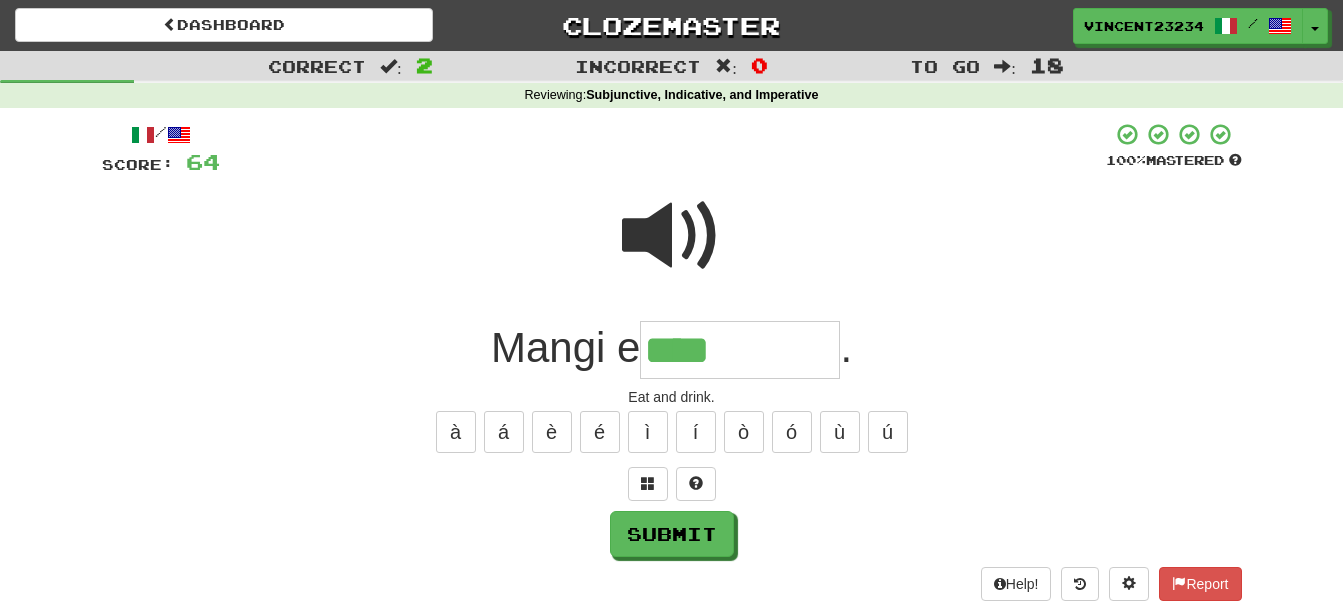 type on "****" 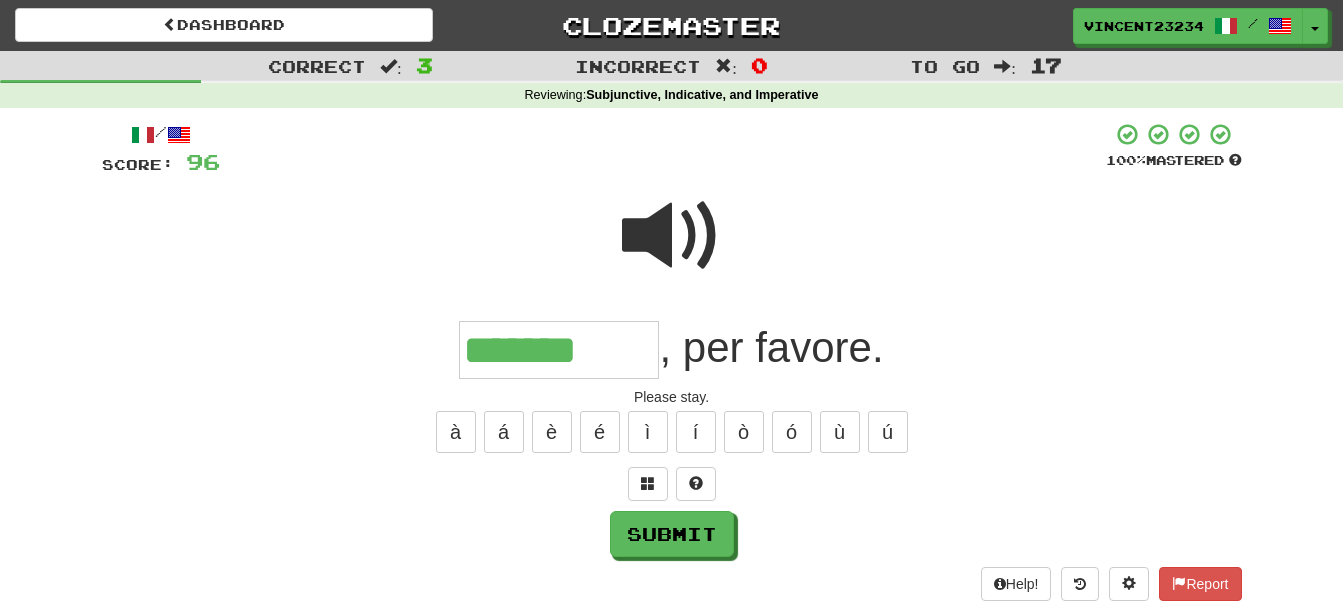 type on "*******" 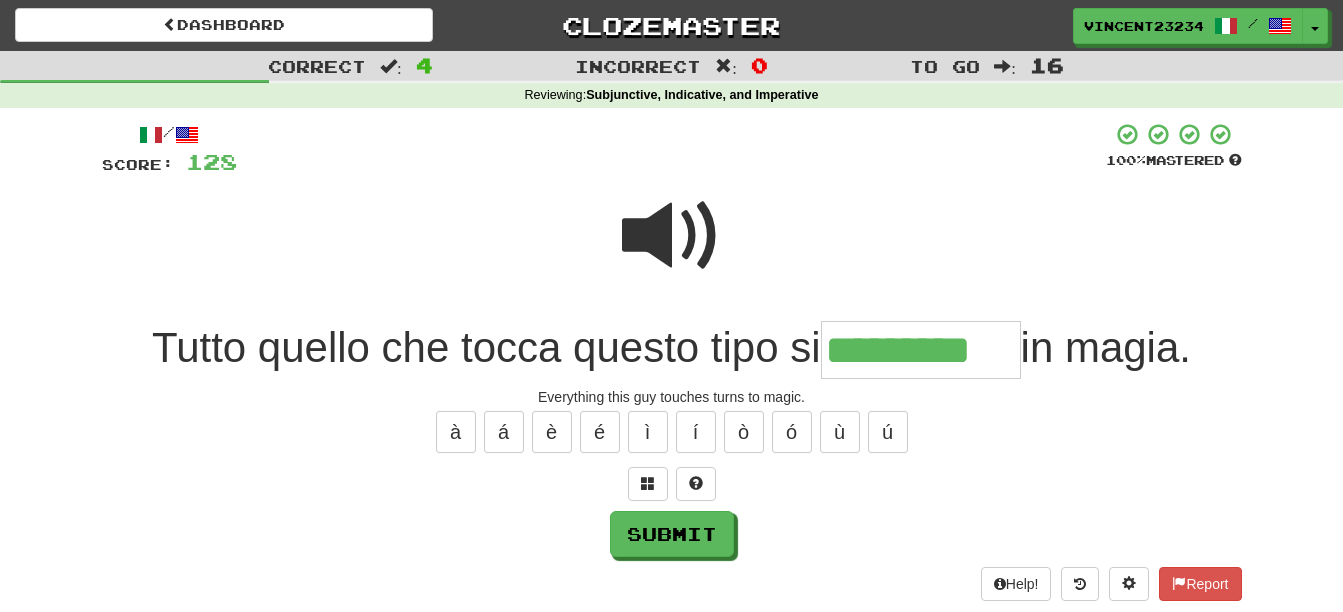 type on "*********" 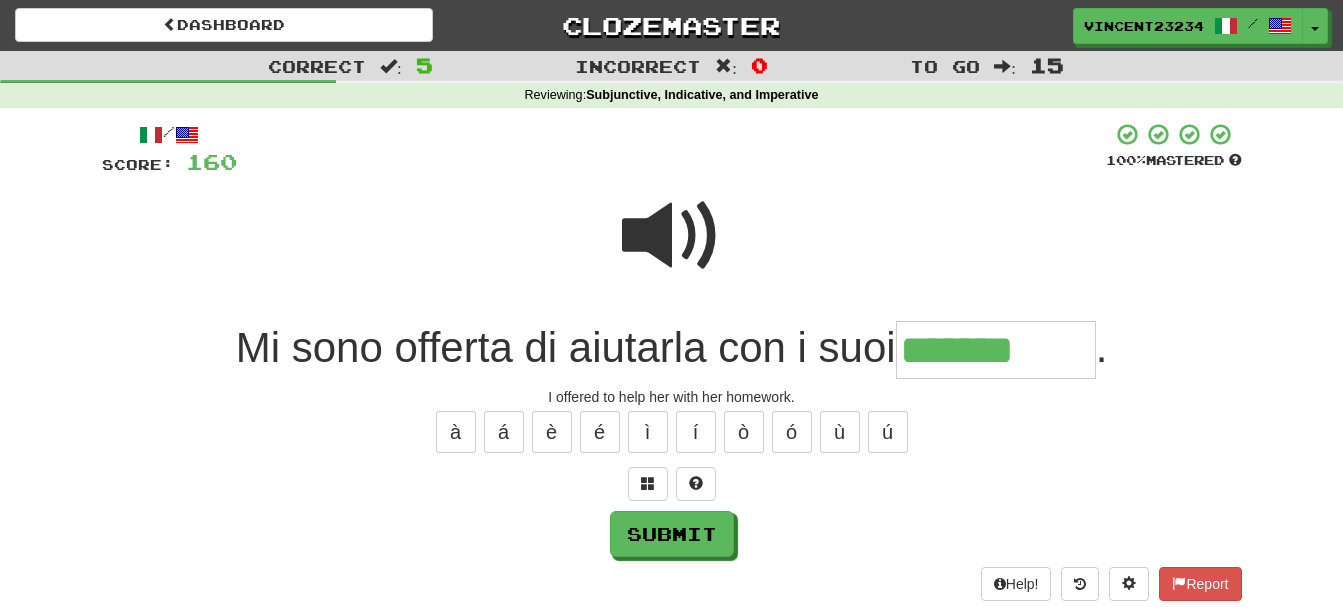 type on "*******" 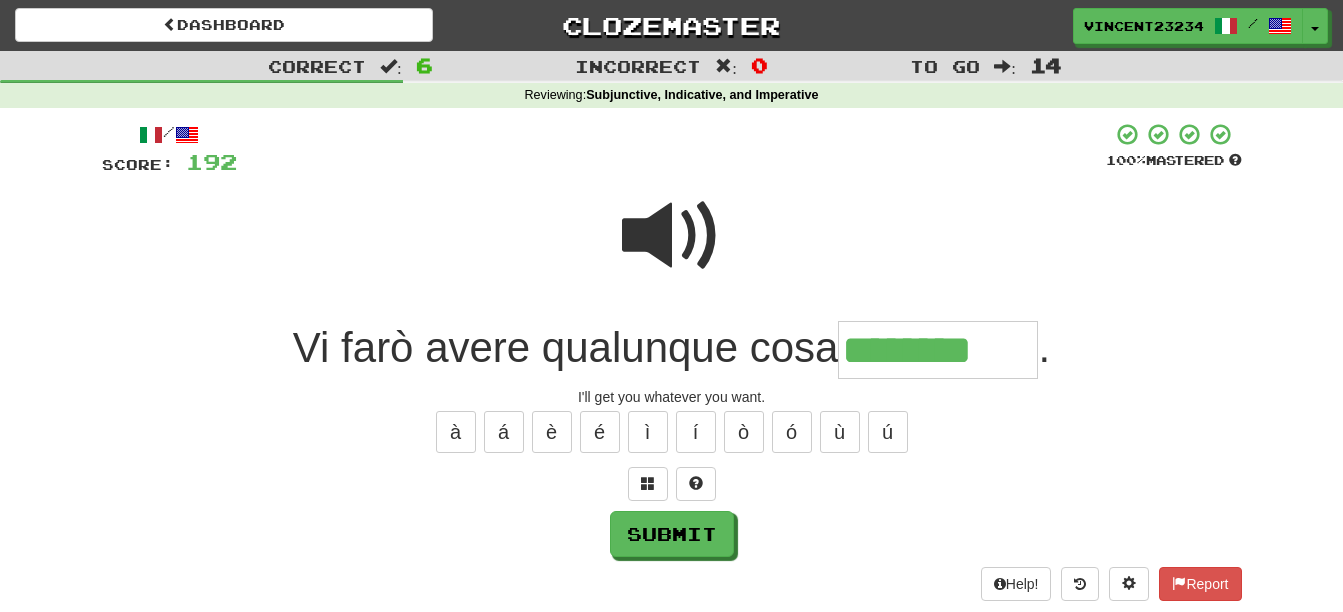type on "********" 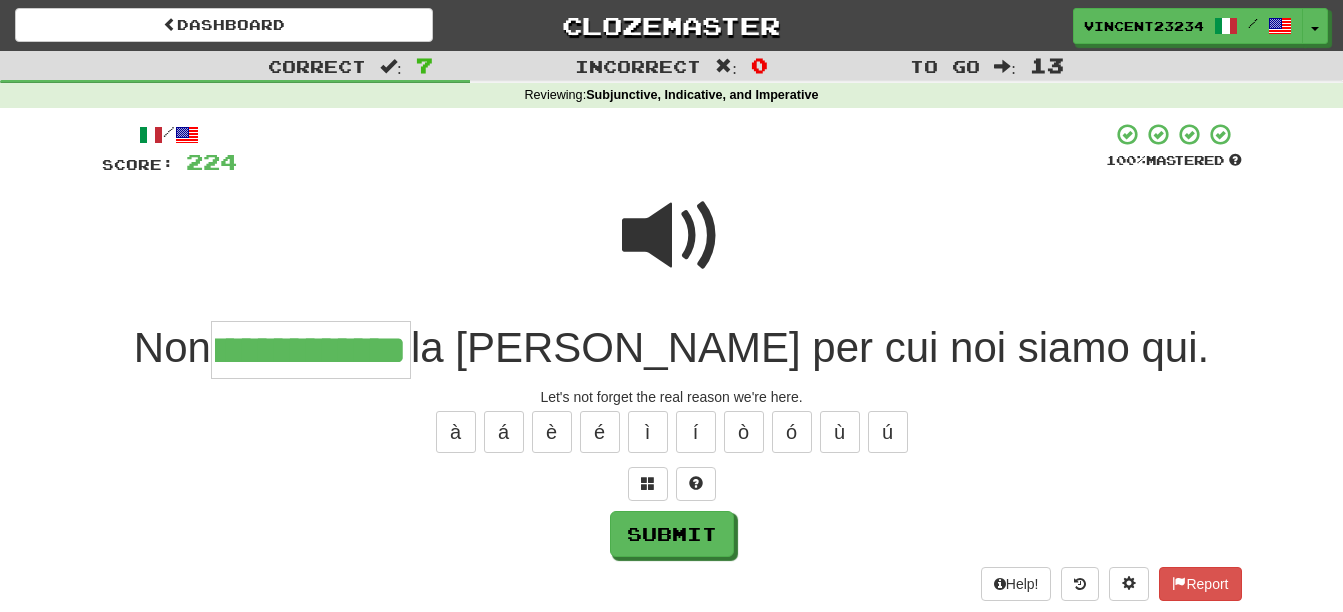 scroll, scrollTop: 0, scrollLeft: 78, axis: horizontal 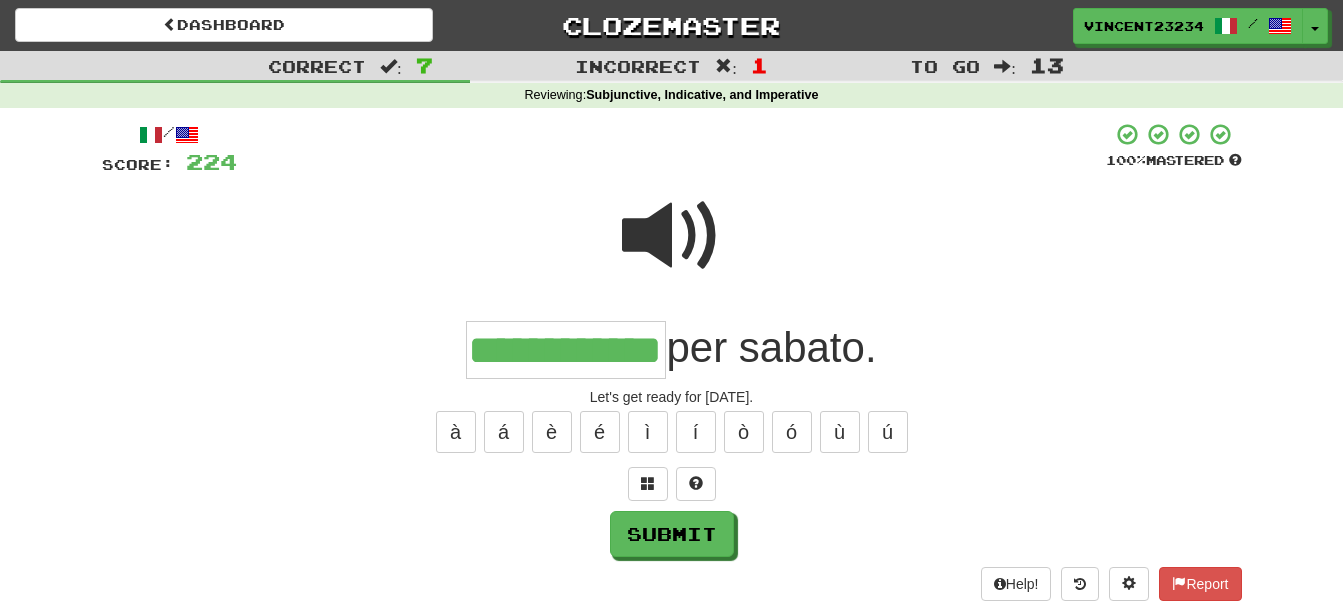 type on "**********" 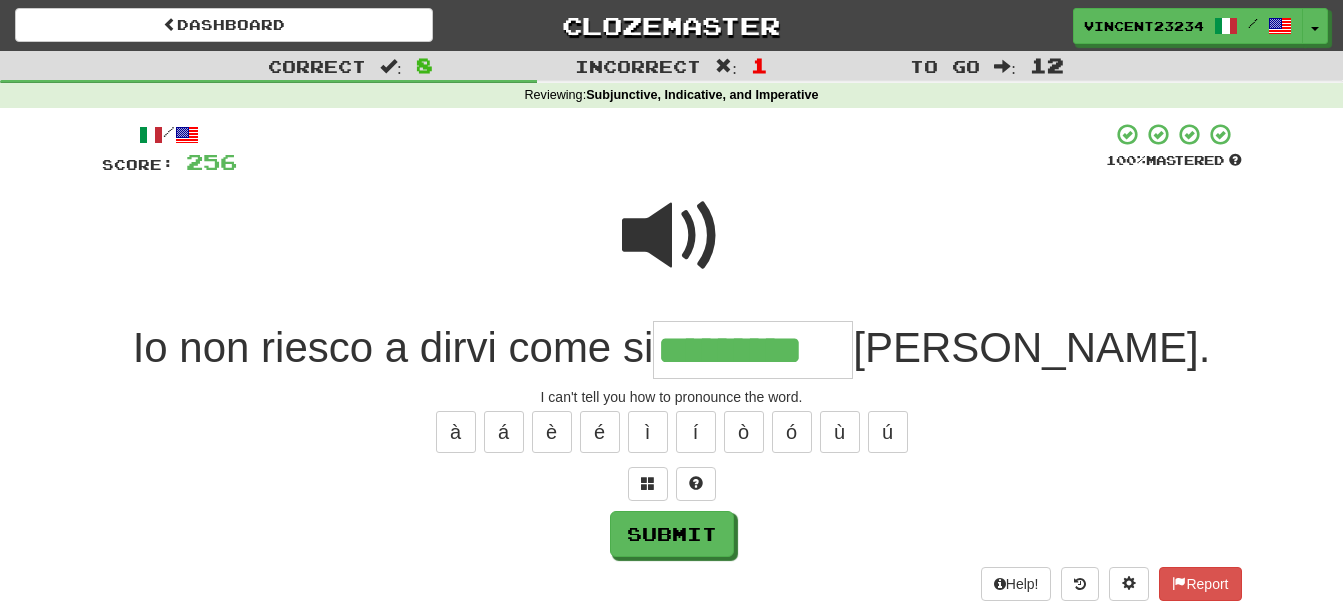type on "*********" 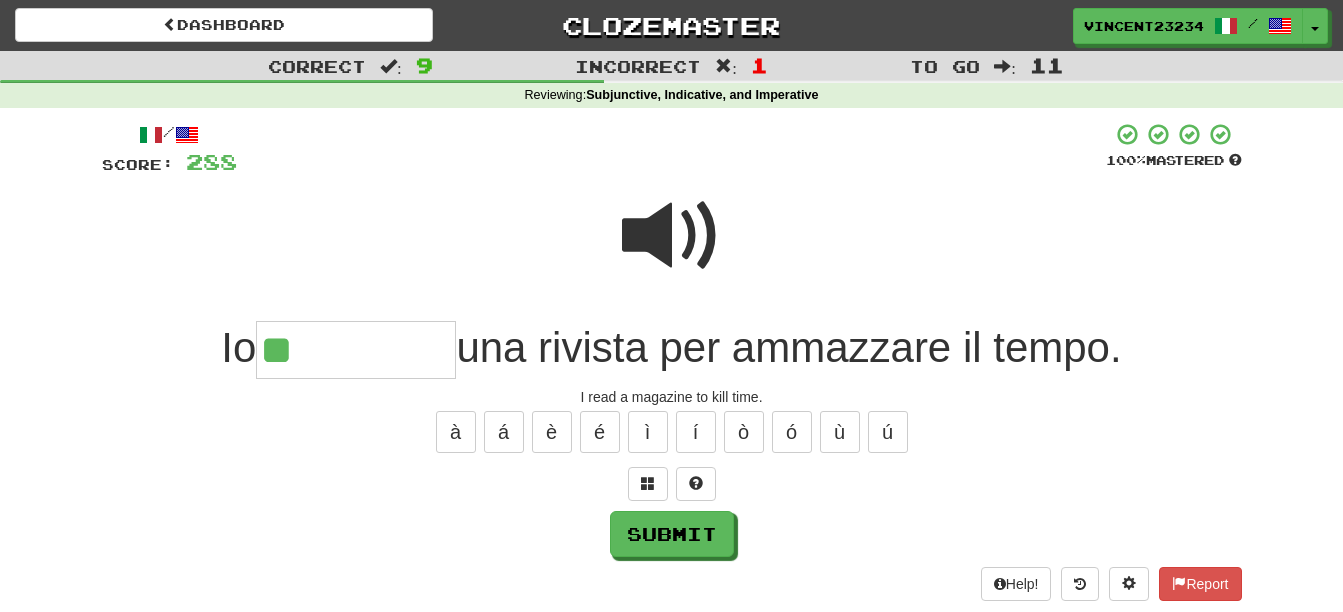 click at bounding box center (672, 236) 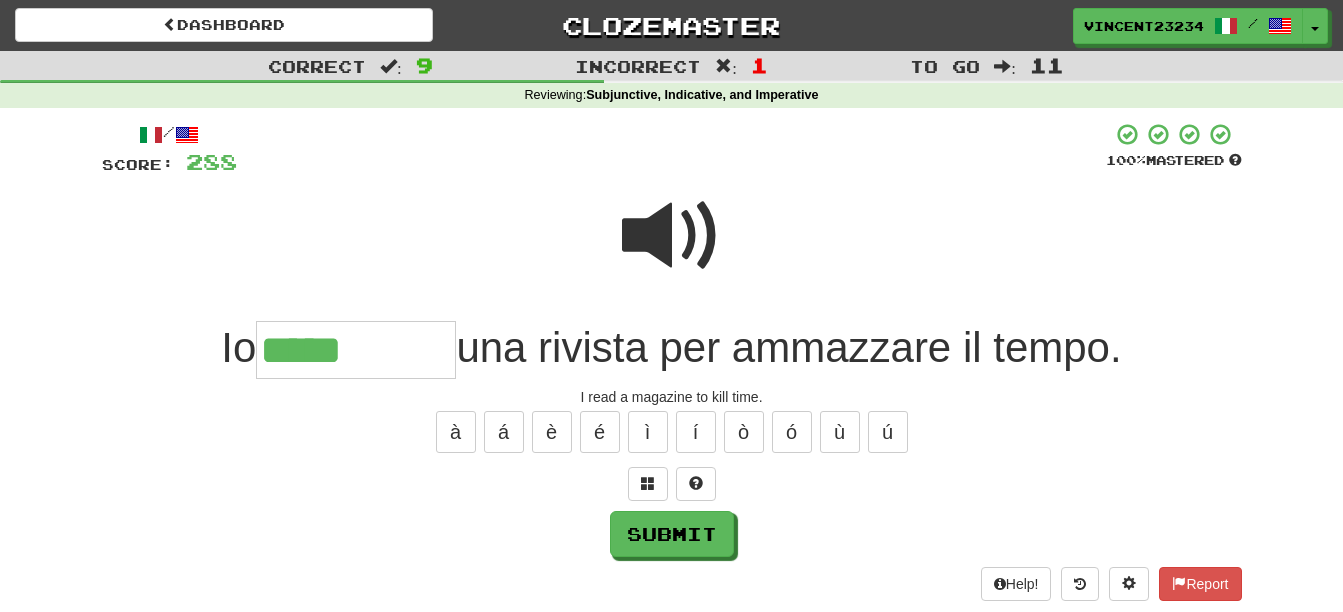 type on "*****" 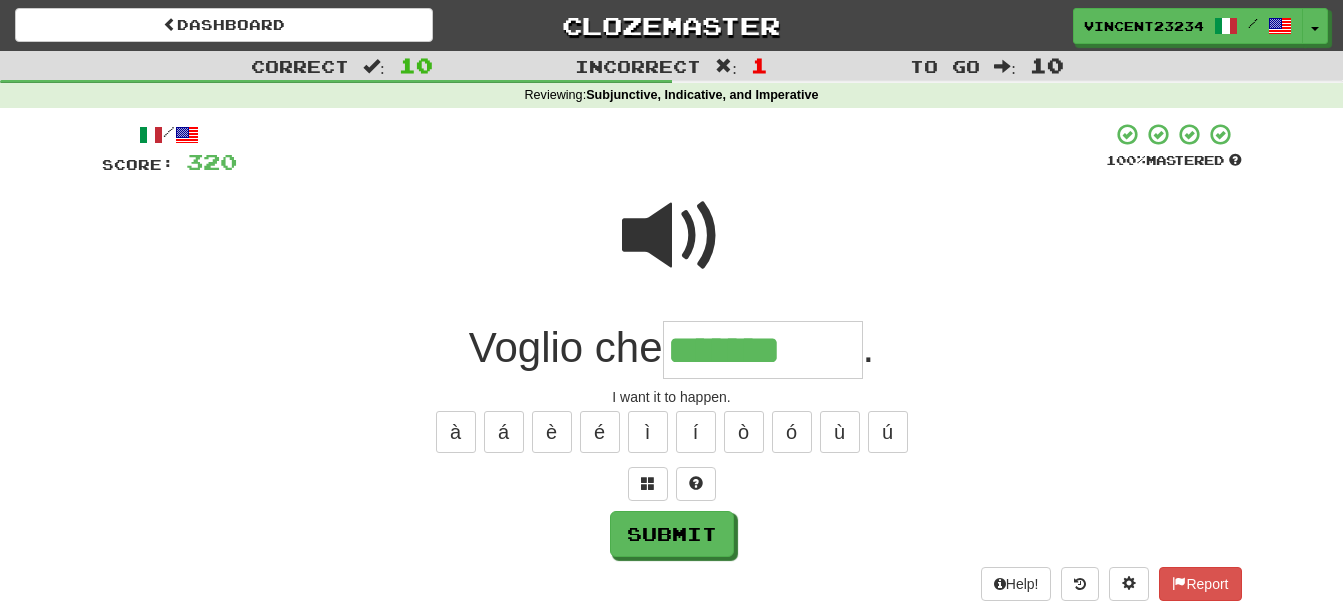 type on "*******" 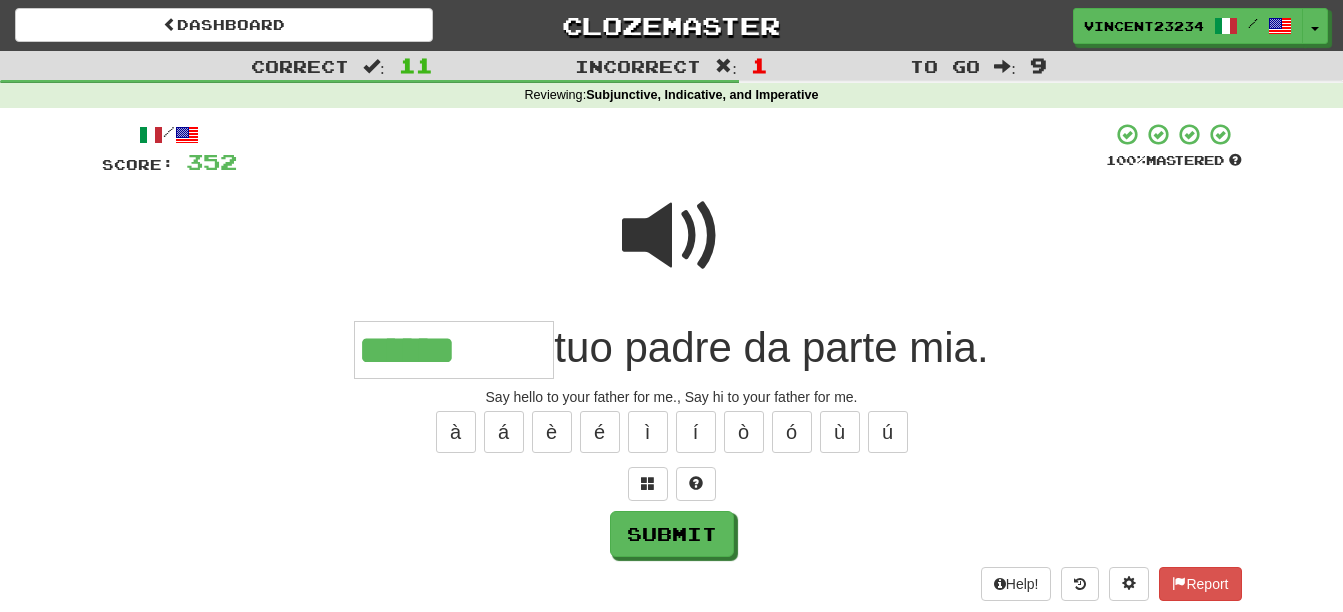 type on "******" 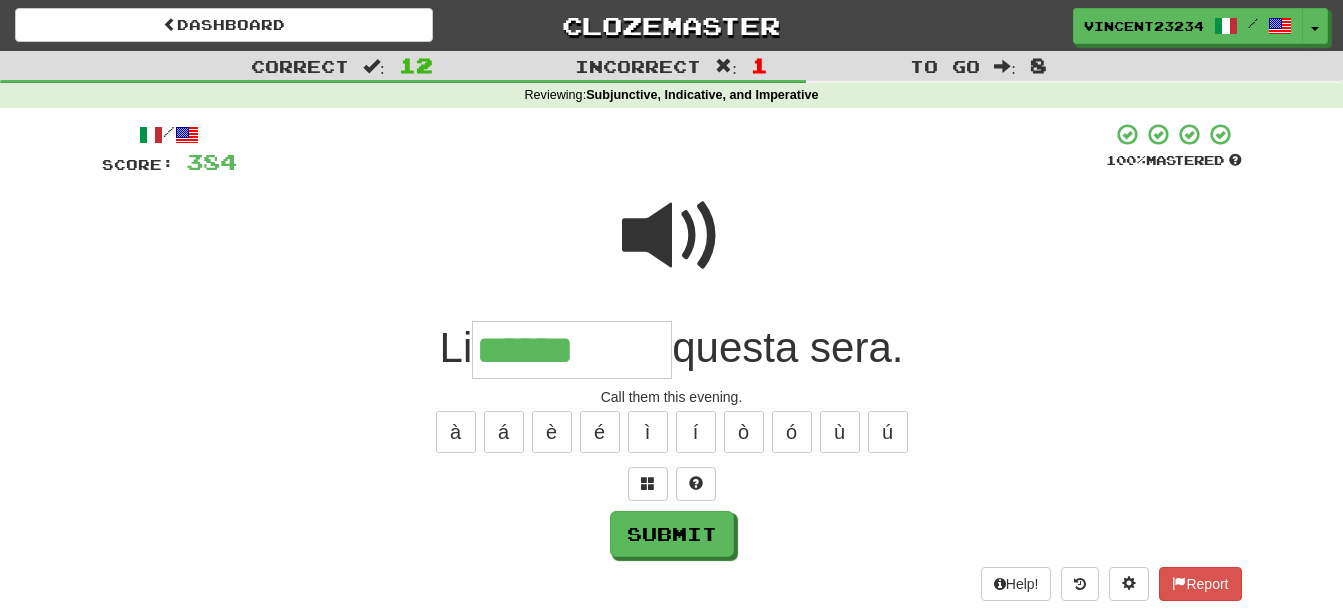 type on "******" 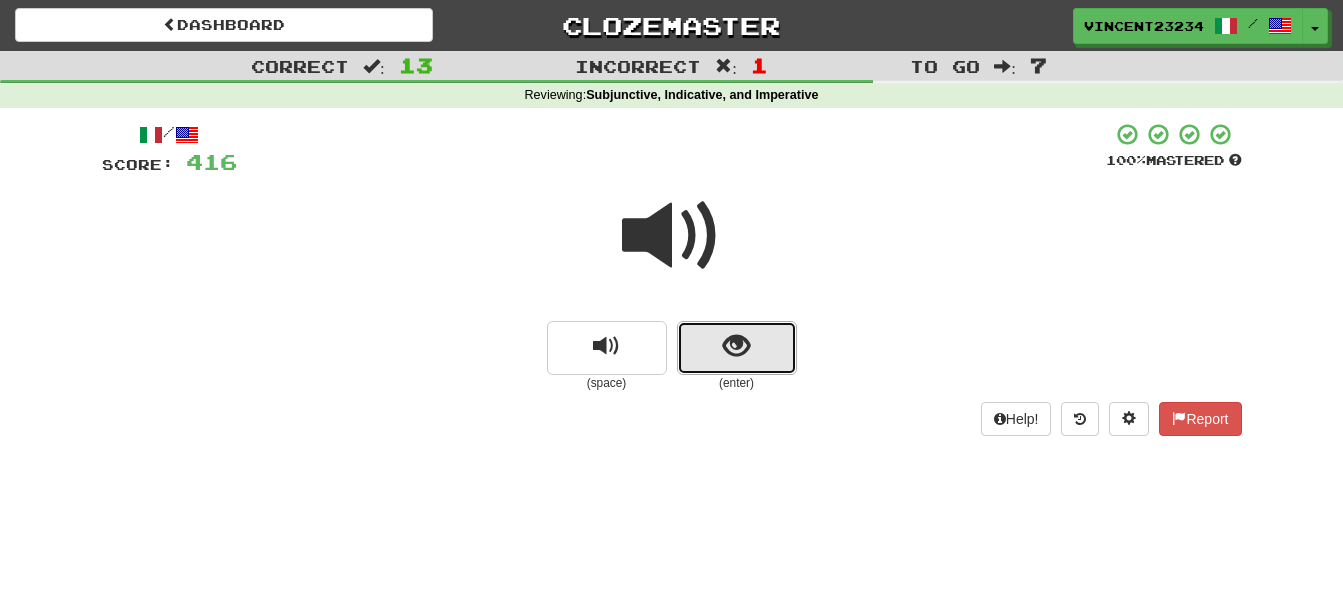 click at bounding box center (736, 346) 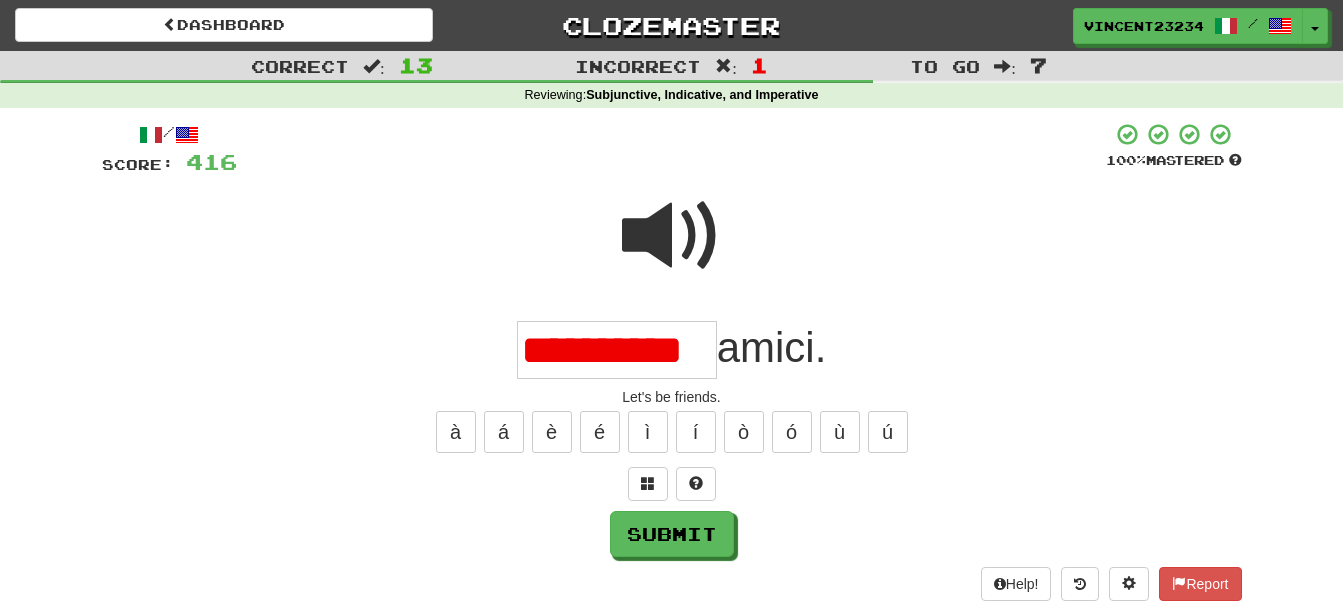scroll, scrollTop: 0, scrollLeft: 11, axis: horizontal 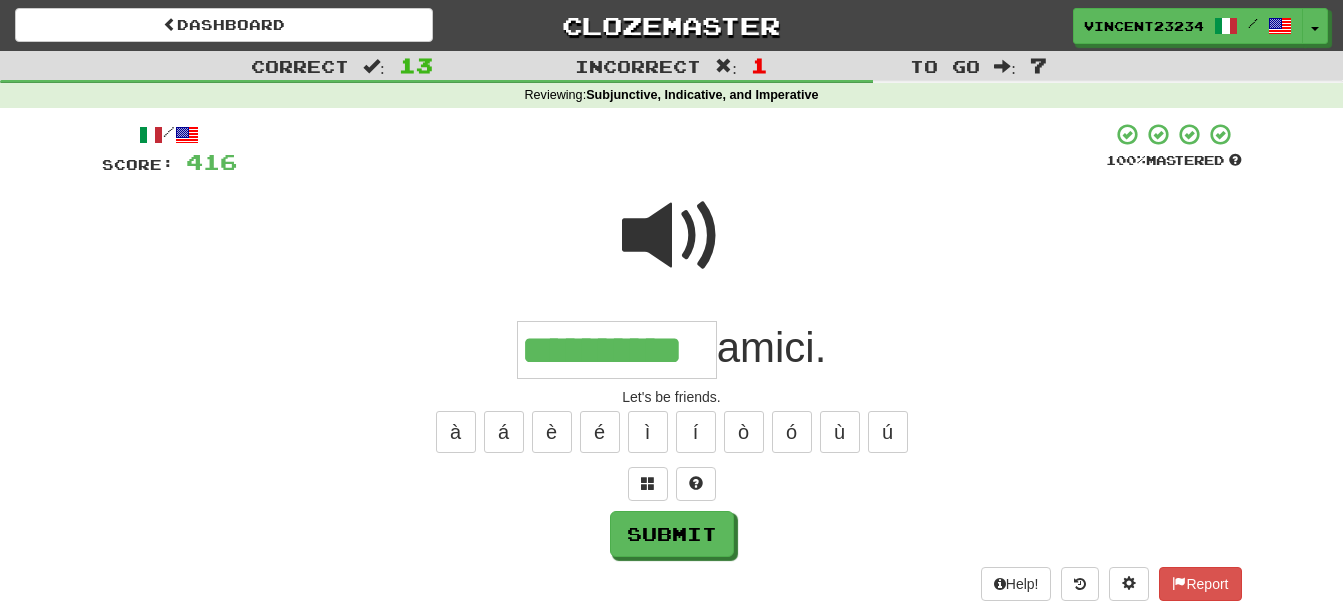 type on "**********" 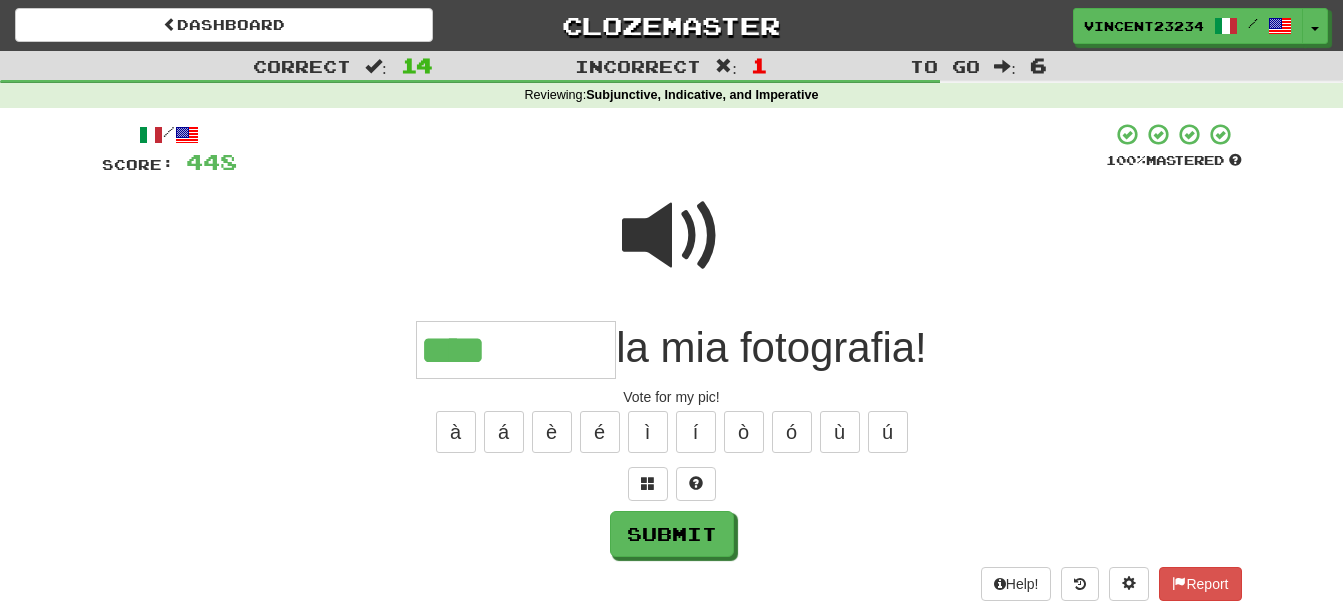 type on "****" 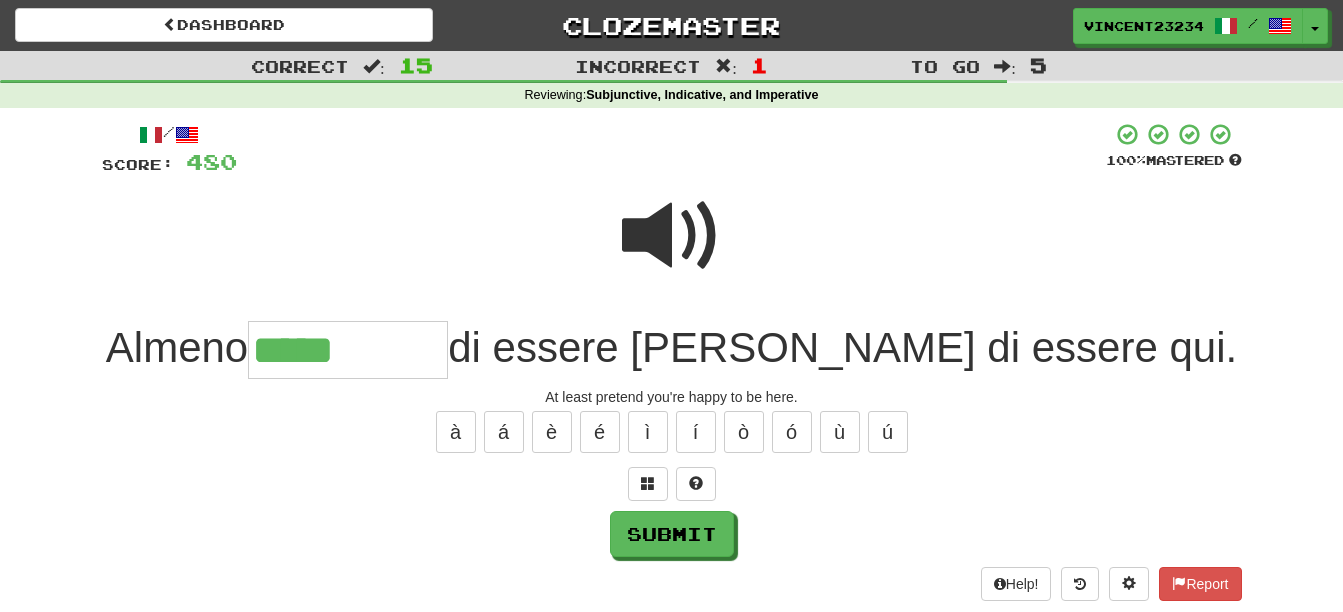 type on "*****" 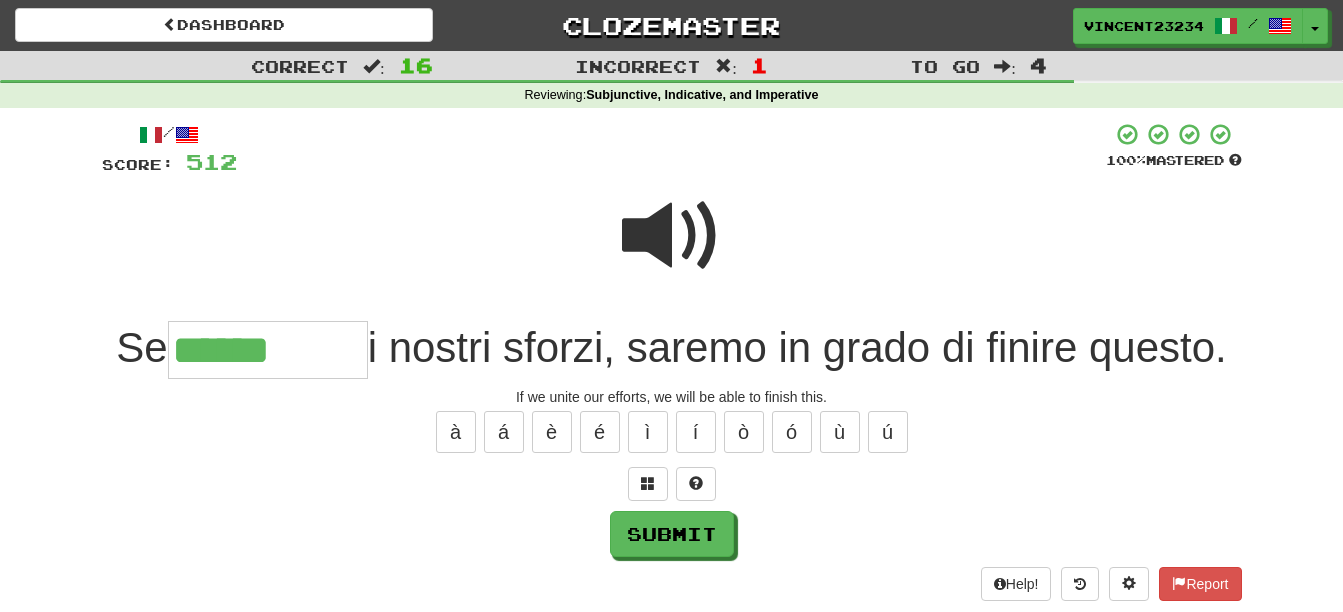 type on "******" 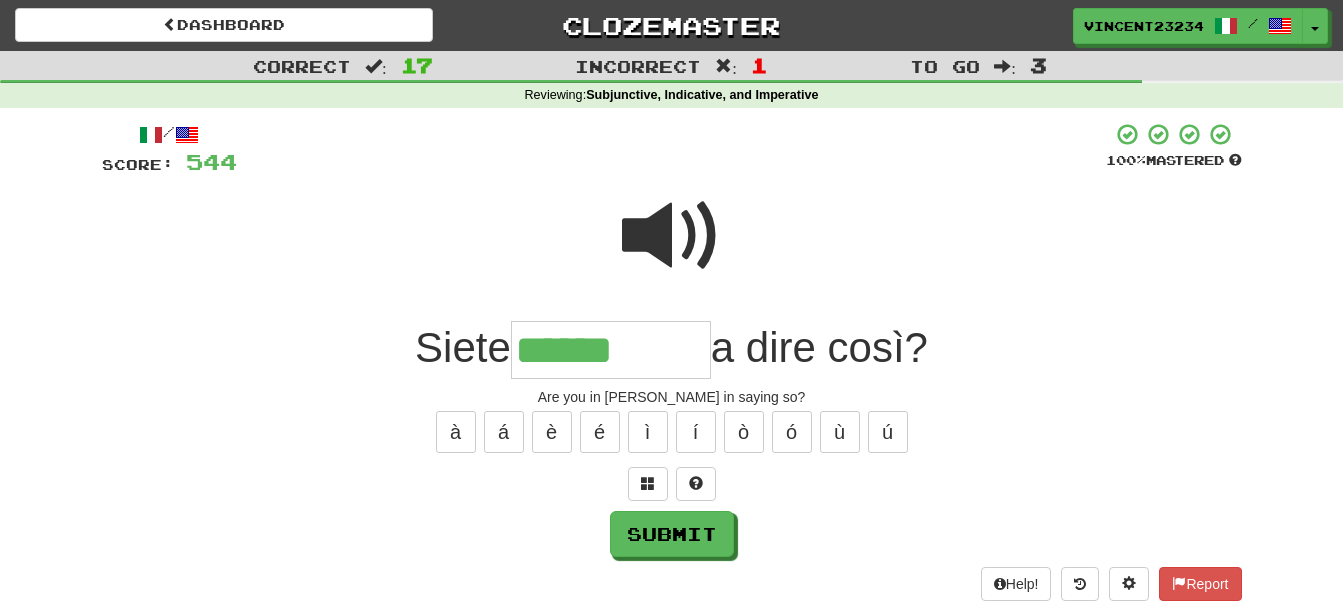 type on "******" 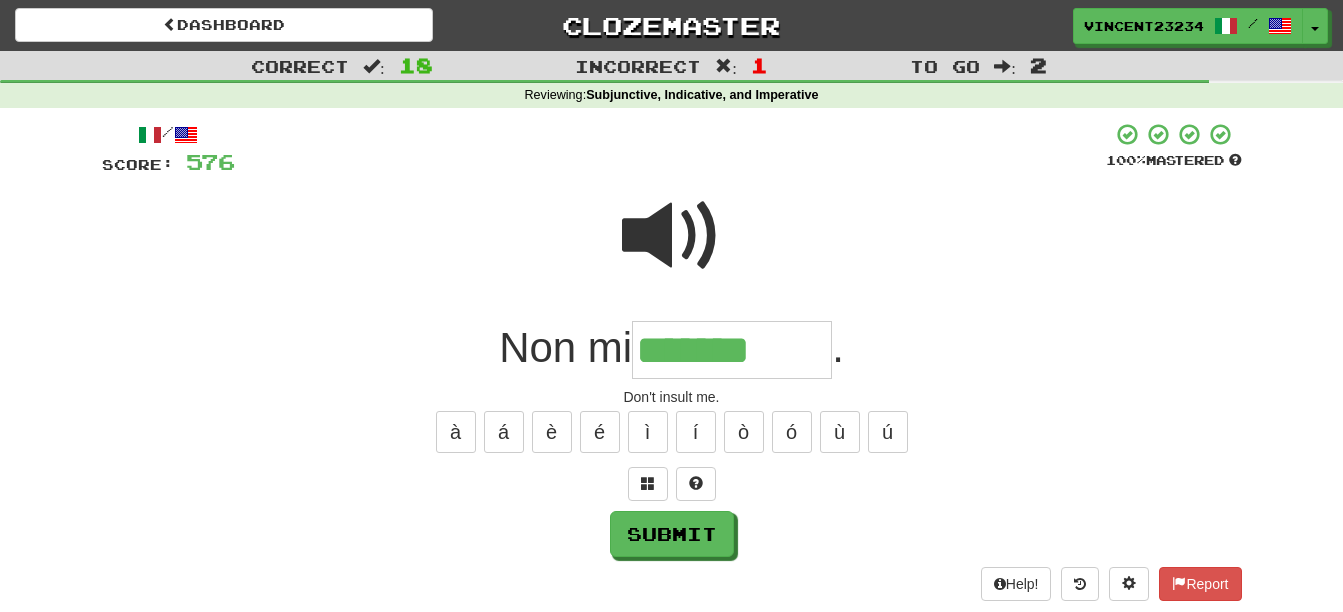 type on "*******" 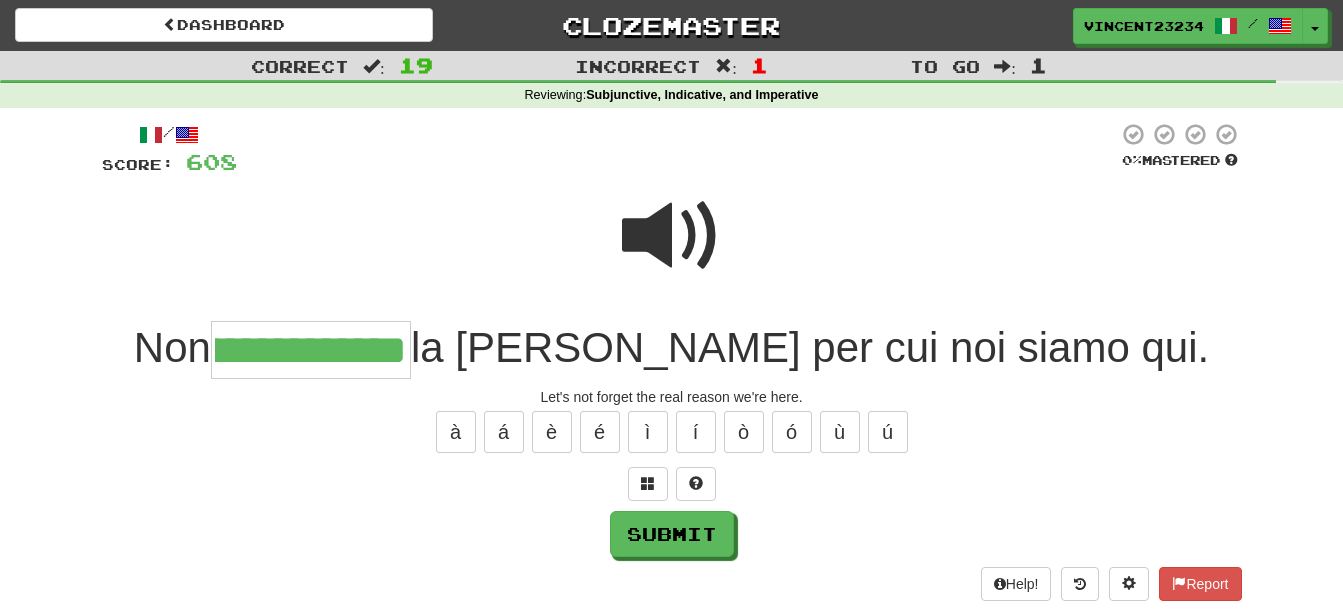 scroll, scrollTop: 0, scrollLeft: 109, axis: horizontal 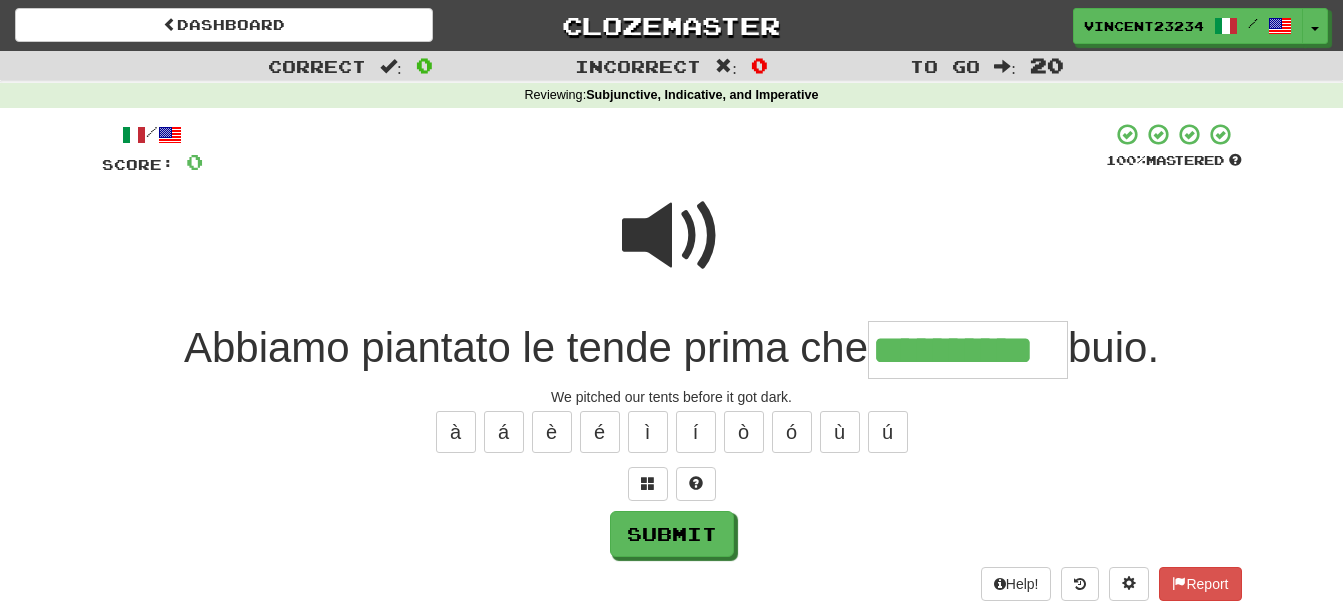 type on "**********" 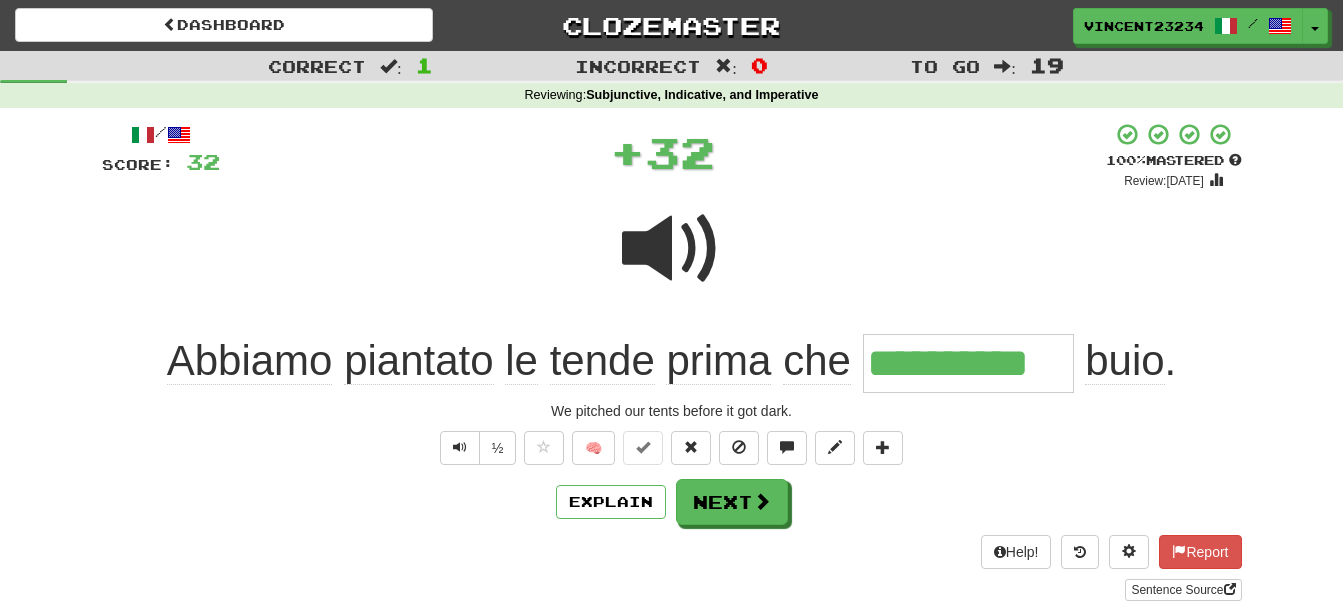 scroll, scrollTop: 0, scrollLeft: 0, axis: both 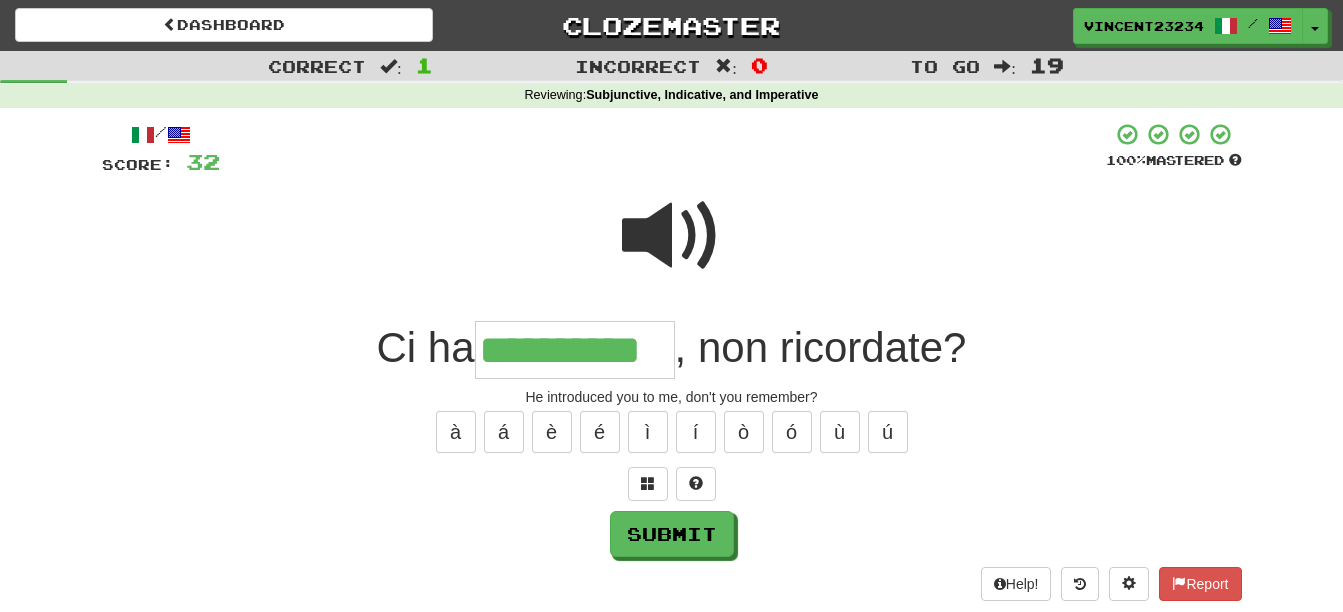 type on "**********" 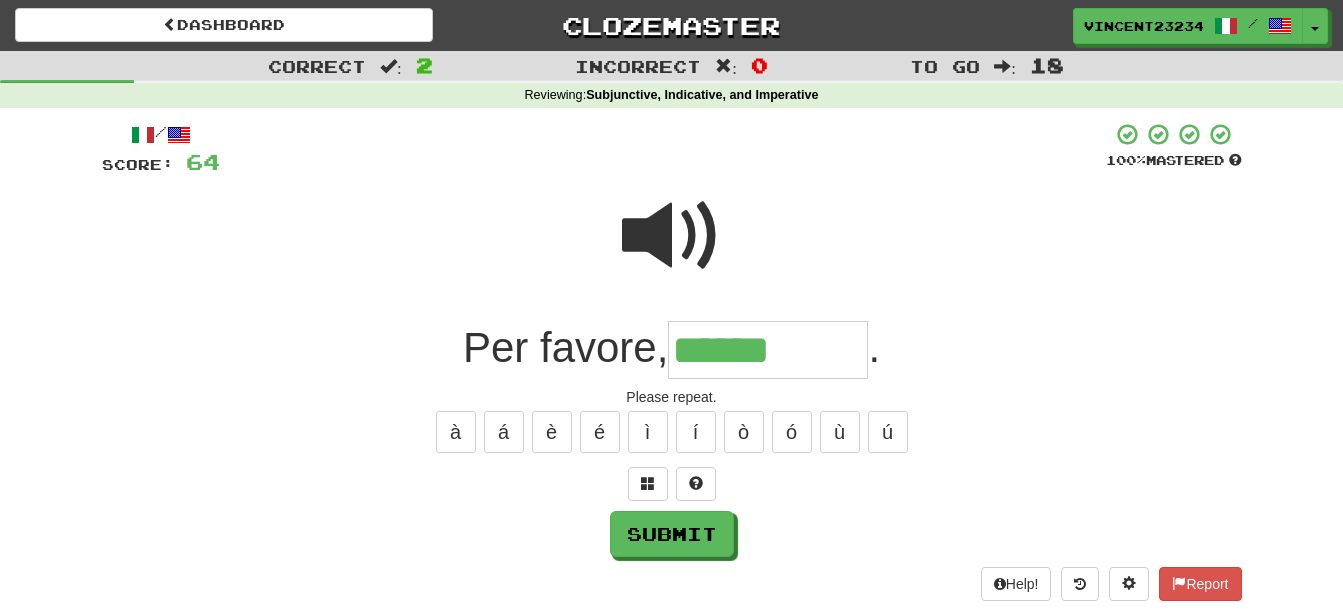 type on "******" 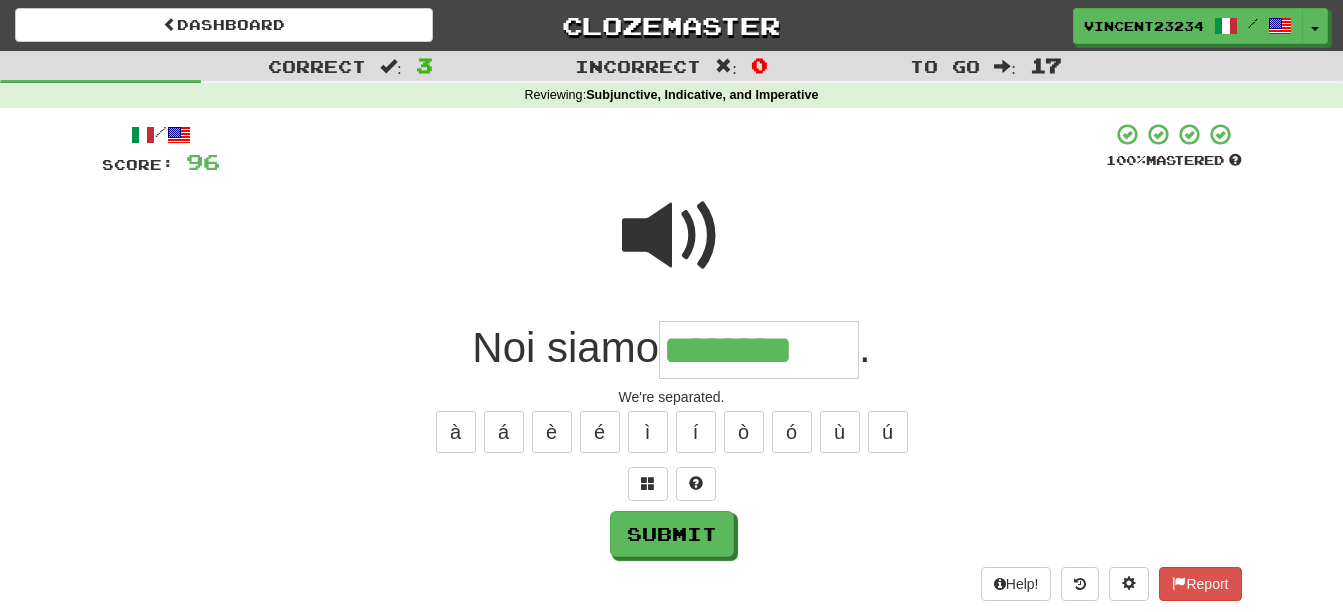 type on "********" 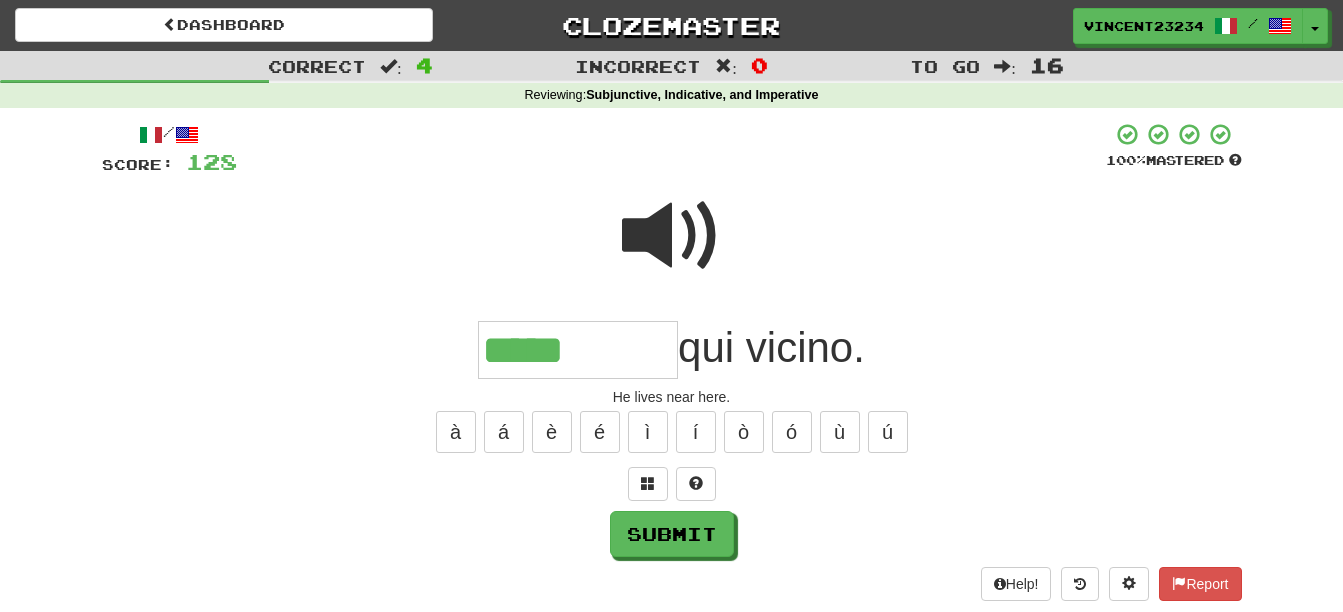 type on "*****" 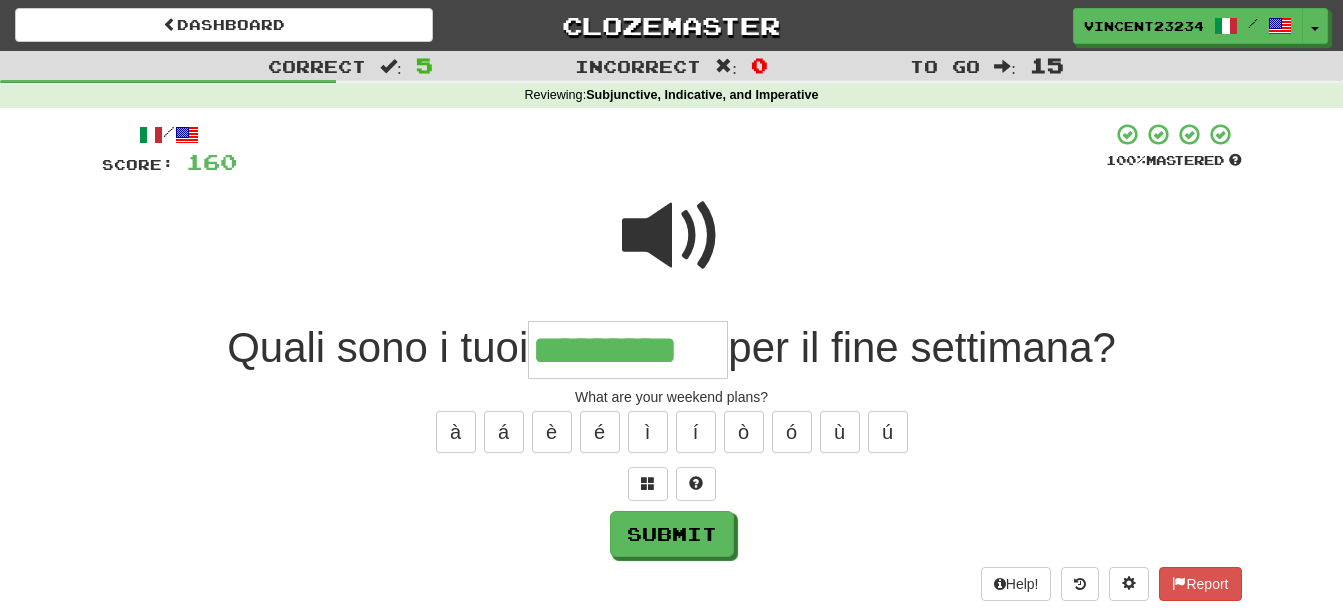 scroll, scrollTop: 0, scrollLeft: 9, axis: horizontal 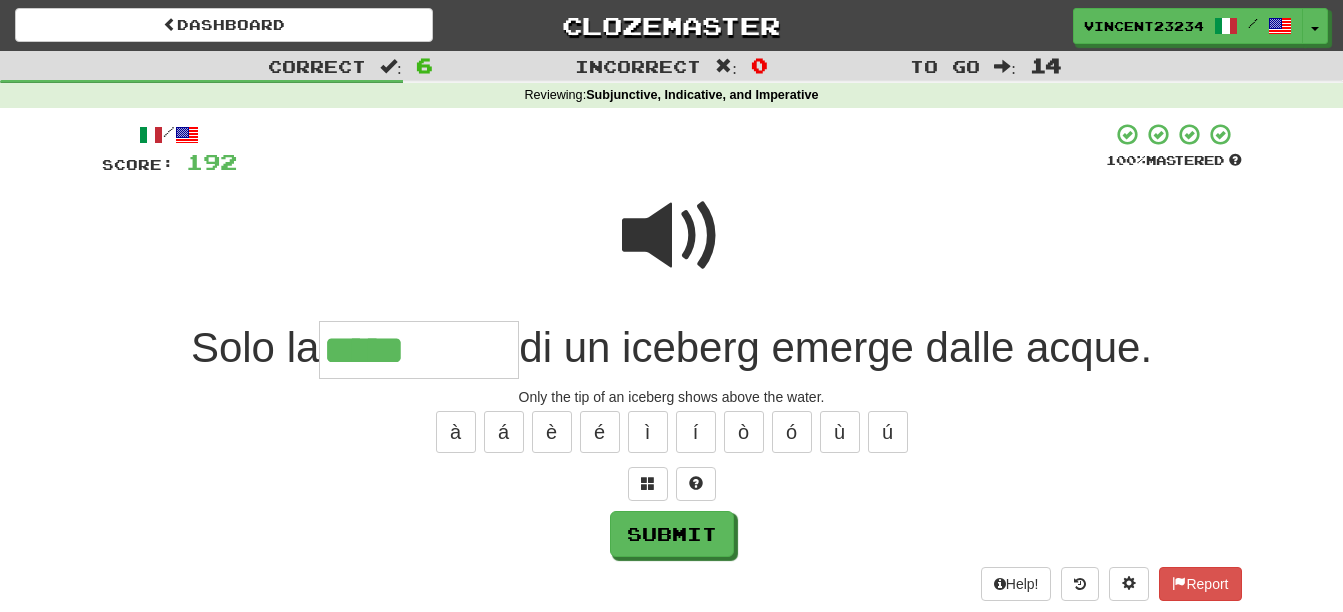 type on "*****" 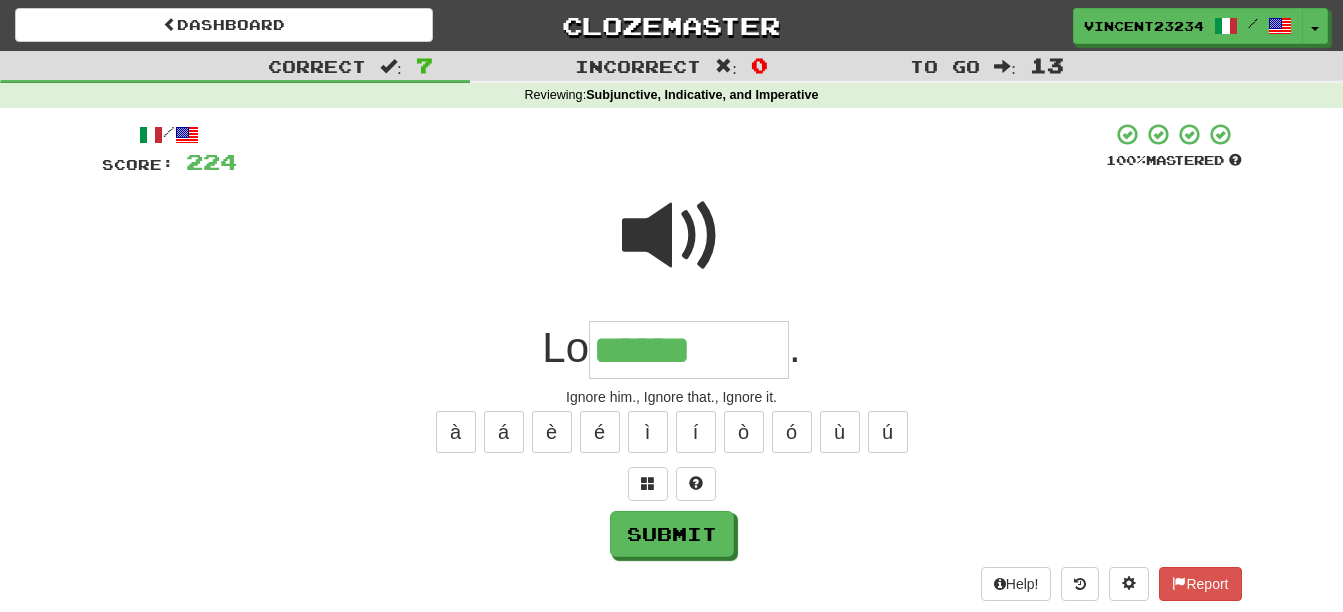 type on "******" 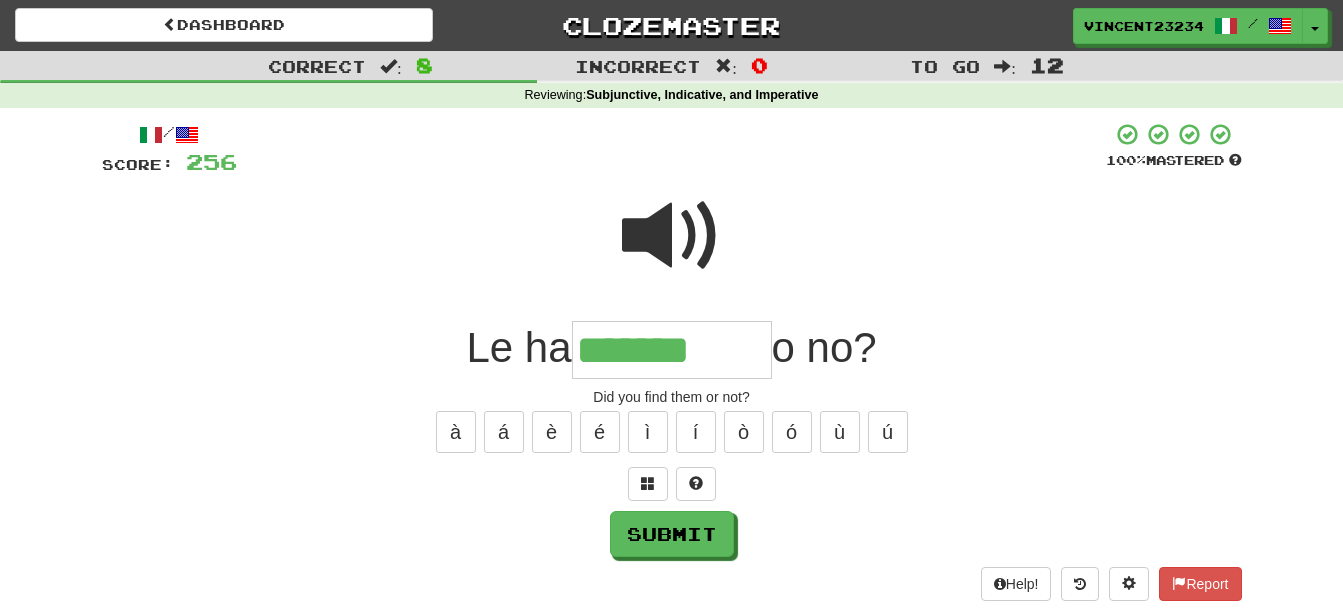 type on "*******" 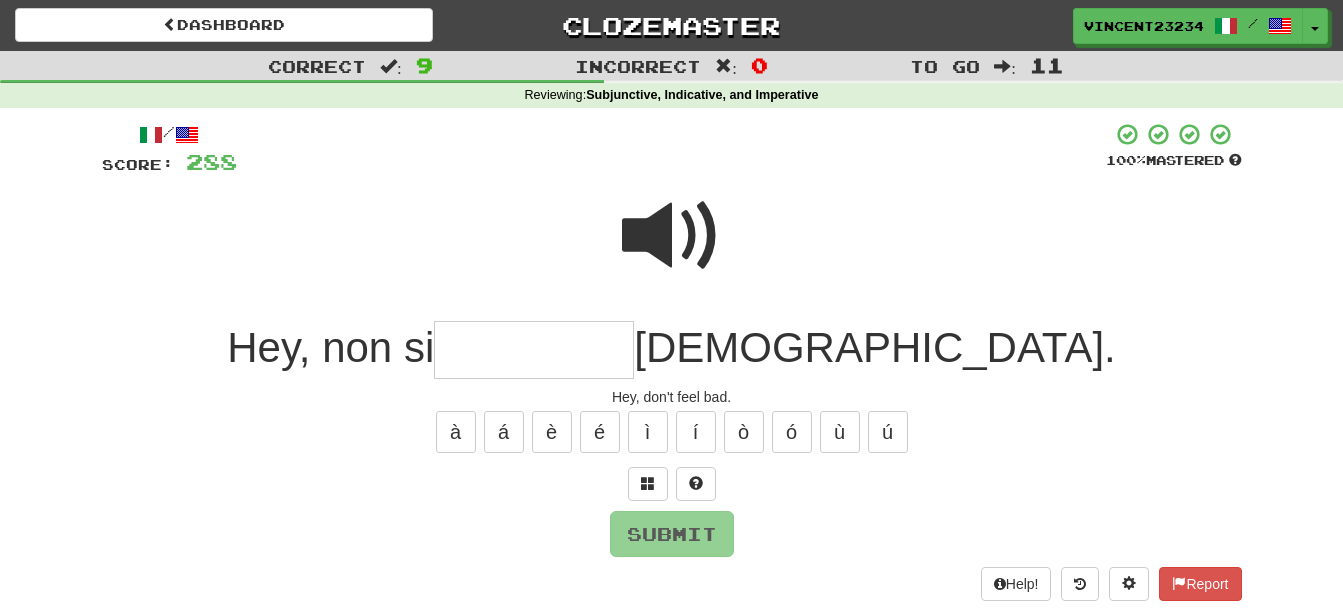 type on "*" 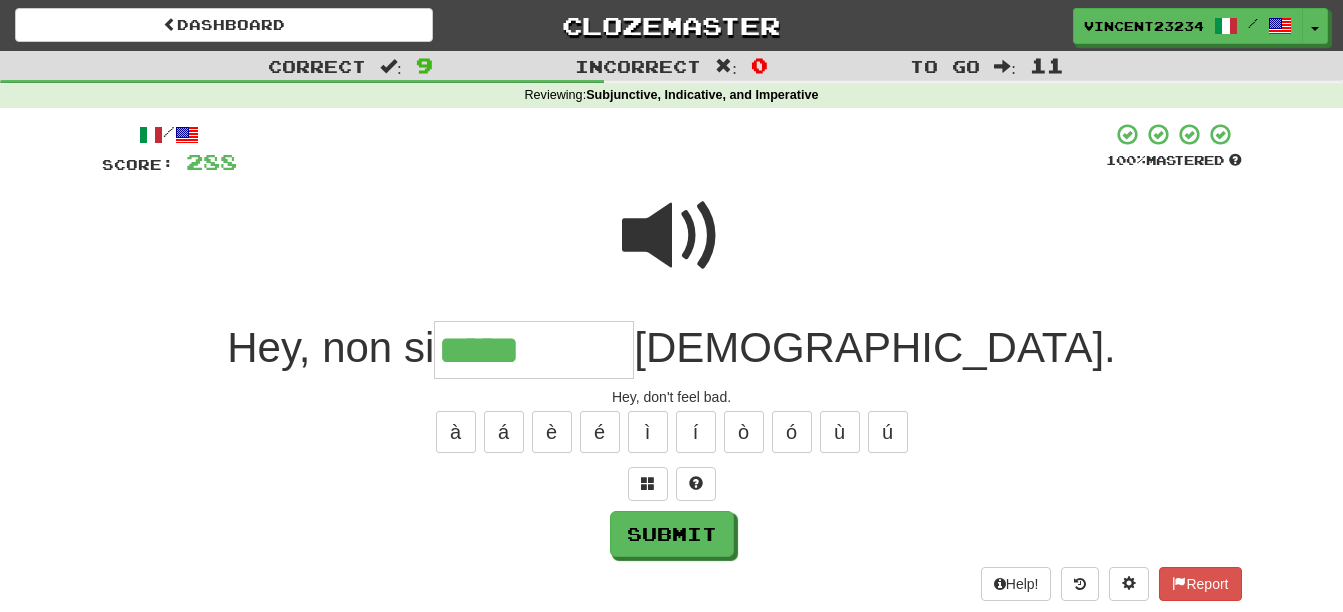 type on "*****" 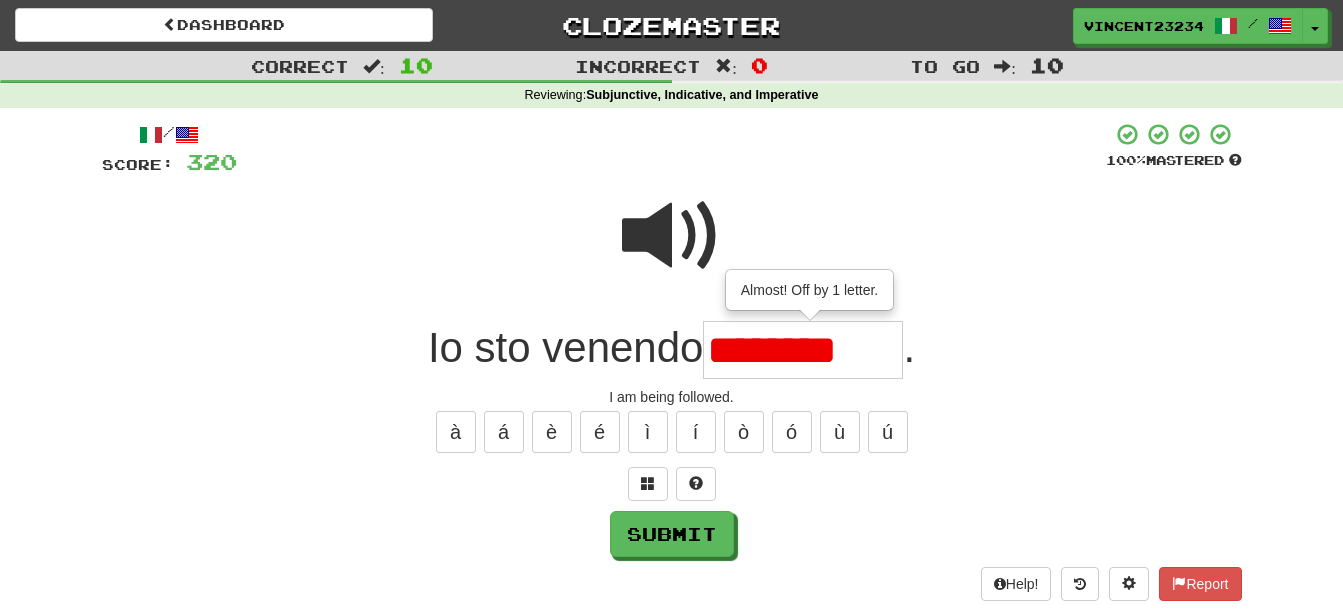 type on "*******" 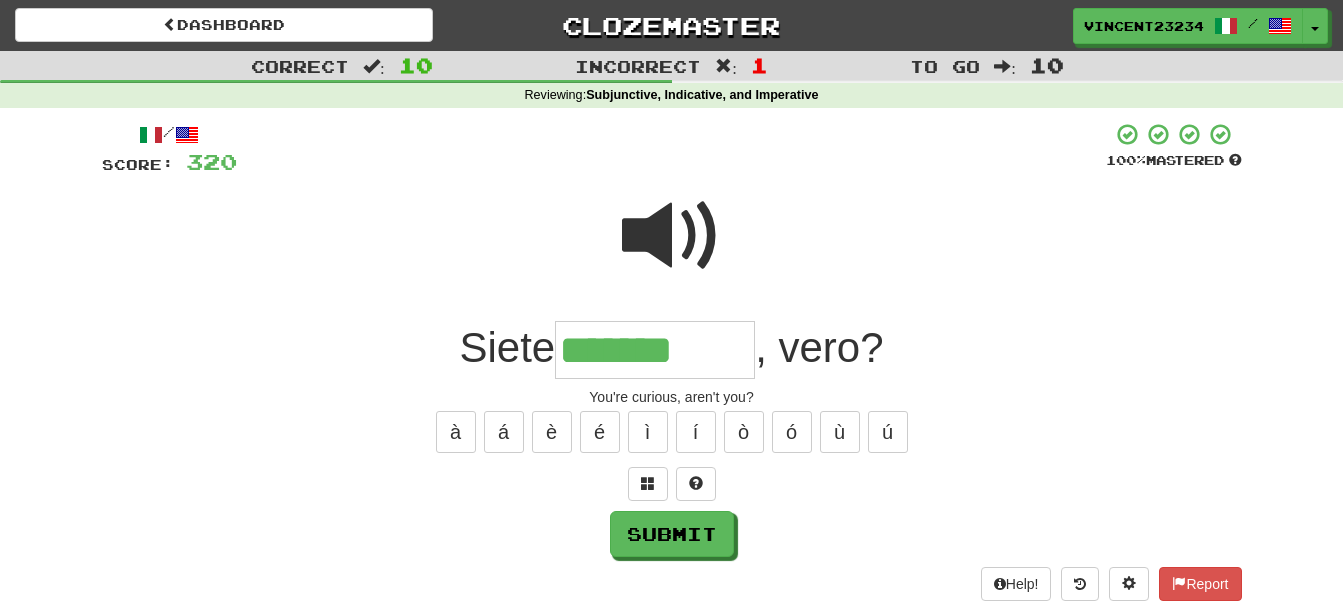 type on "*******" 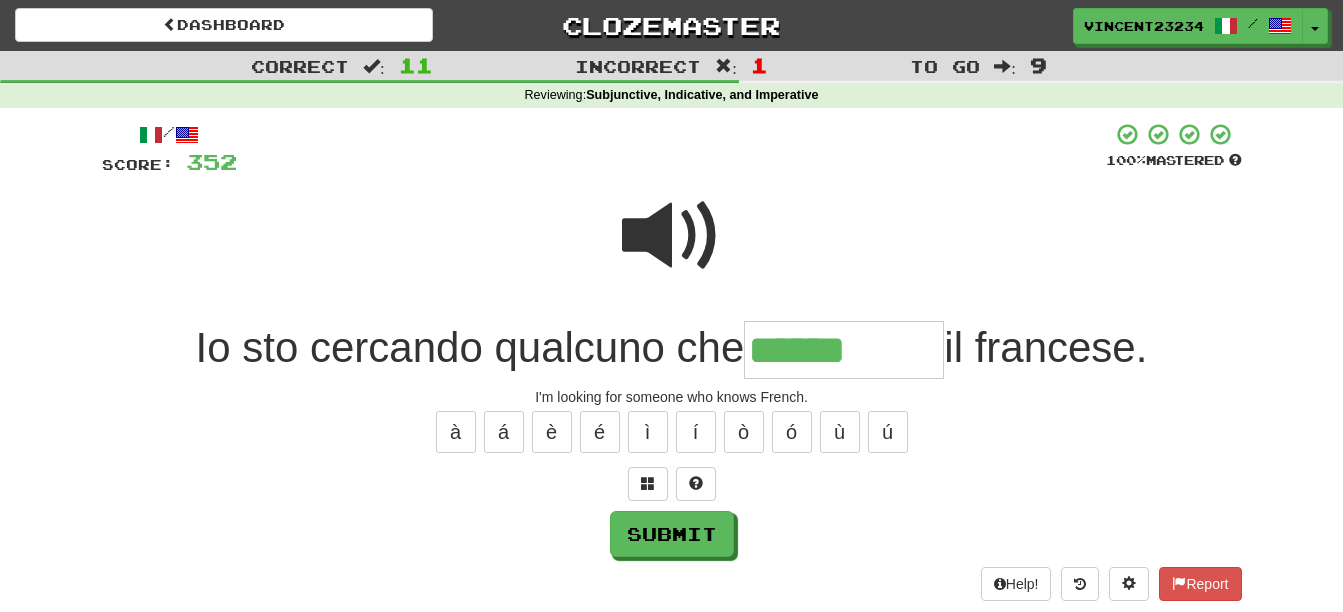 type on "******" 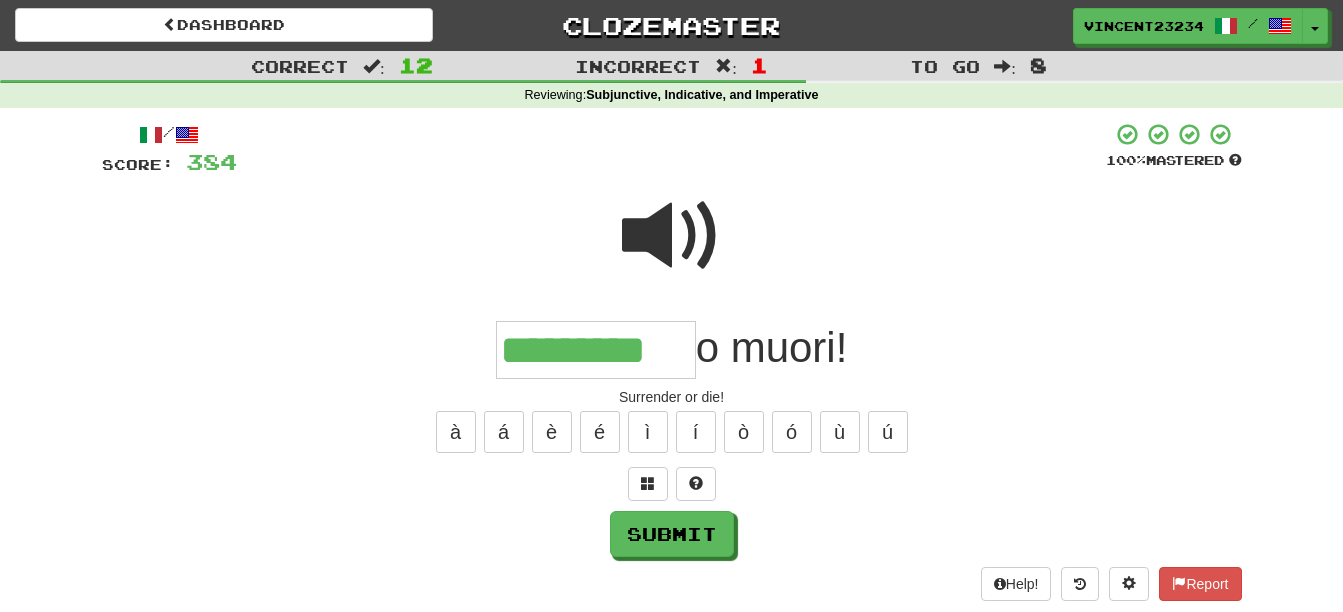 type on "*********" 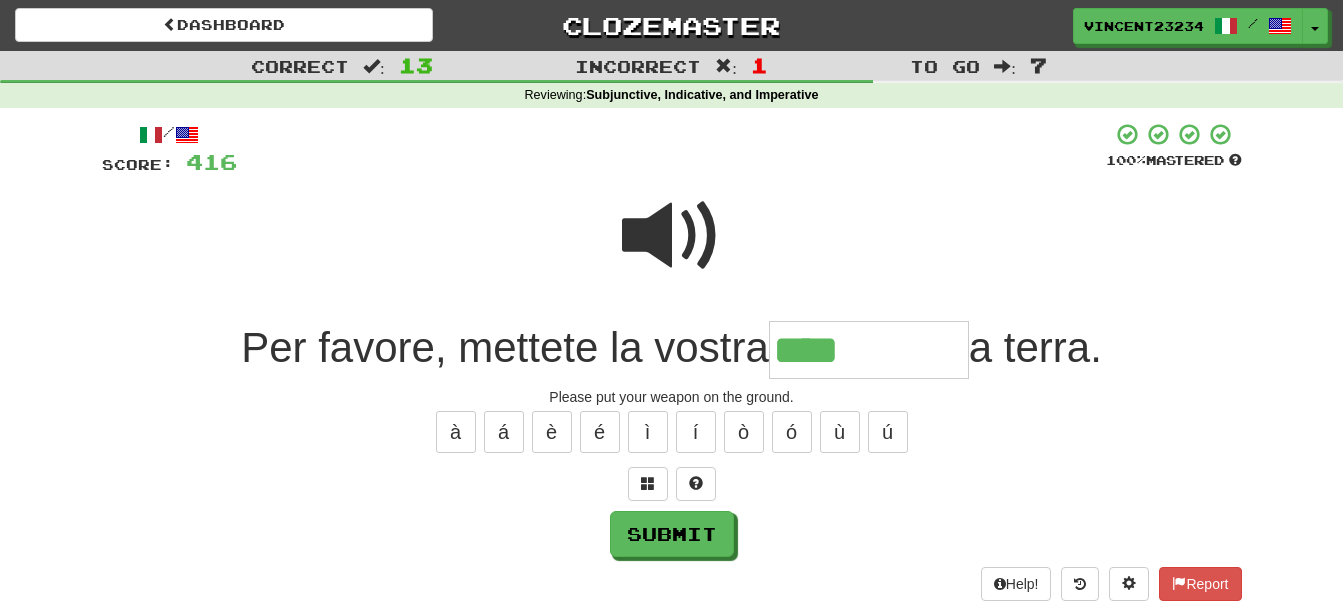 type on "****" 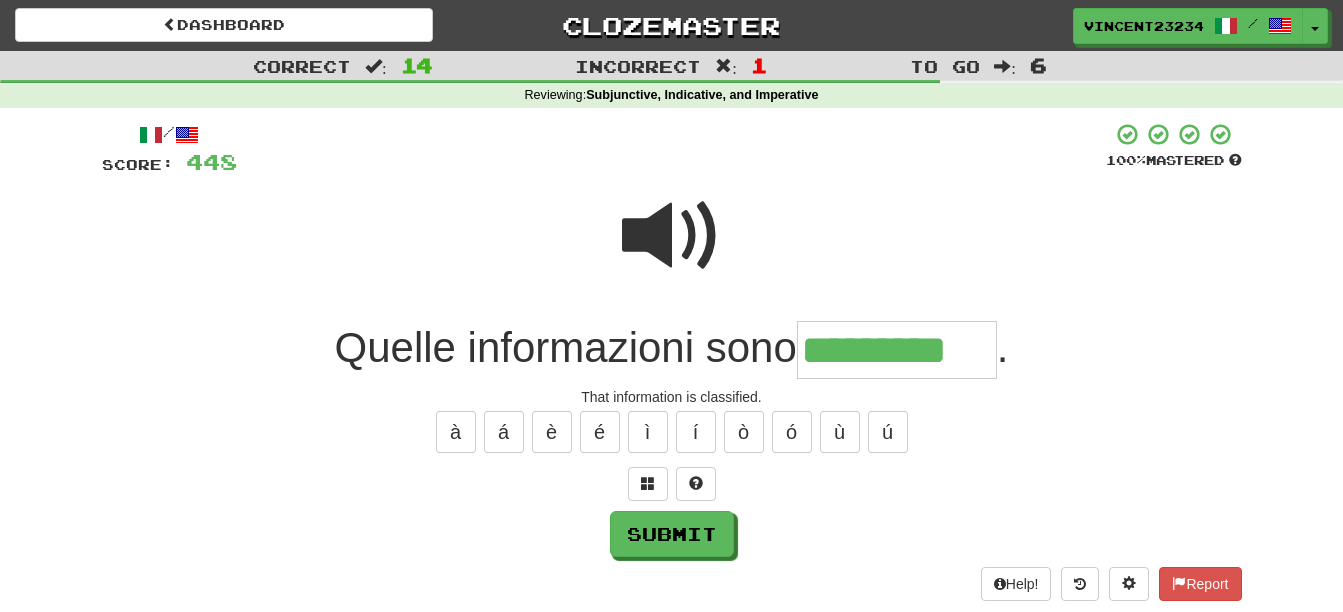type on "*********" 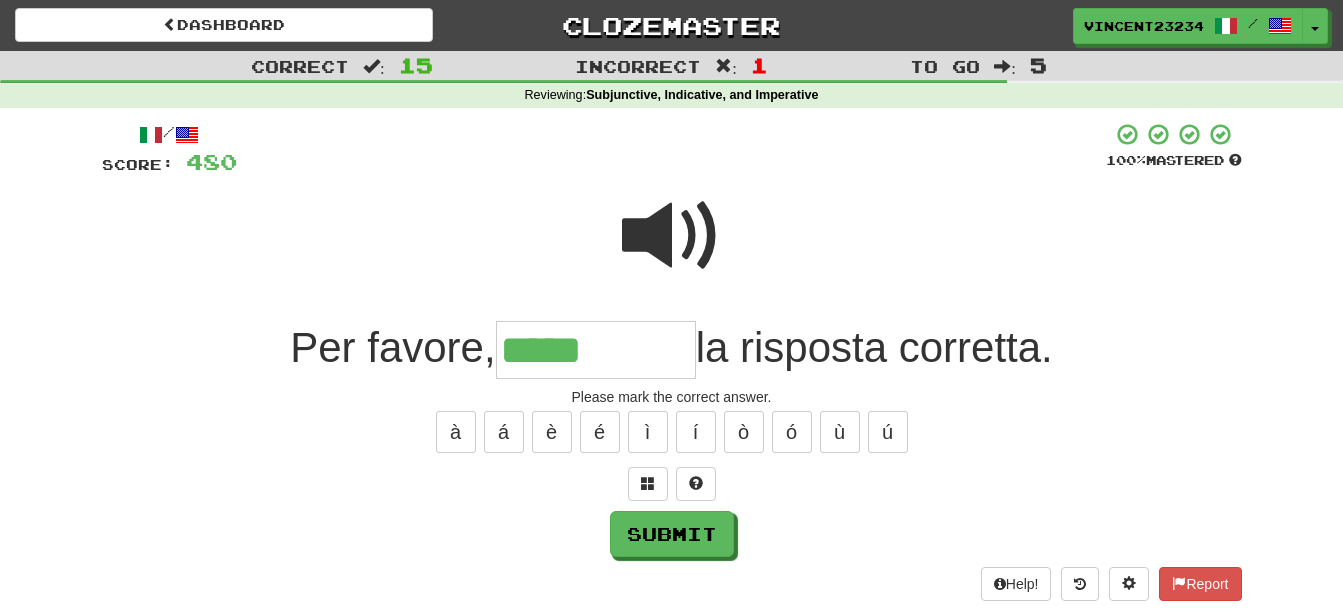 type on "*****" 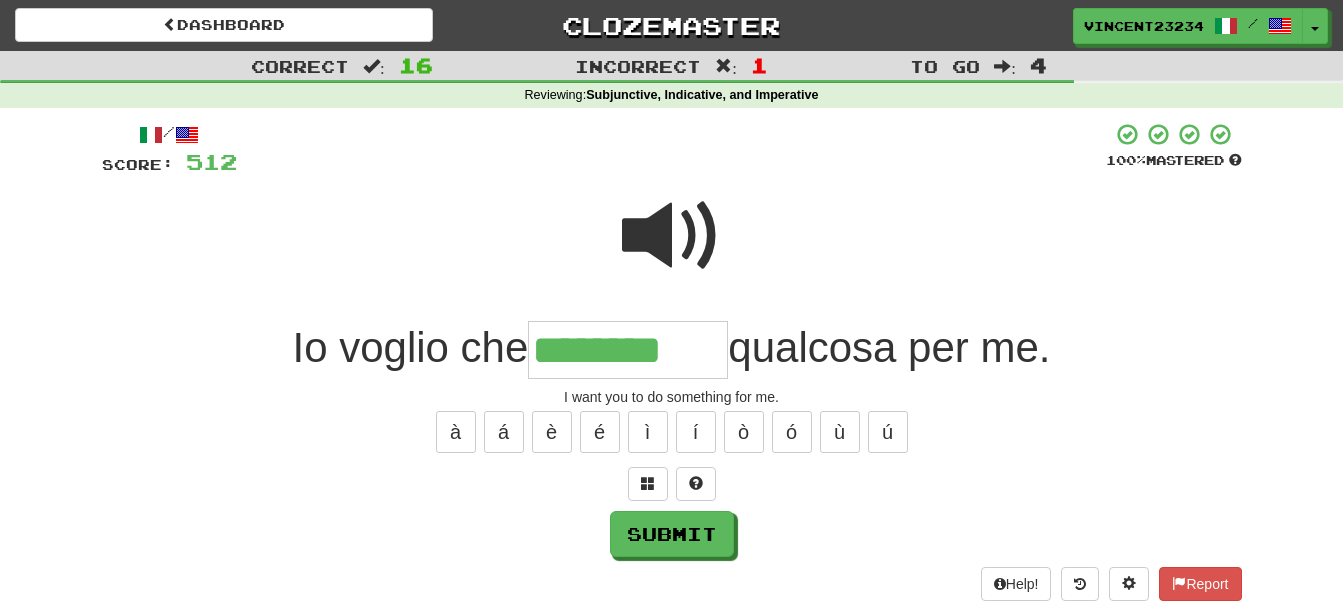 type on "********" 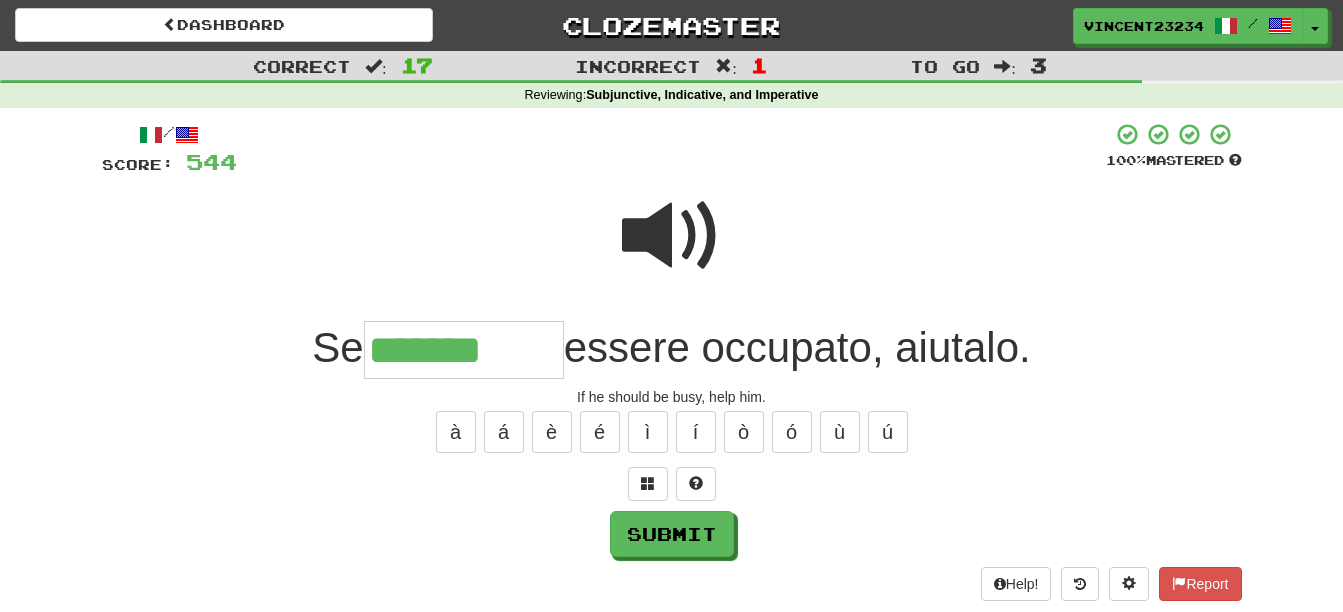 type on "*******" 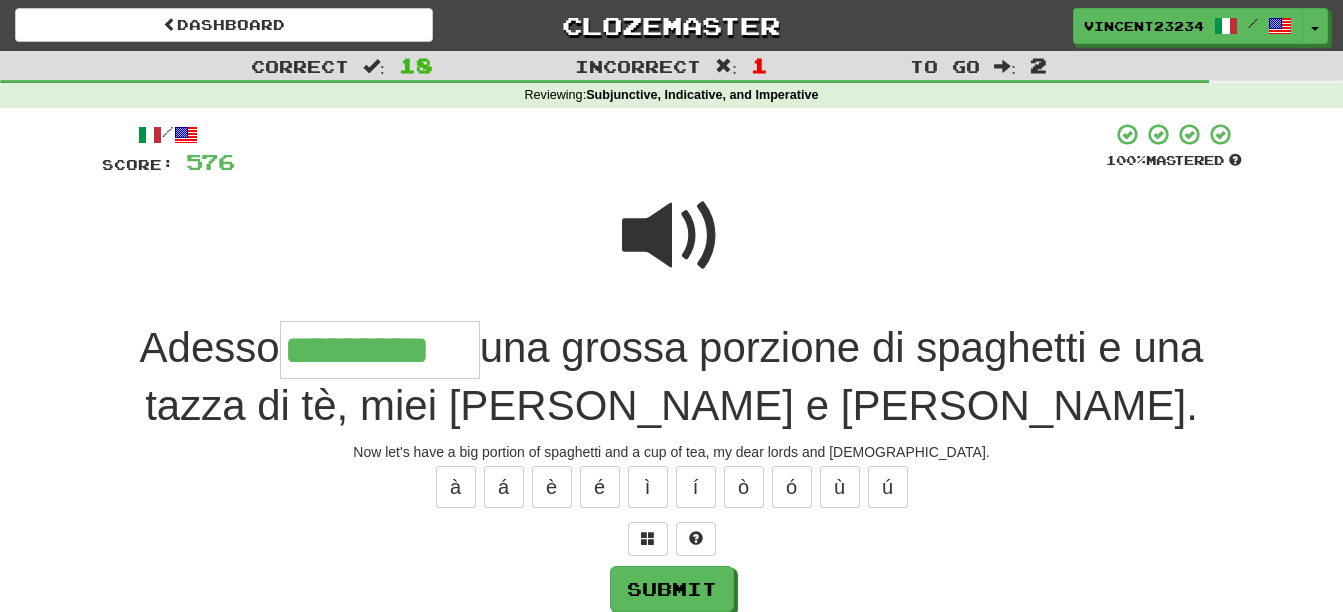 scroll, scrollTop: 0, scrollLeft: 6, axis: horizontal 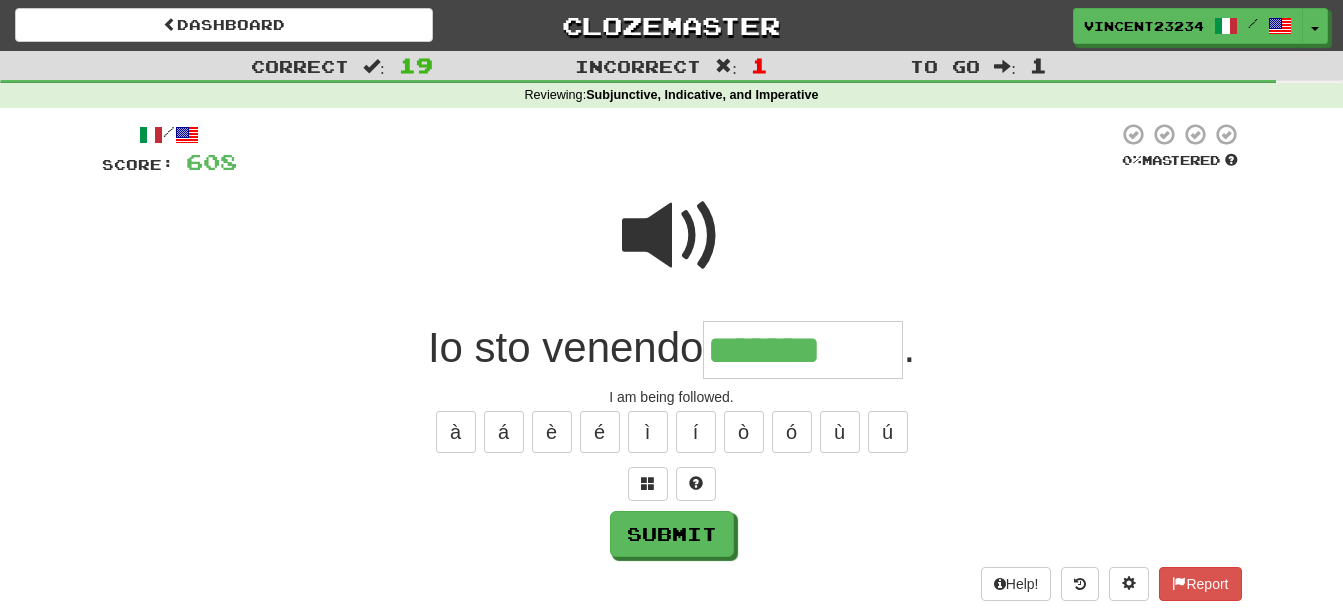 type on "*******" 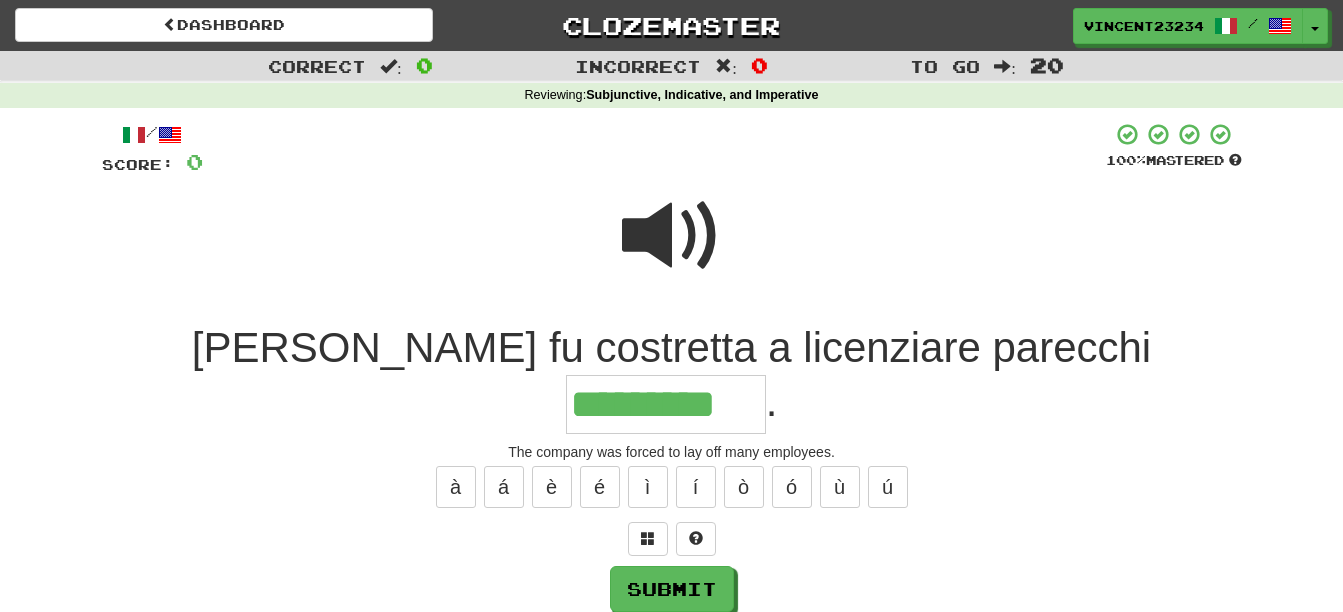 type on "*********" 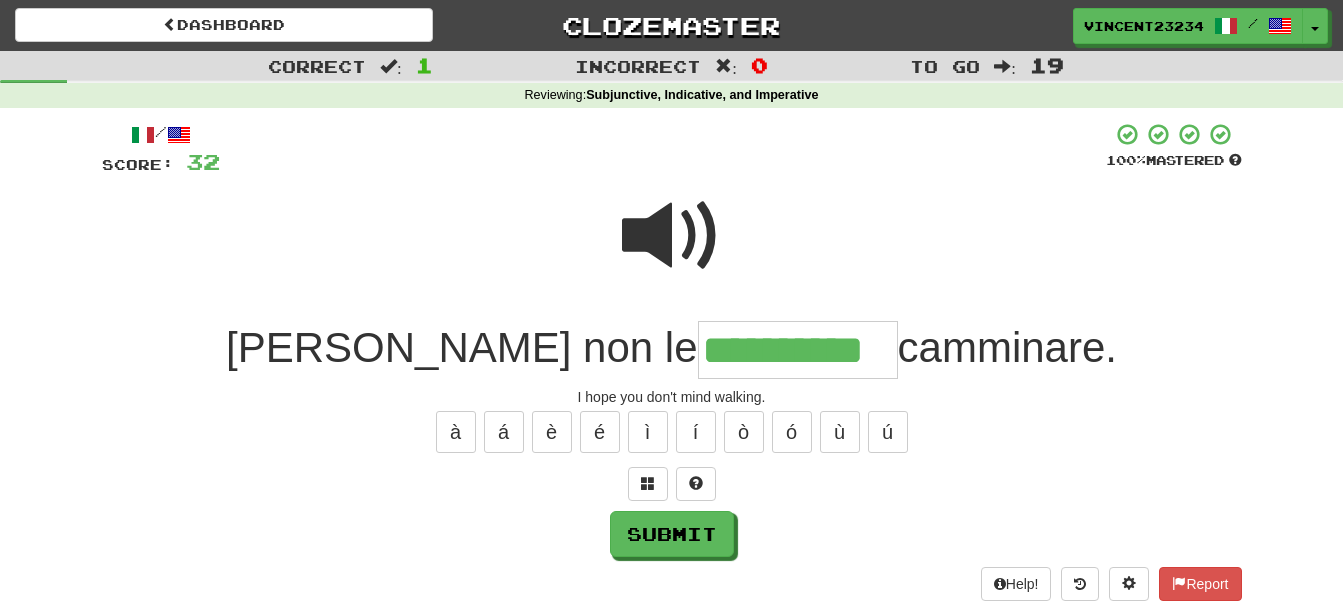 type on "**********" 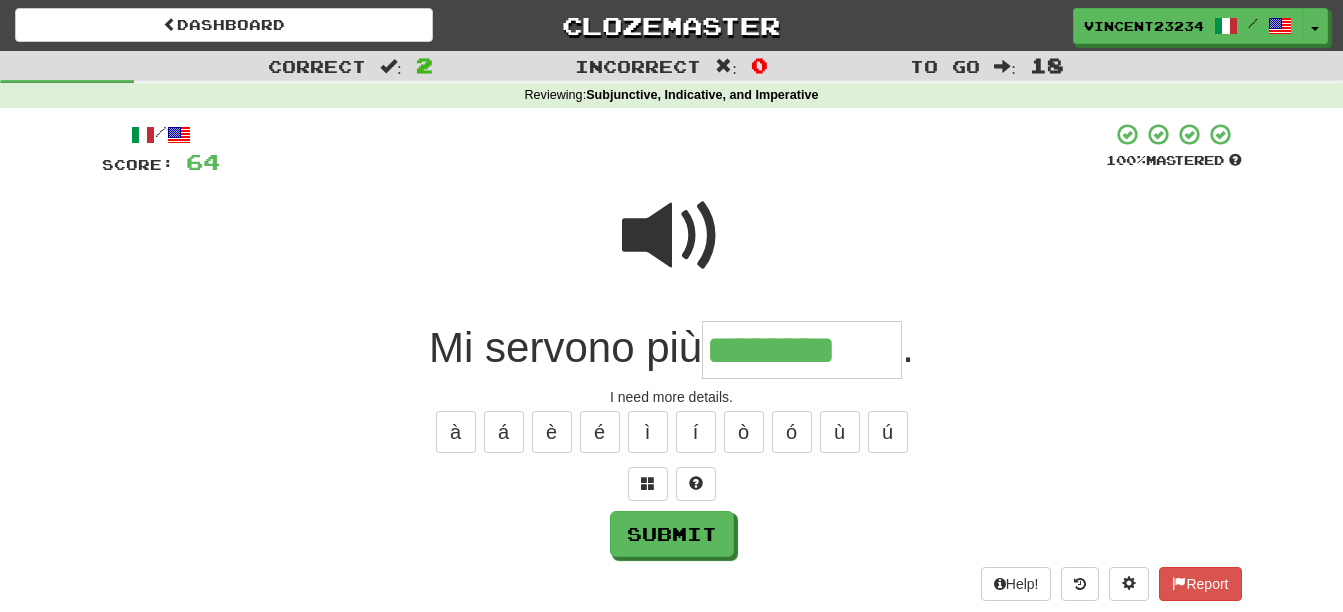 type on "********" 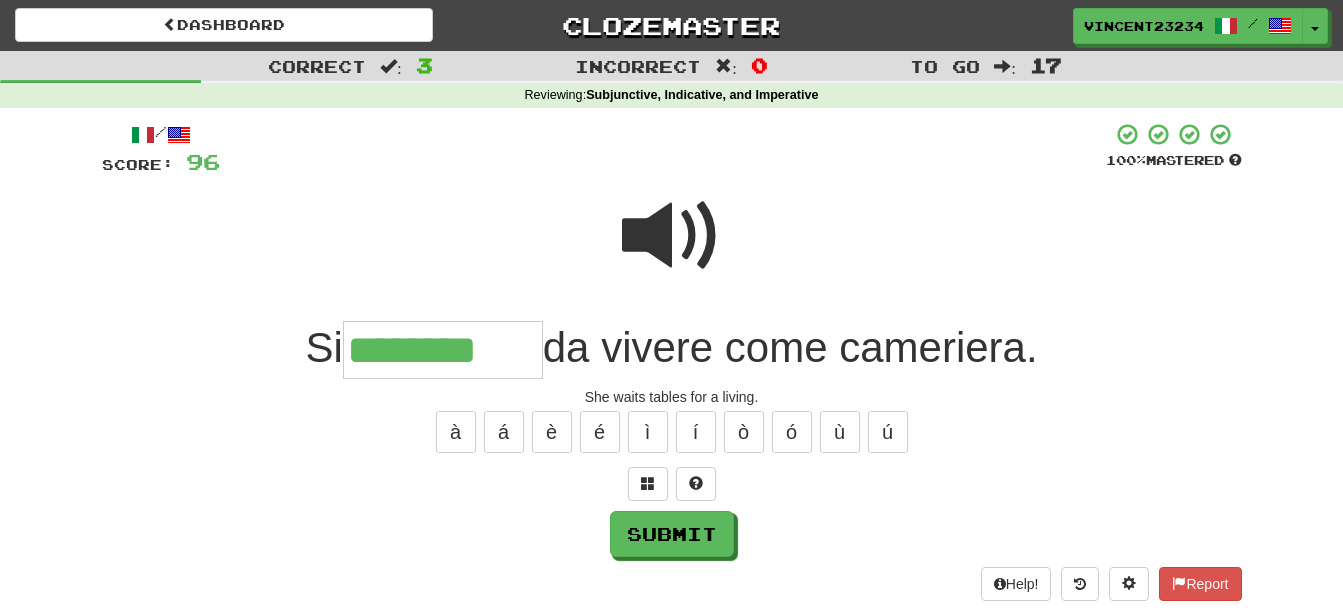 type on "********" 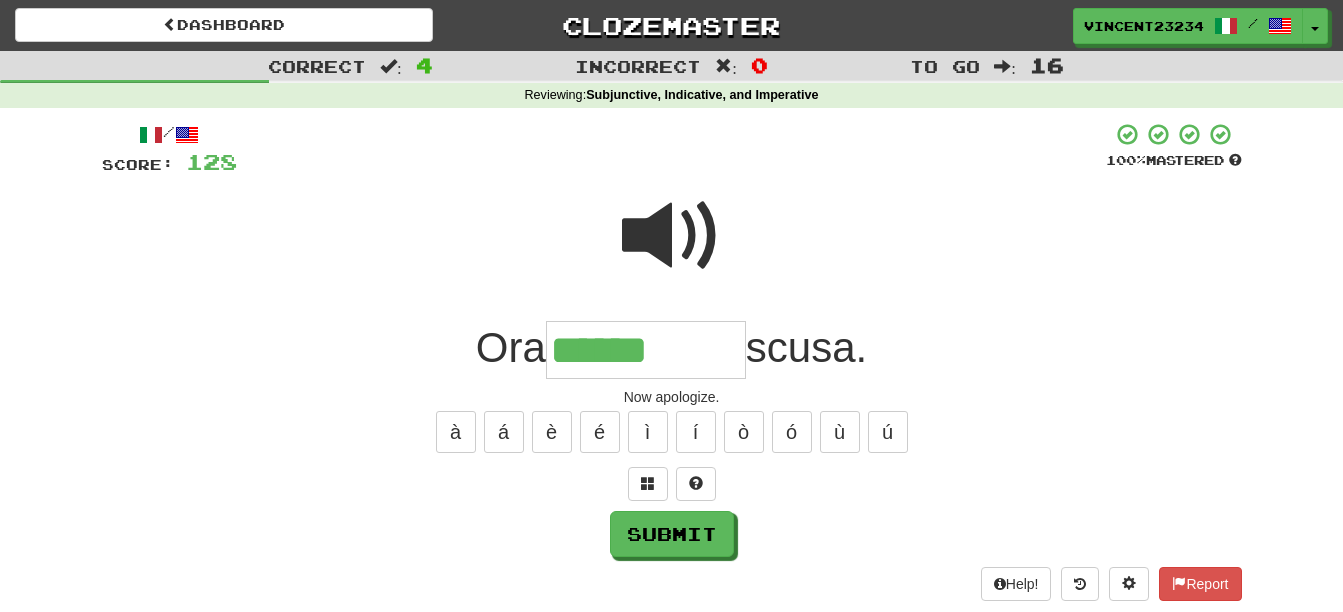 type on "******" 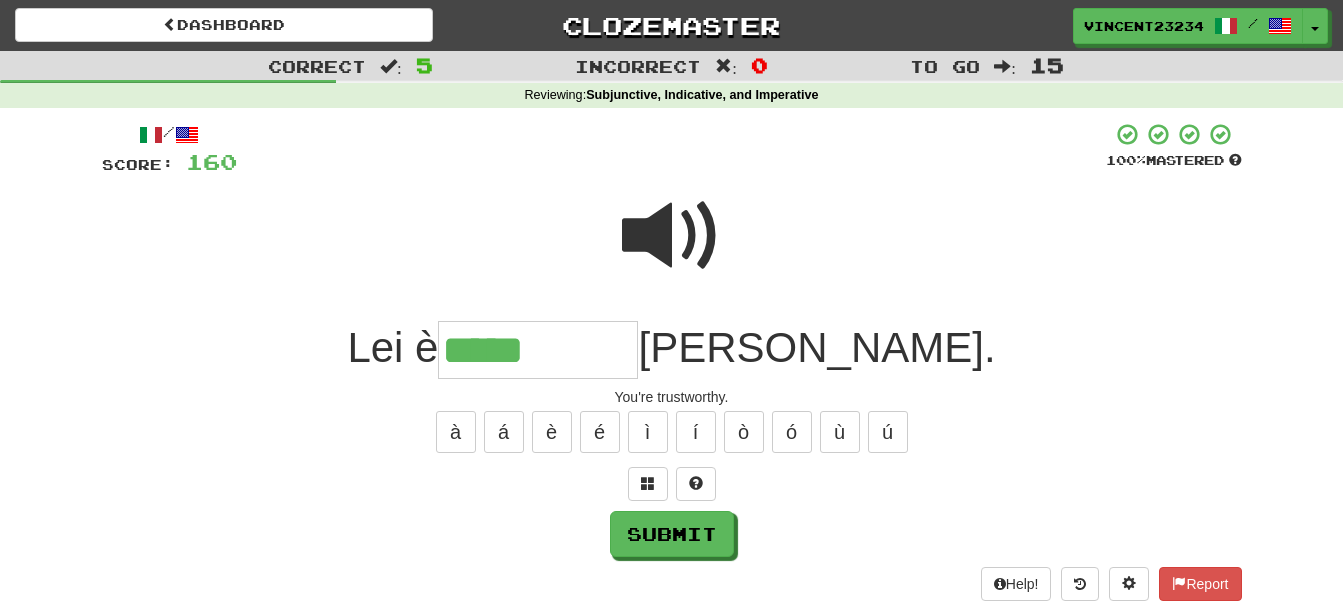 type on "*****" 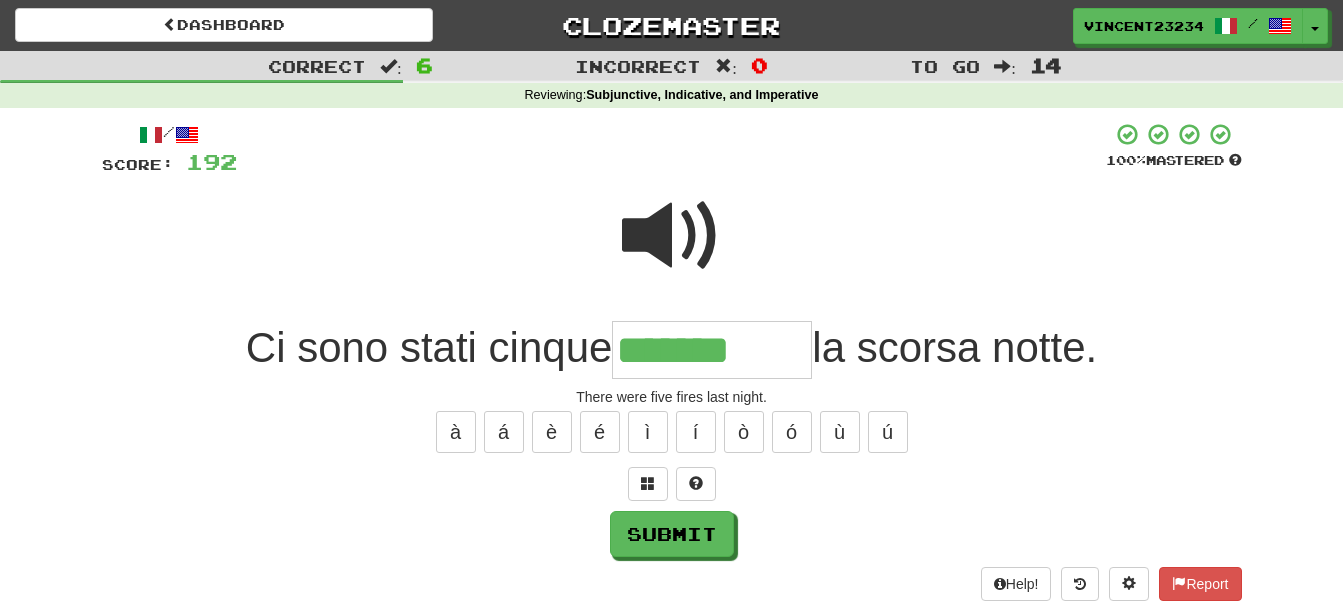 type on "*******" 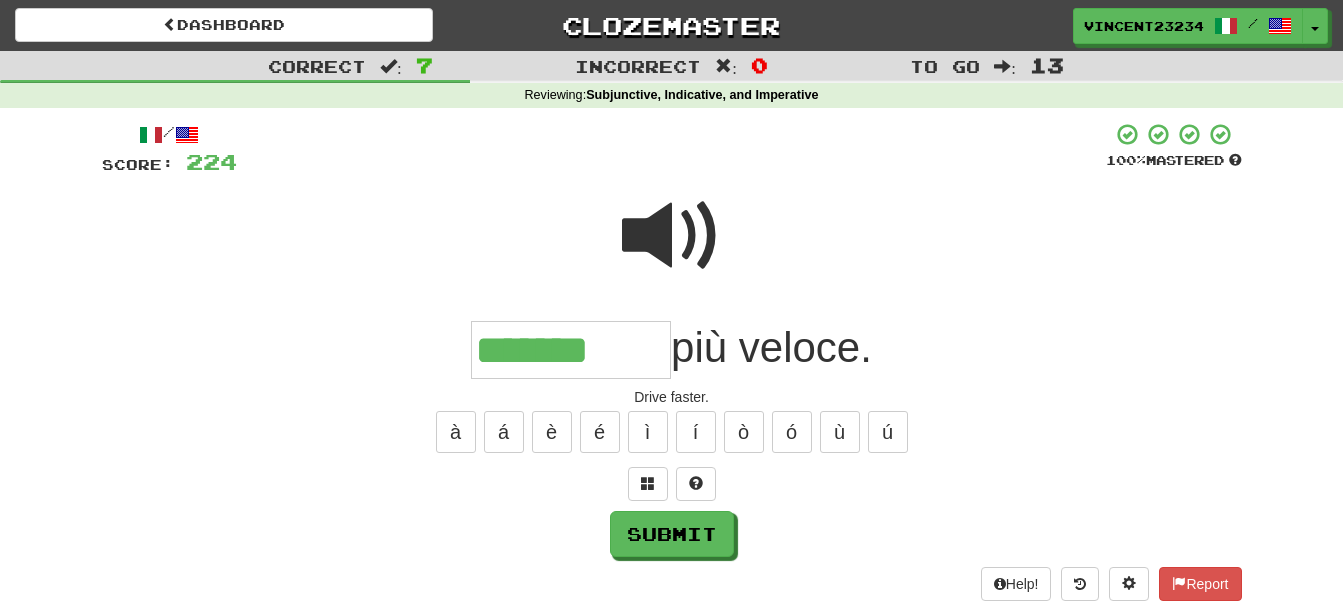 type on "*******" 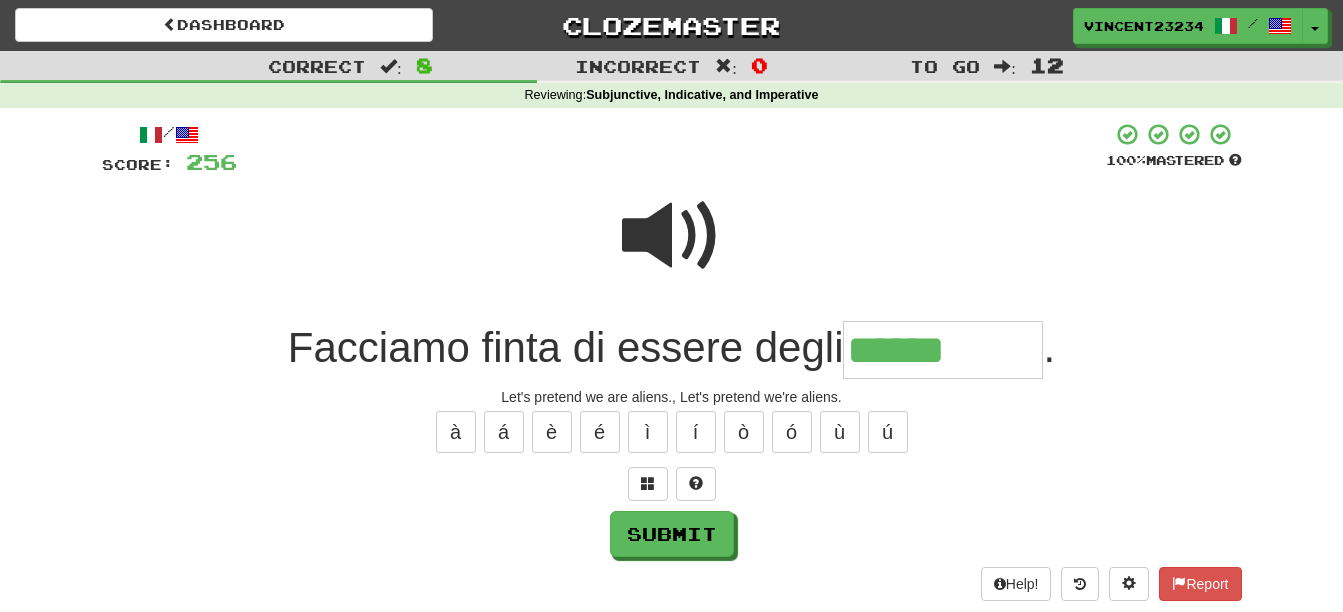 type on "******" 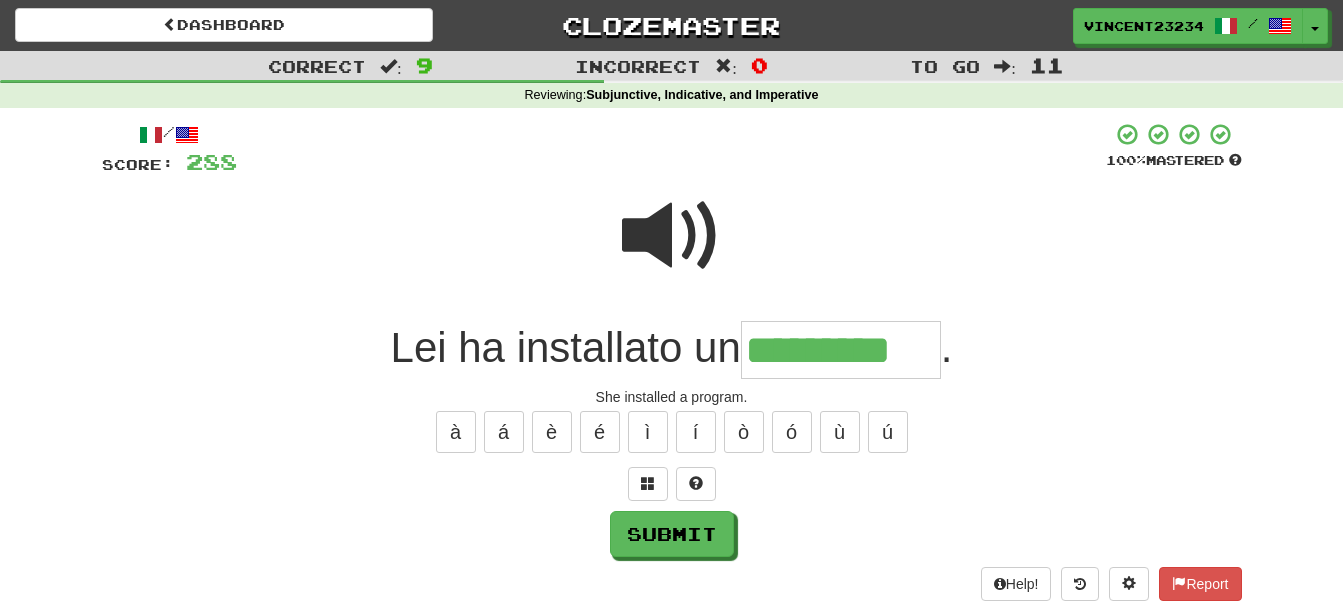 scroll, scrollTop: 0, scrollLeft: 22, axis: horizontal 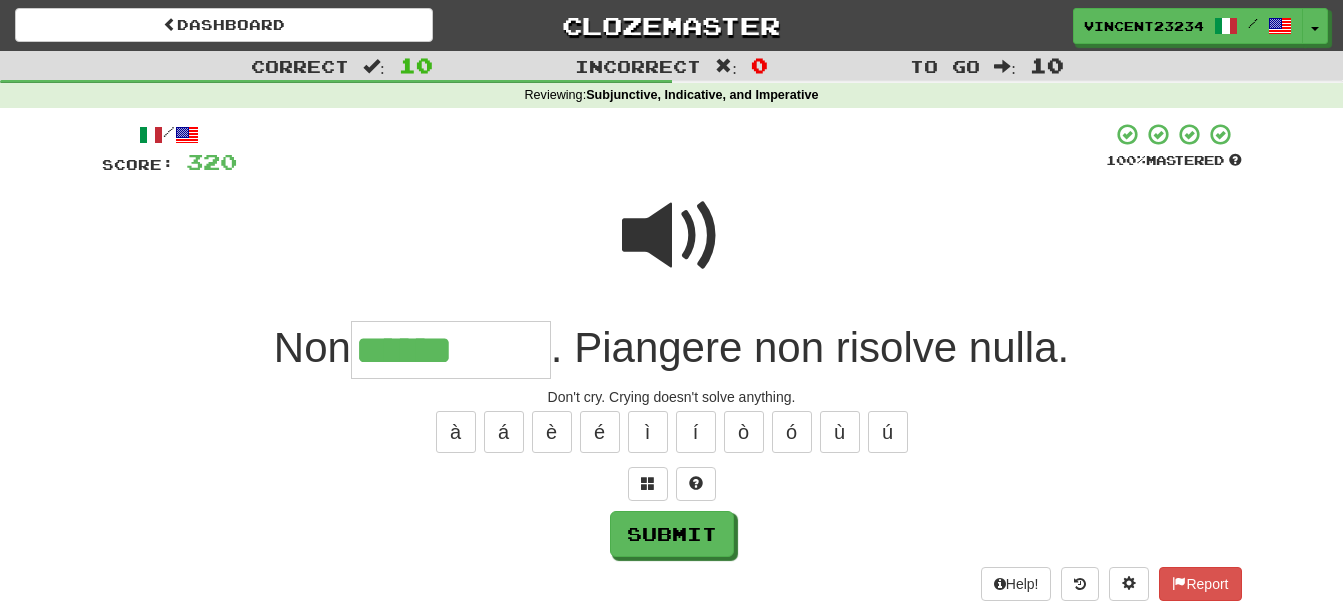 type on "******" 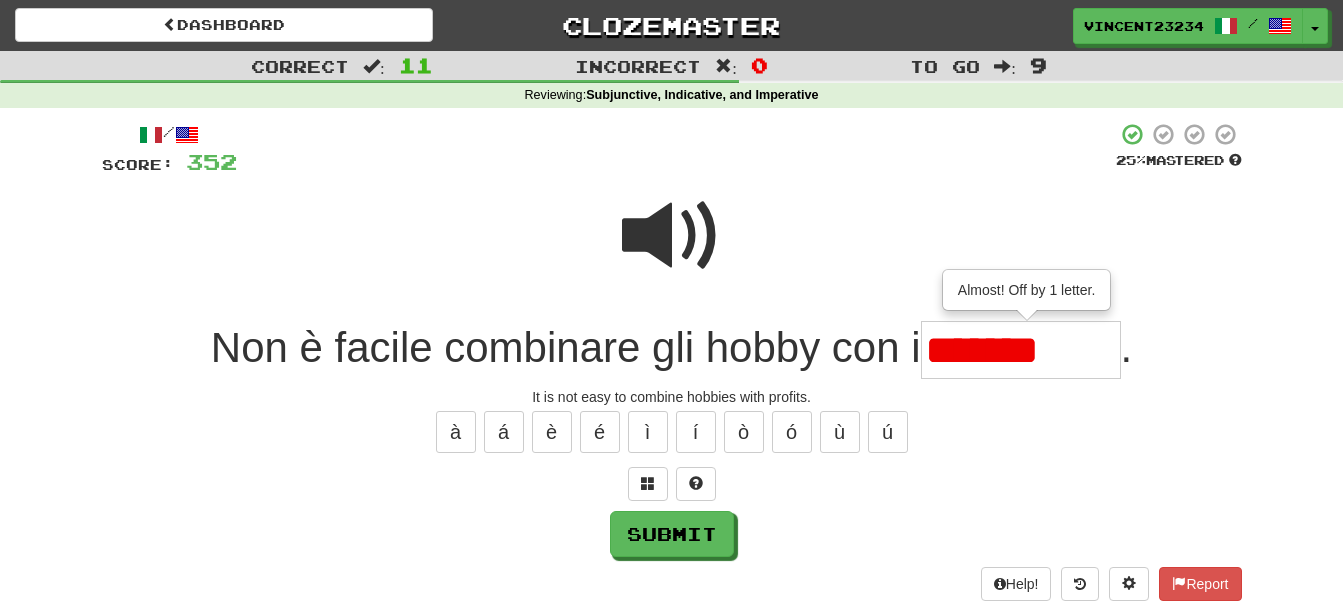 type on "********" 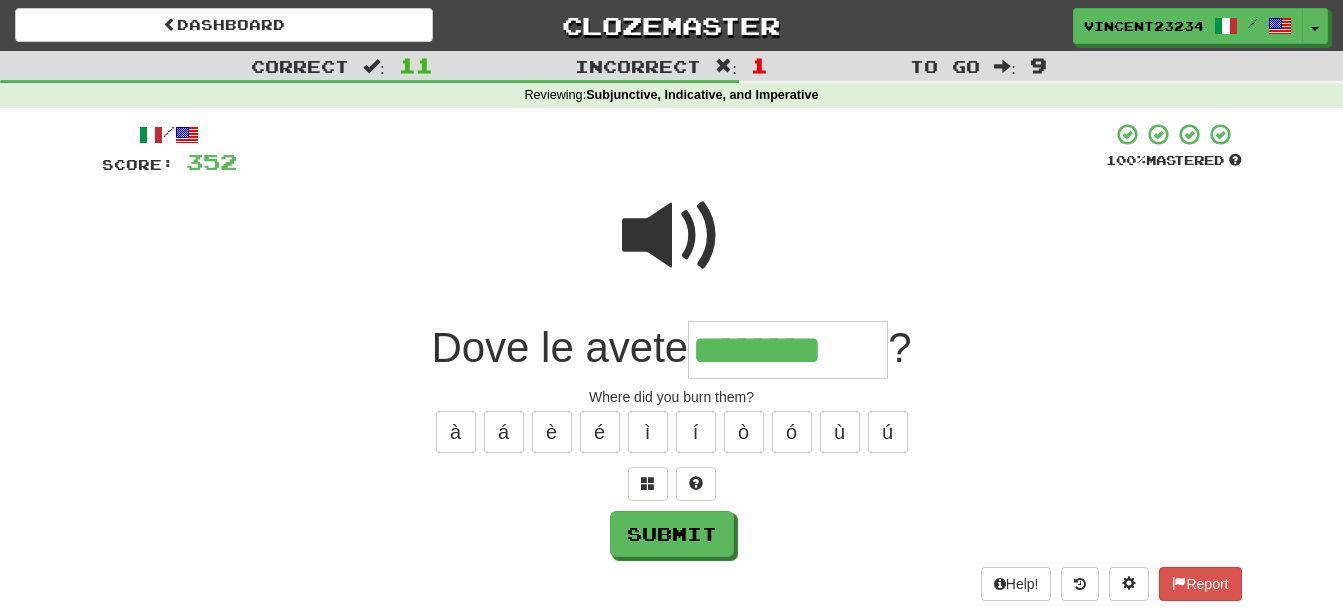 type on "********" 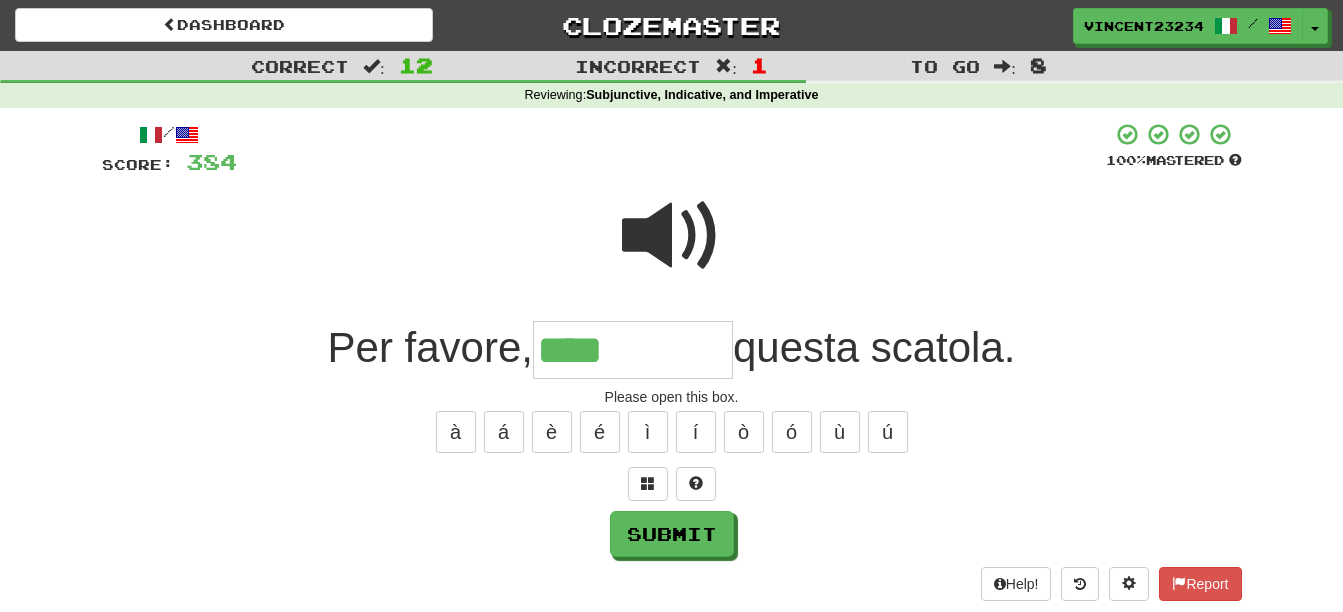type on "****" 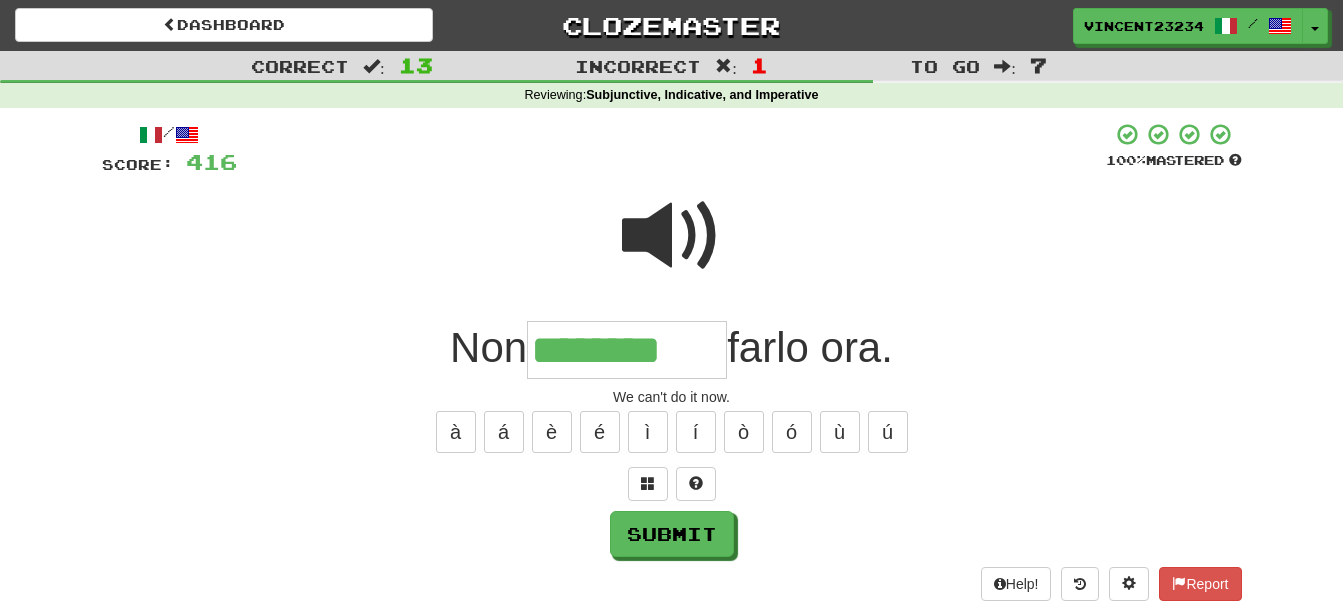 type on "********" 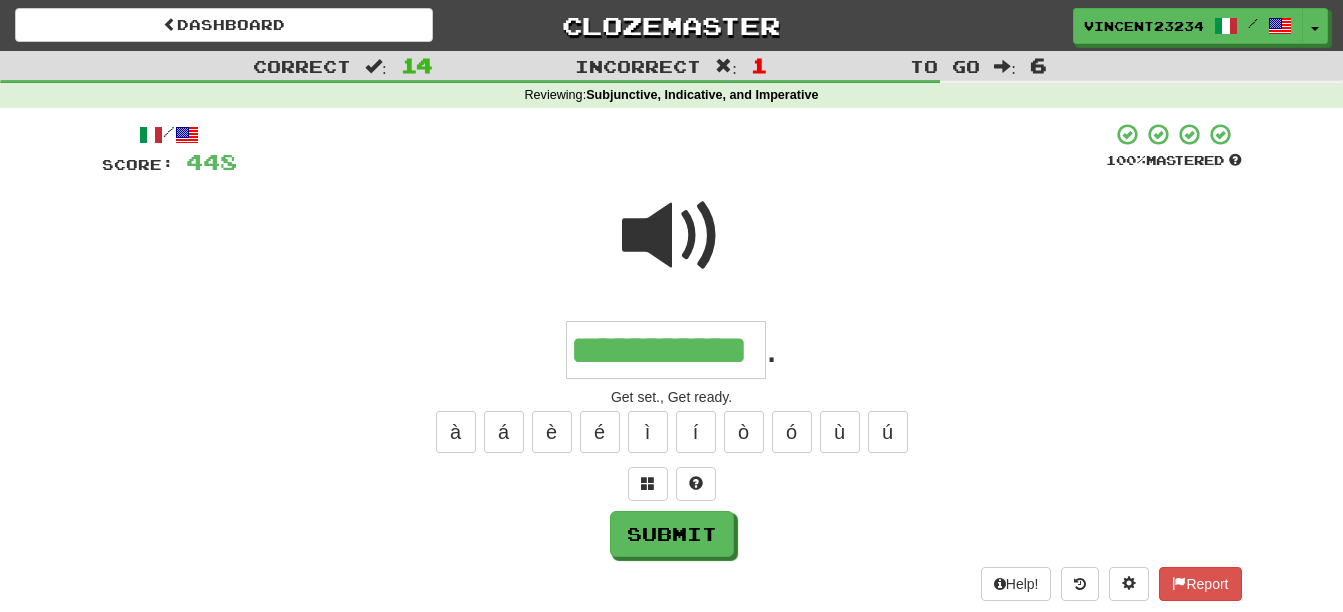 scroll, scrollTop: 0, scrollLeft: 18, axis: horizontal 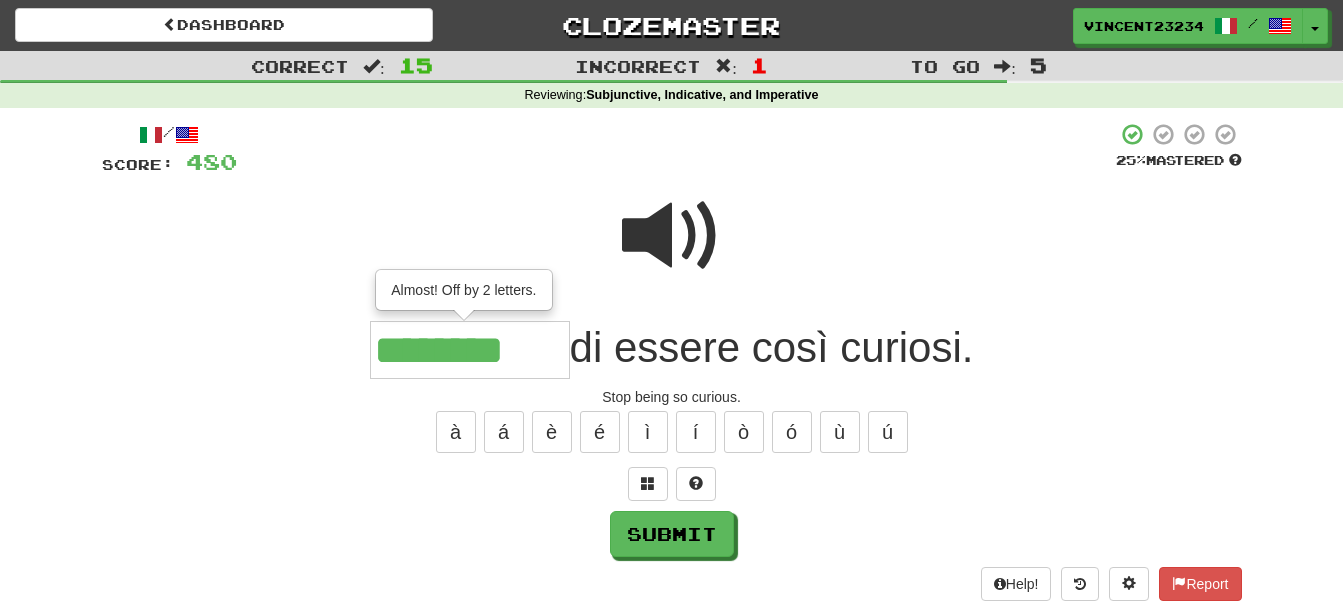 type on "**********" 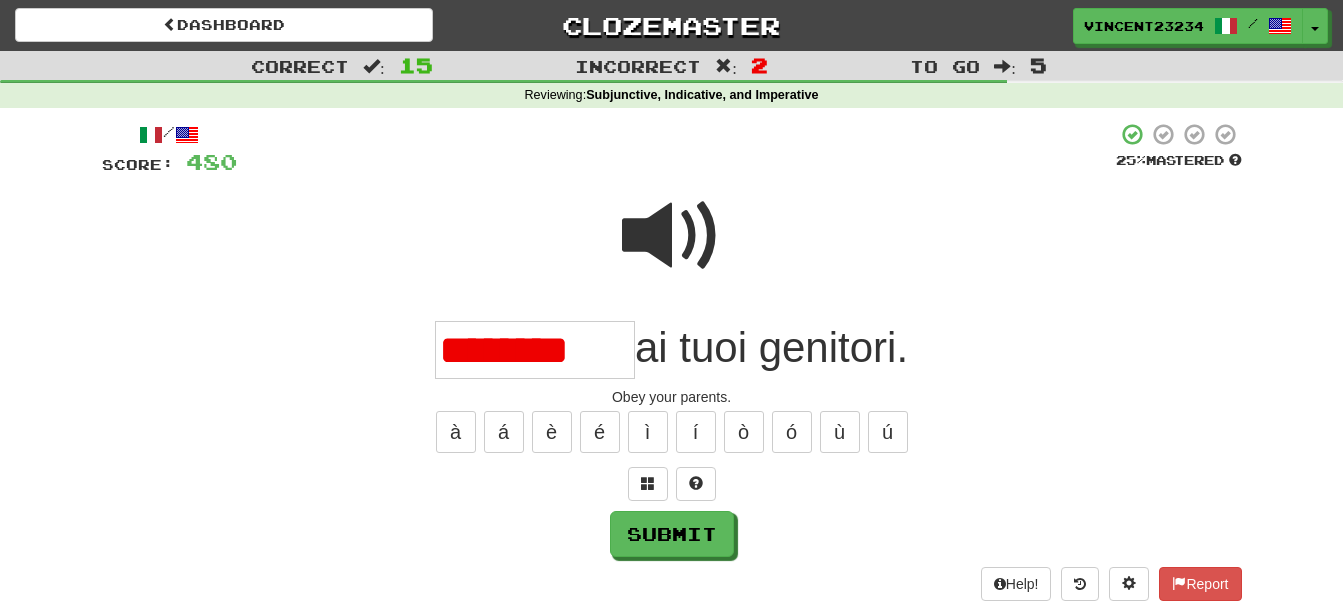 scroll, scrollTop: 0, scrollLeft: 0, axis: both 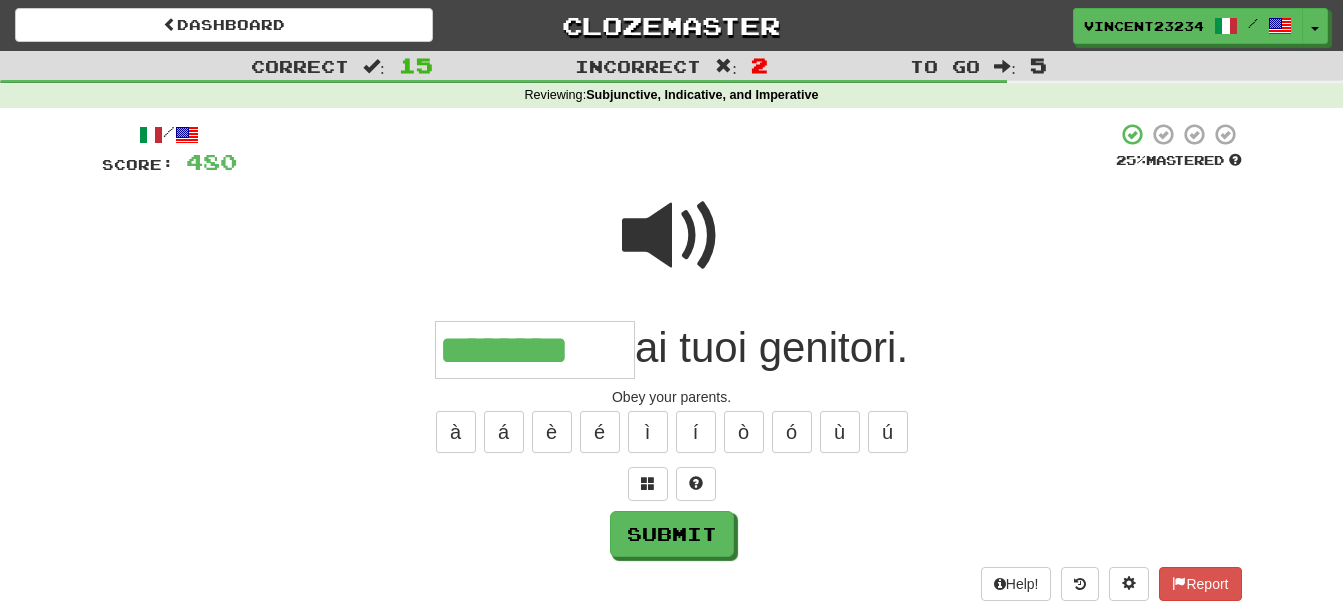 type on "*********" 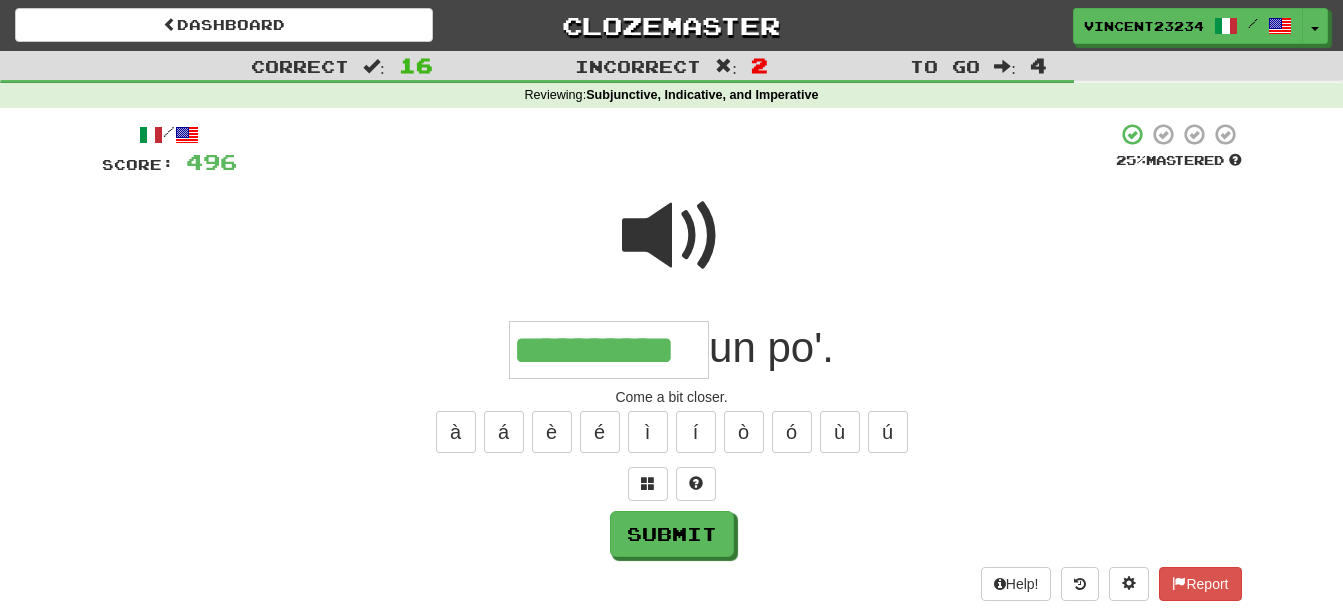 type on "**********" 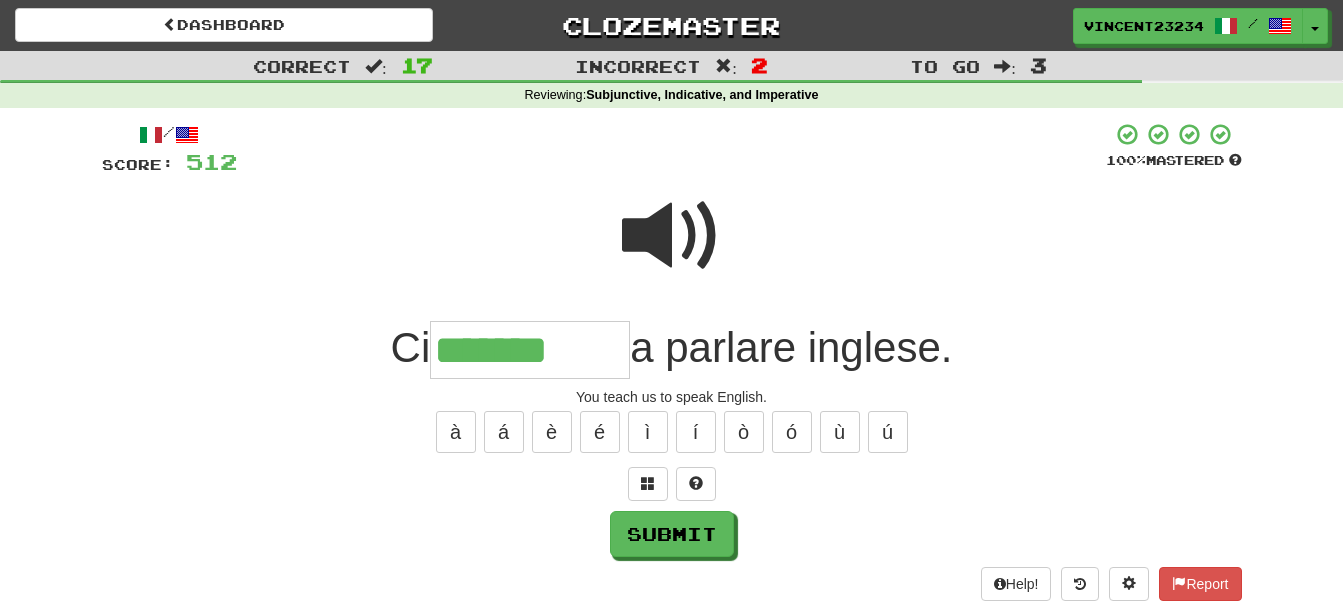 type on "*******" 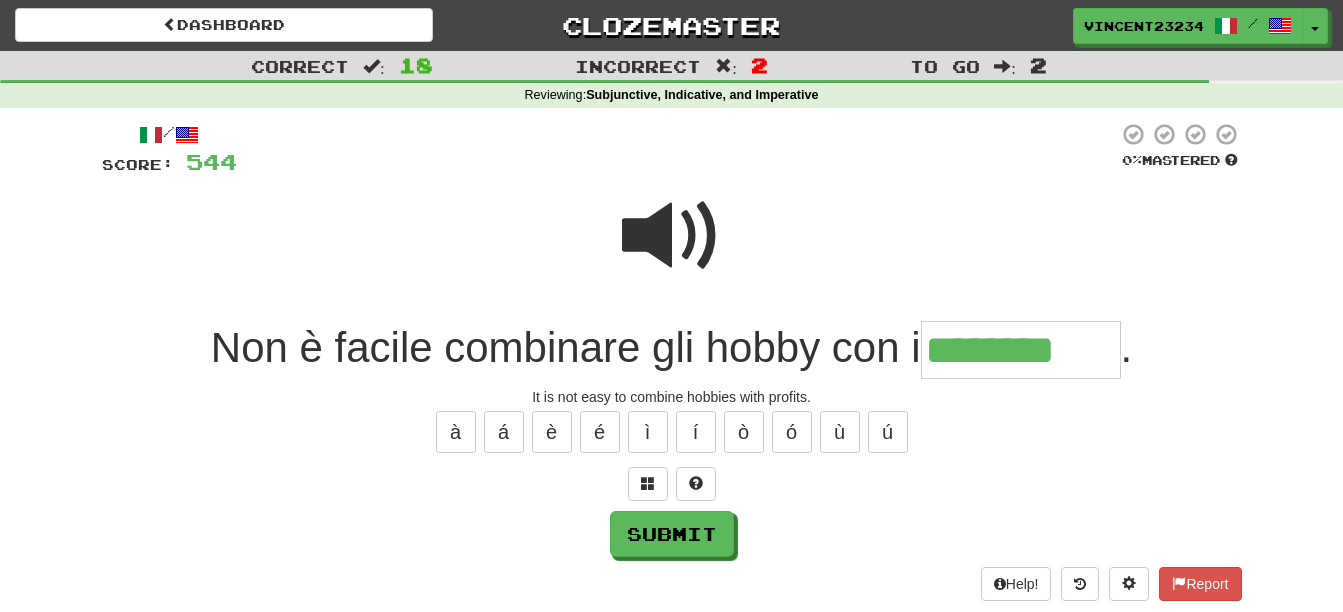 type on "********" 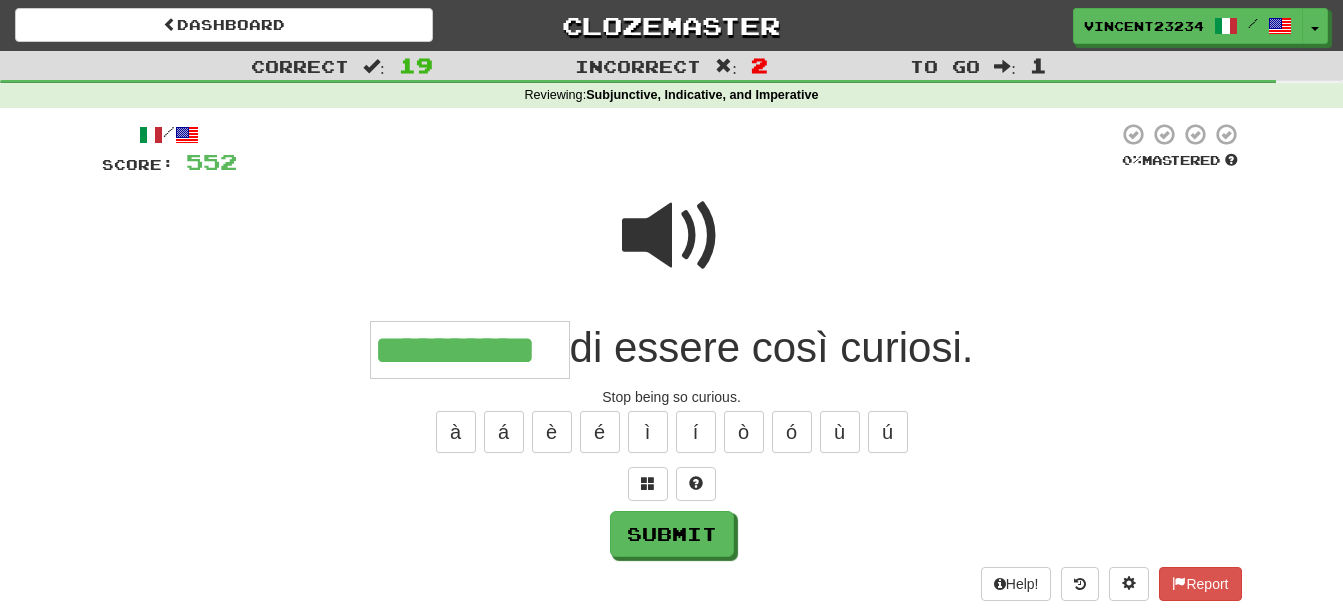 type on "**********" 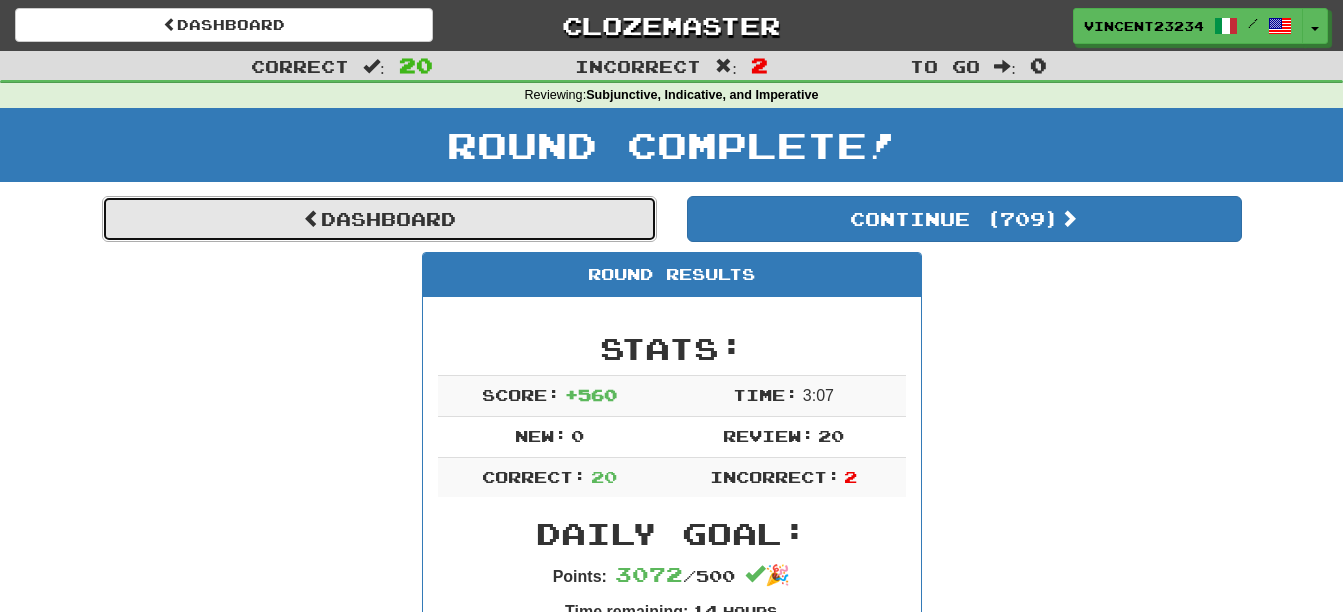 click on "Dashboard" at bounding box center (379, 219) 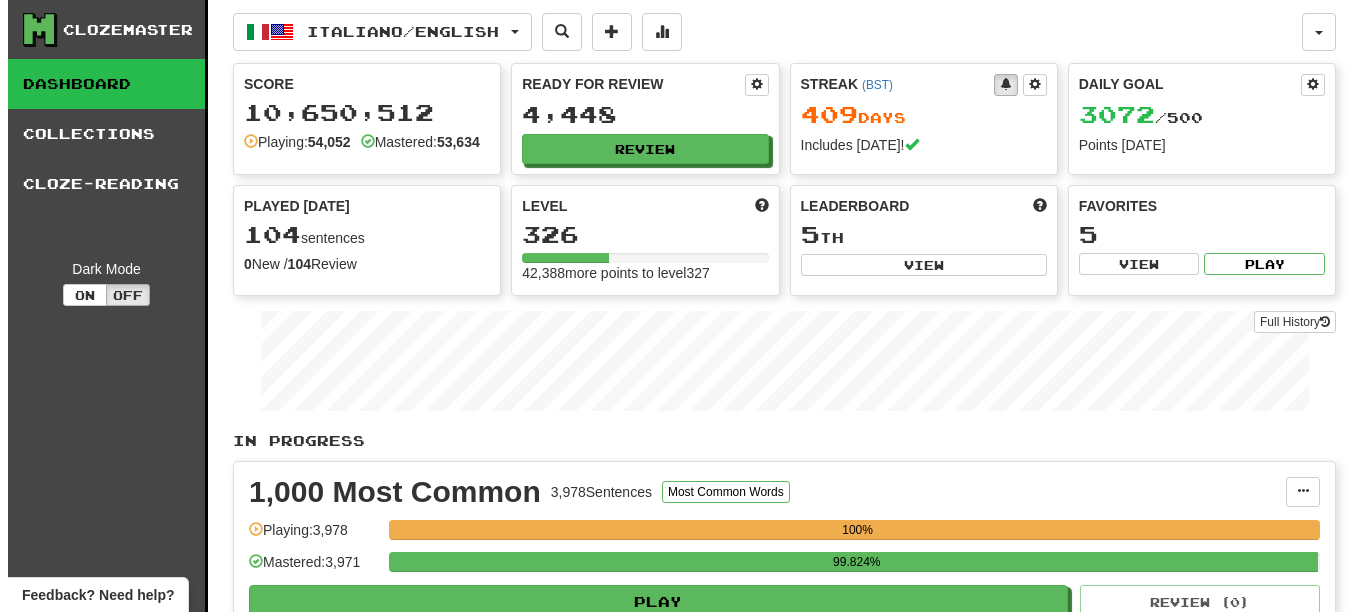scroll, scrollTop: 0, scrollLeft: 0, axis: both 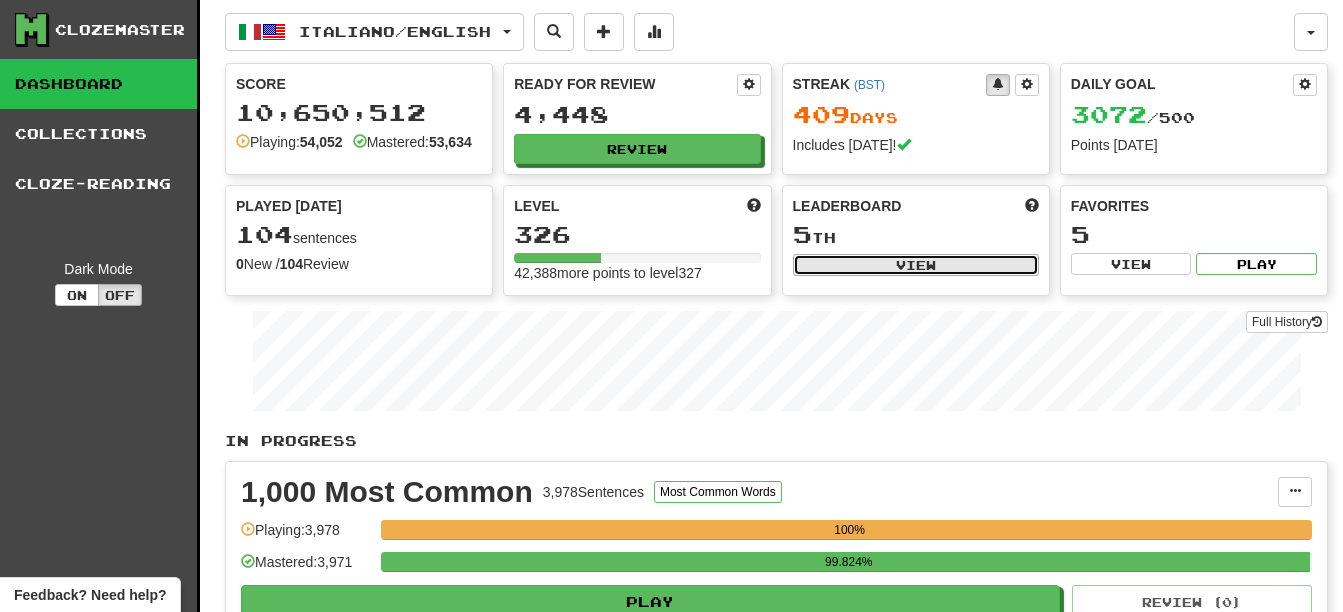 click on "View" at bounding box center [916, 265] 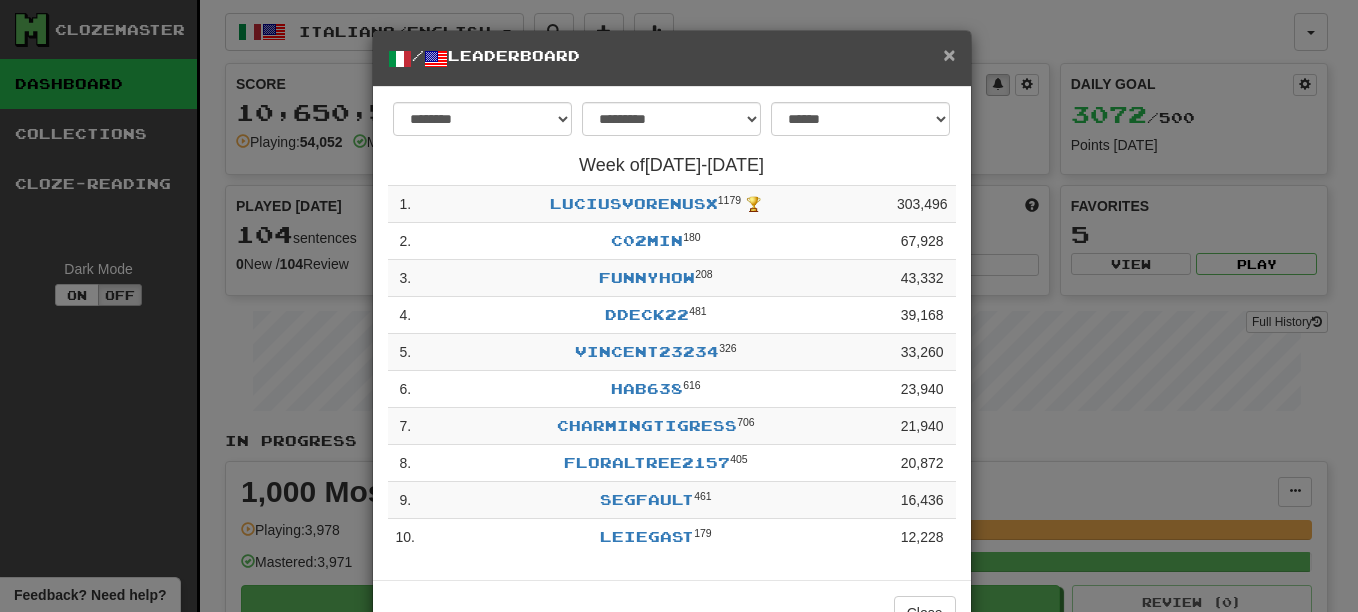 click on "×" at bounding box center [949, 54] 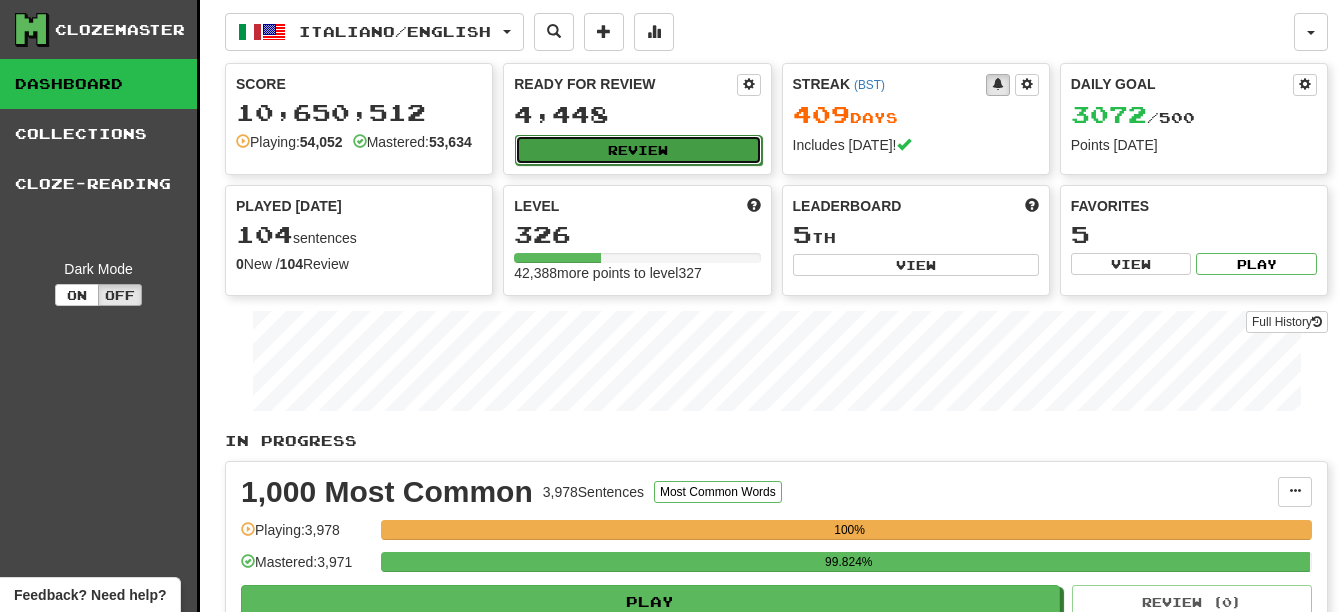 click on "Review" at bounding box center [638, 150] 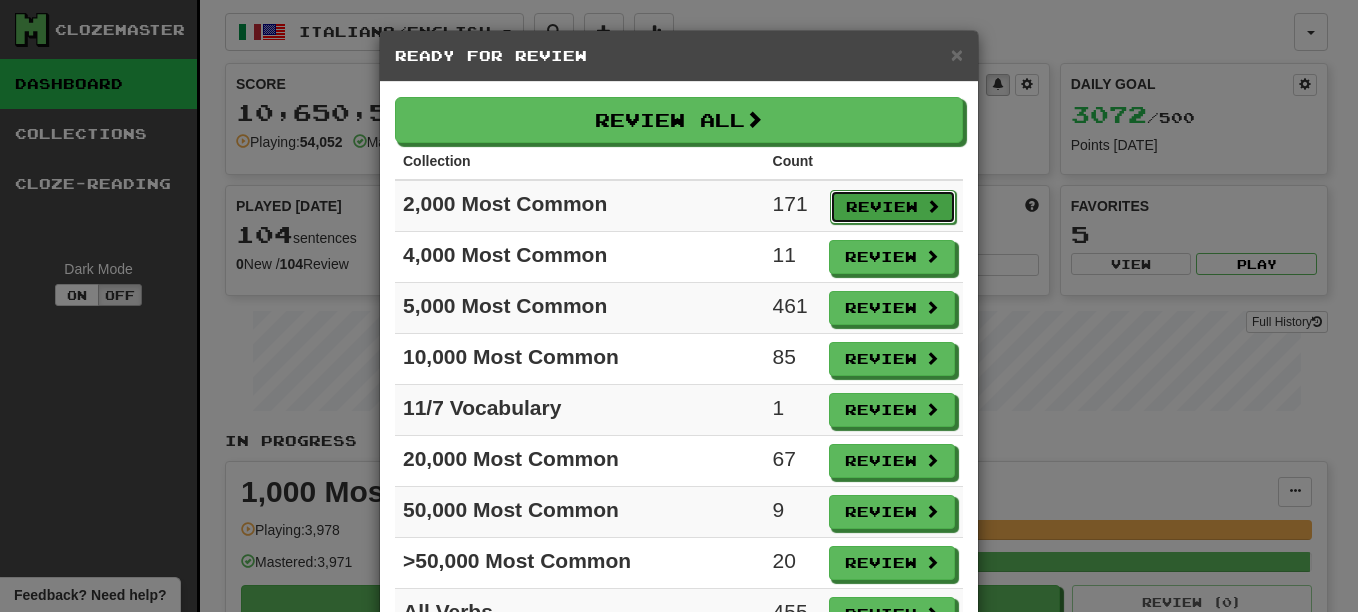 click on "Review" at bounding box center [893, 207] 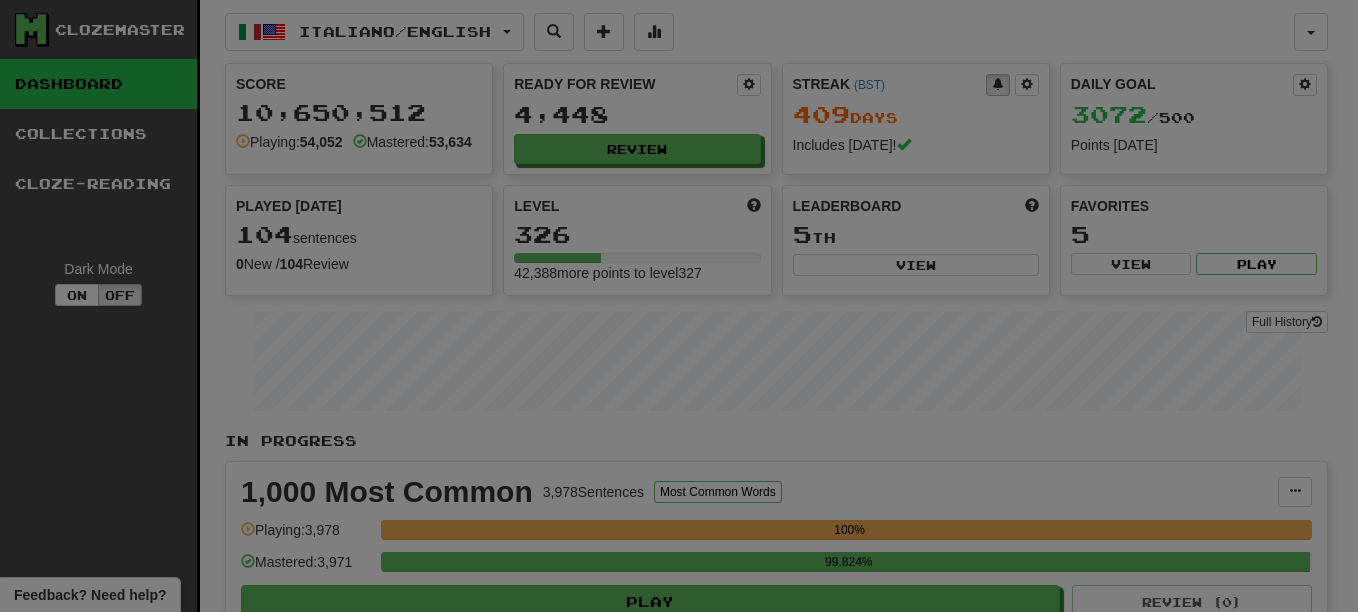 select on "**" 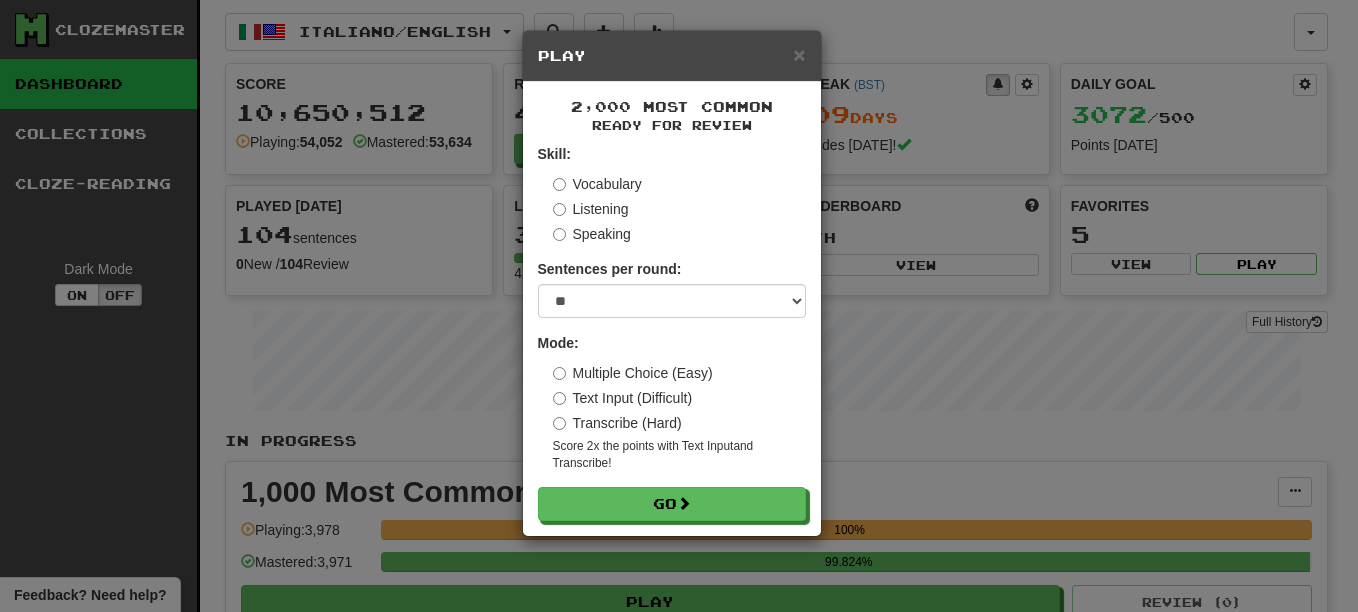 click on "Vocabulary" at bounding box center (597, 184) 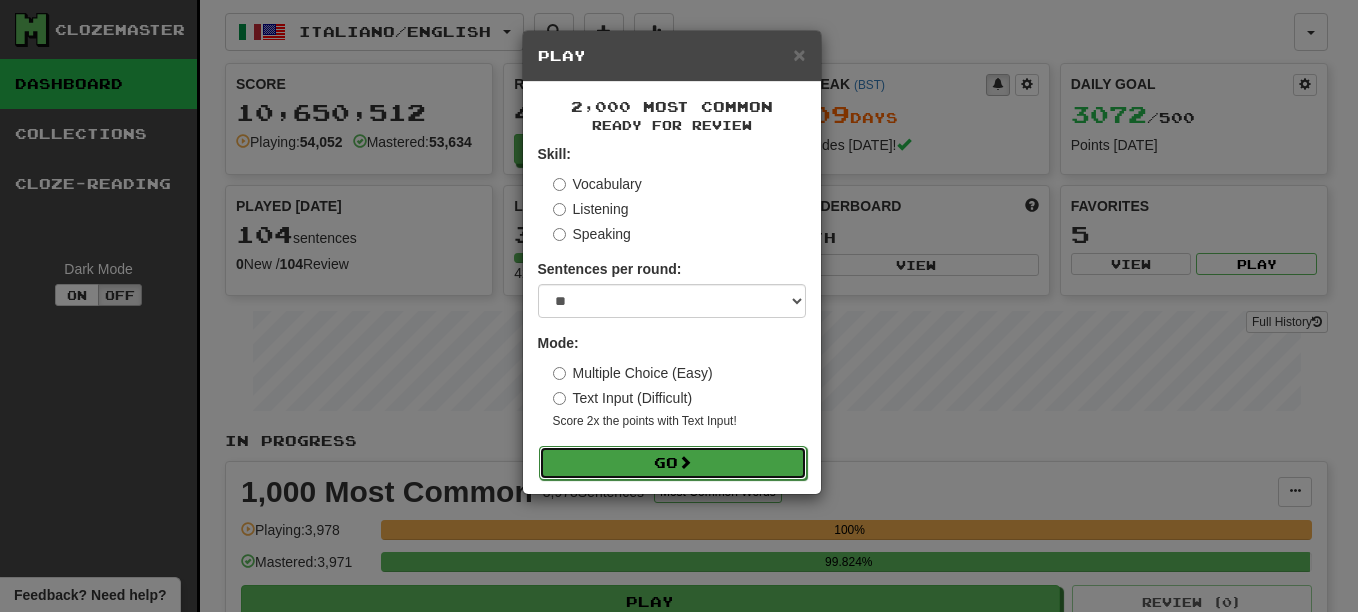 click on "Go" at bounding box center (673, 463) 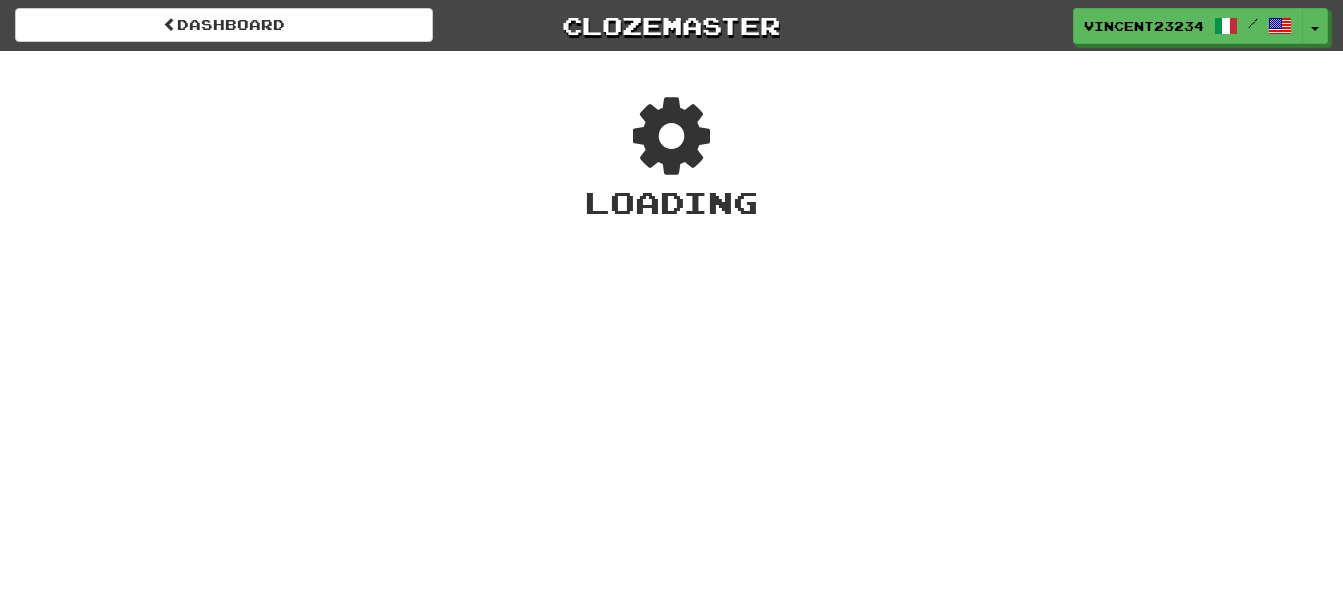 scroll, scrollTop: 0, scrollLeft: 0, axis: both 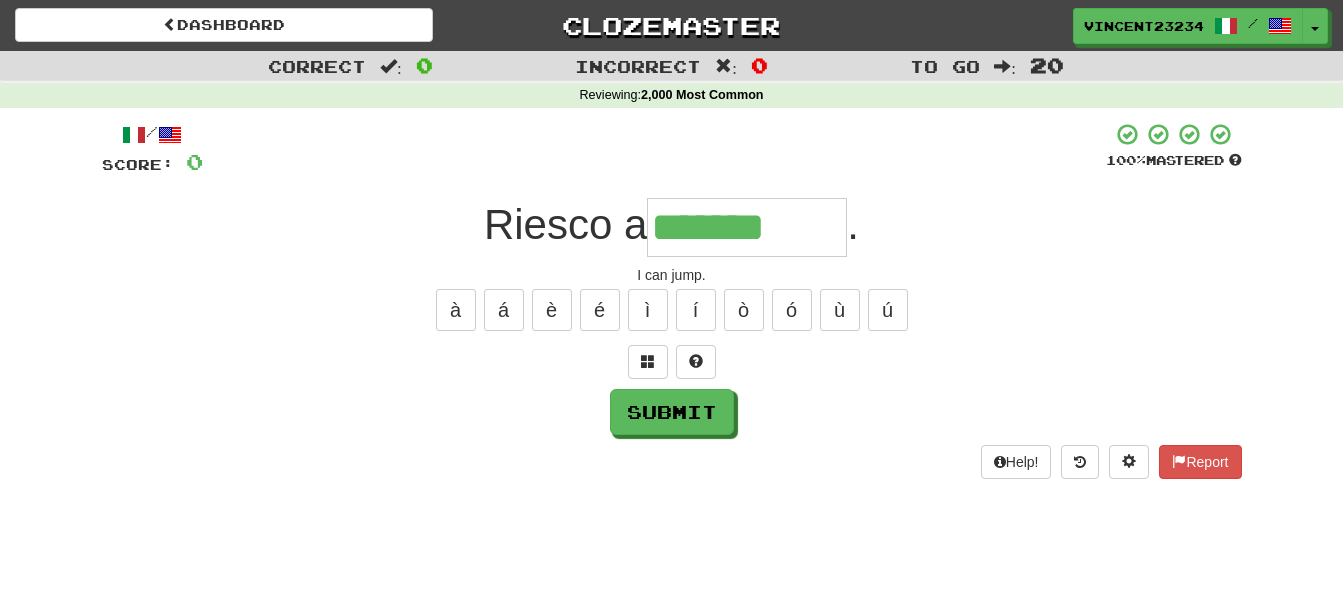 type on "*******" 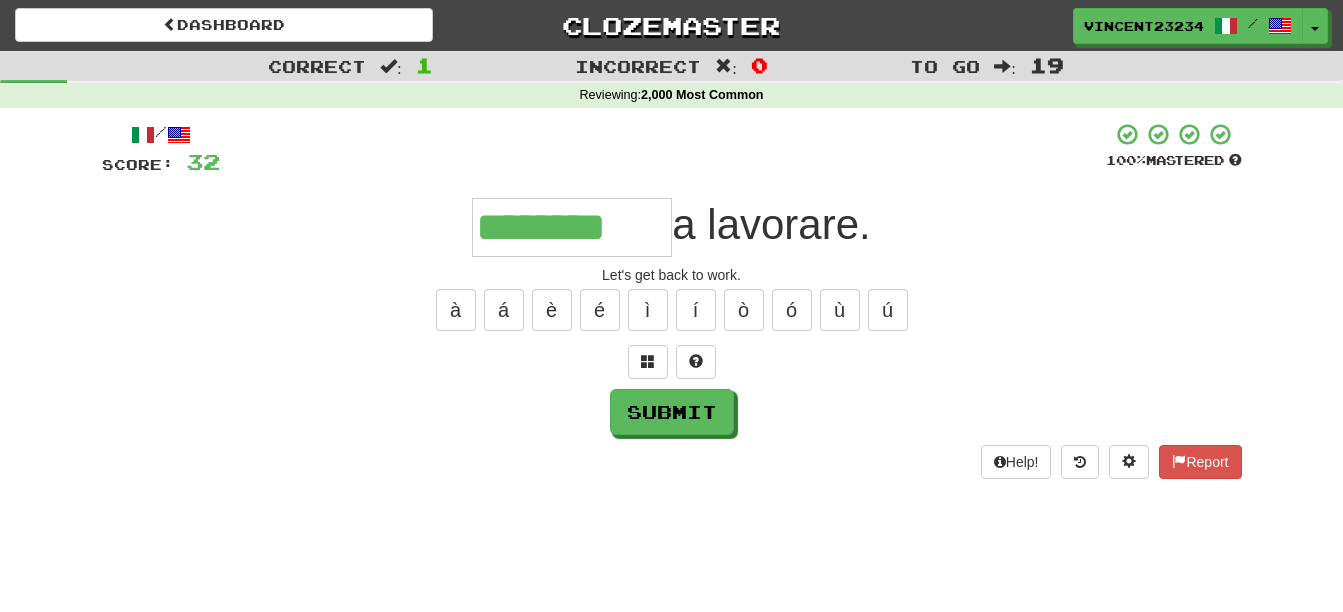 type on "********" 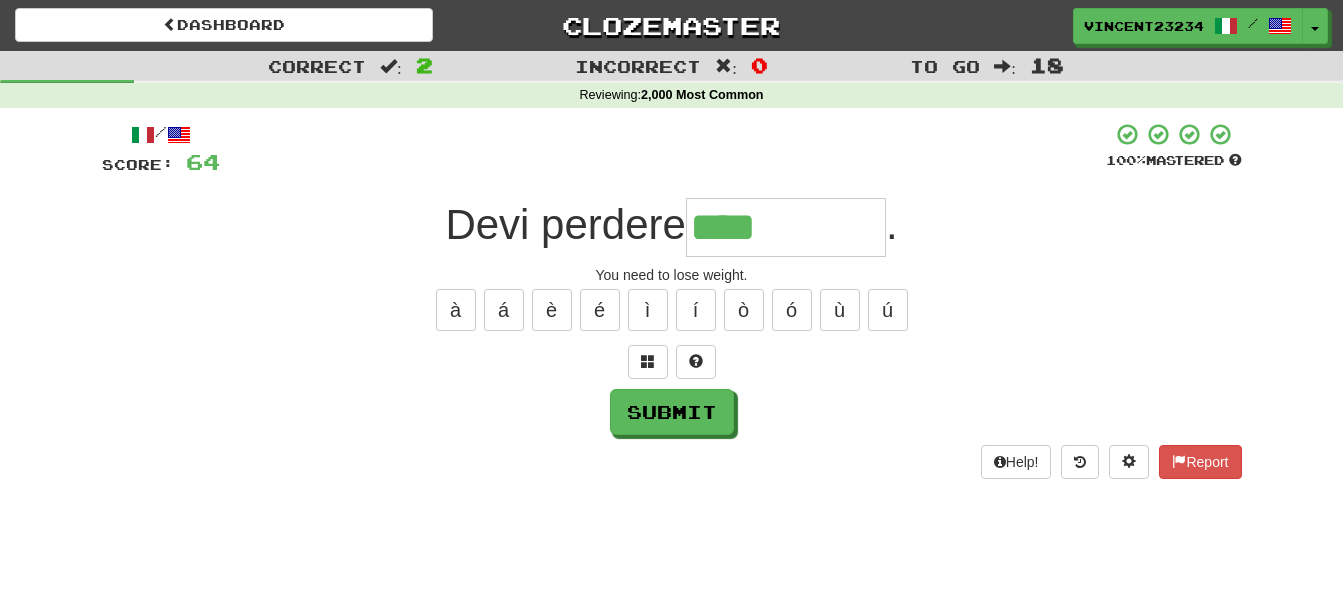 type on "****" 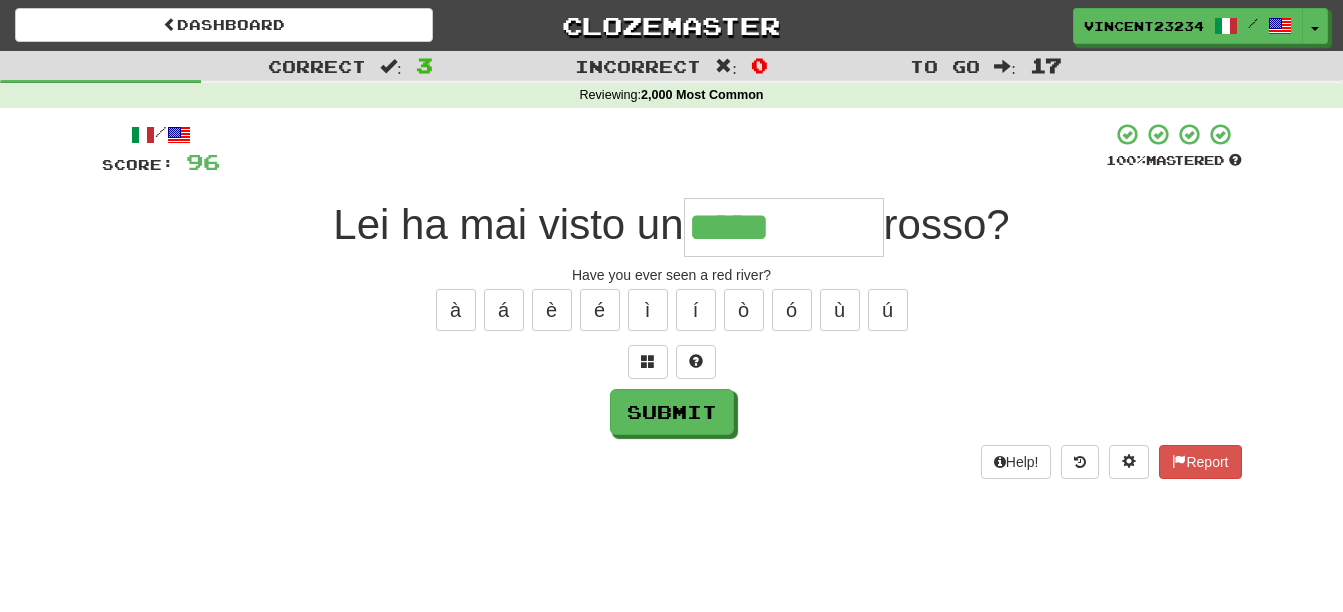 type on "*****" 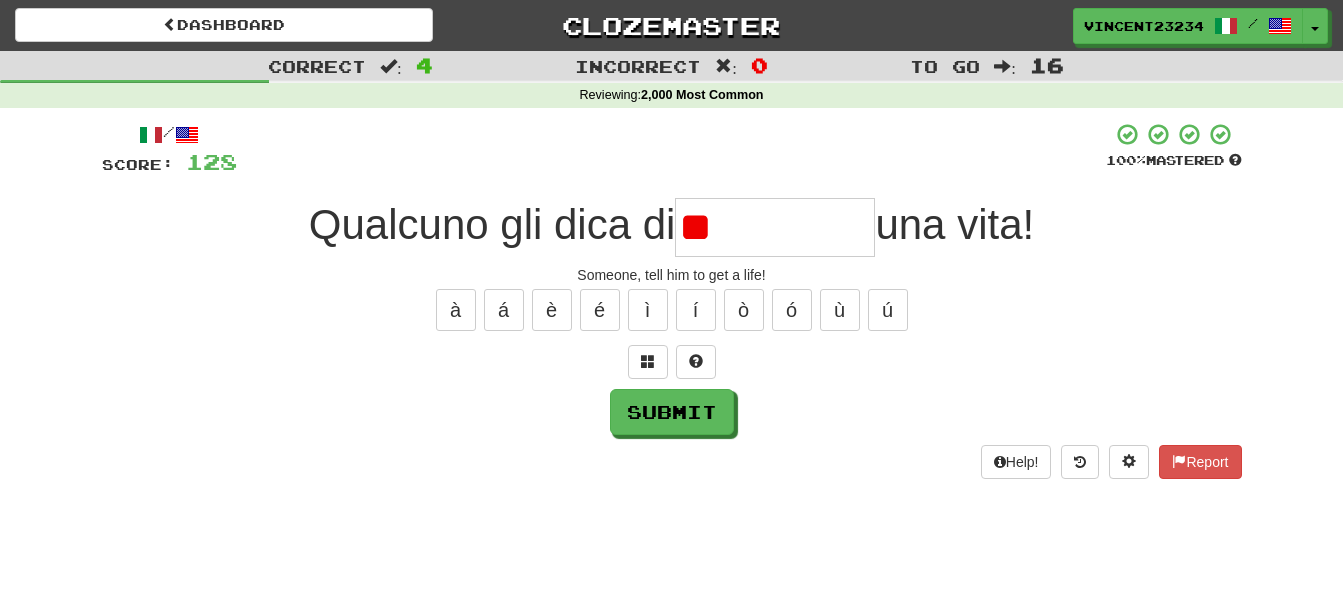 type on "*" 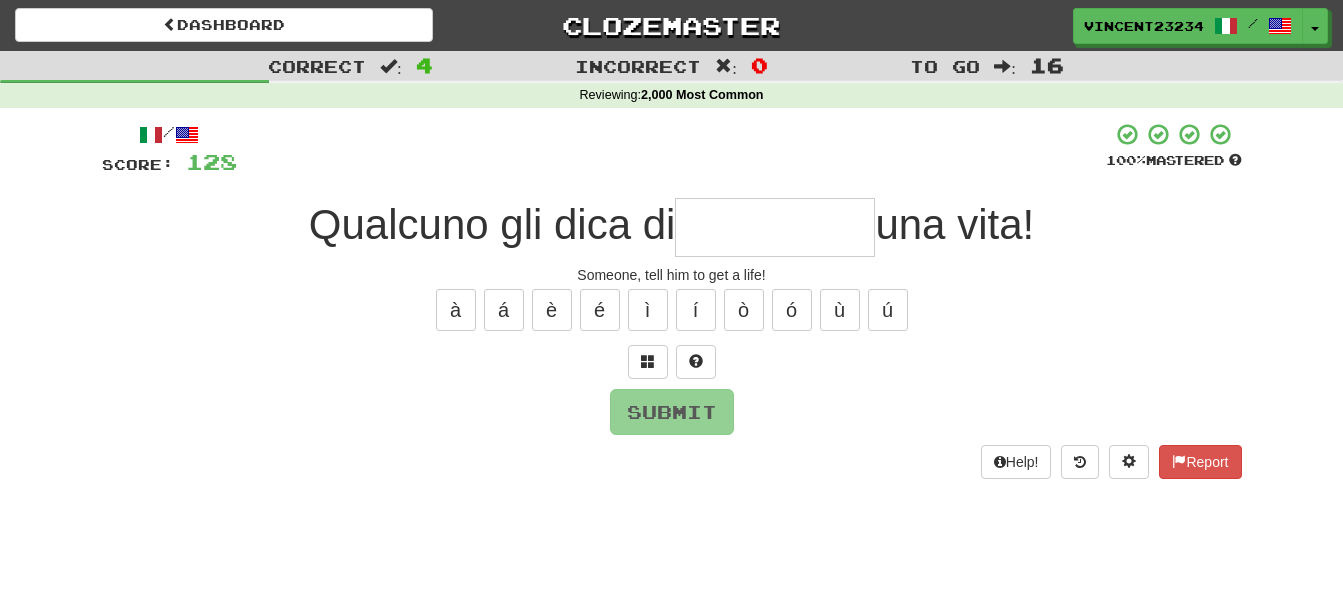 type on "*" 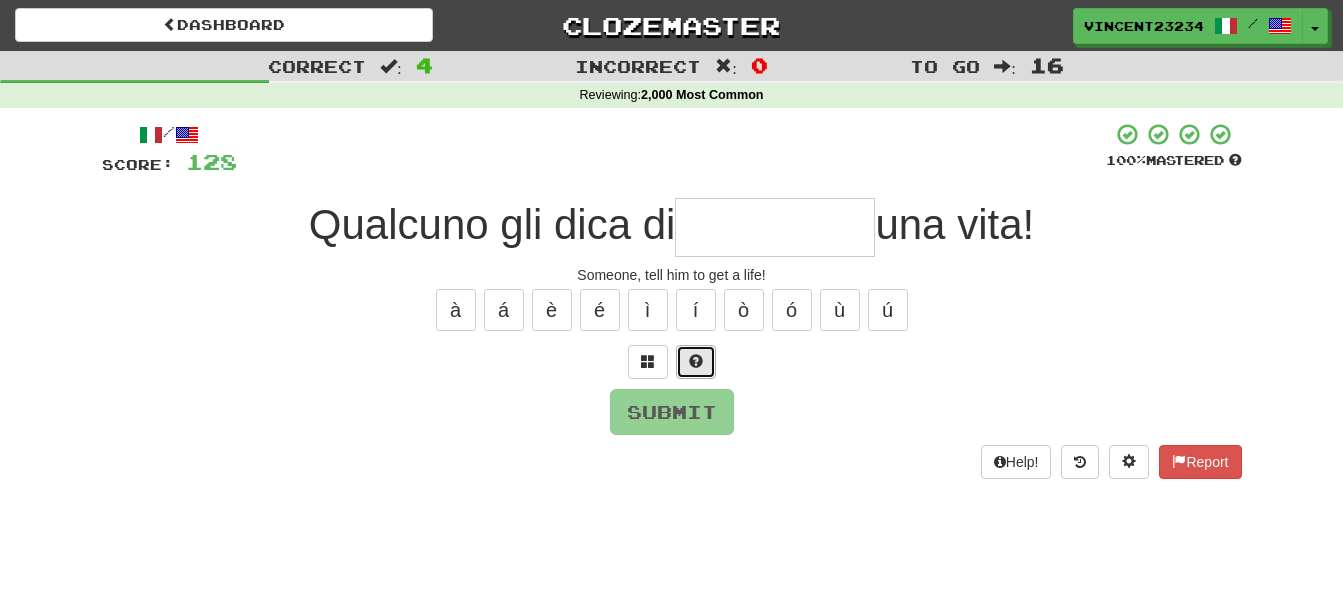 click at bounding box center [696, 361] 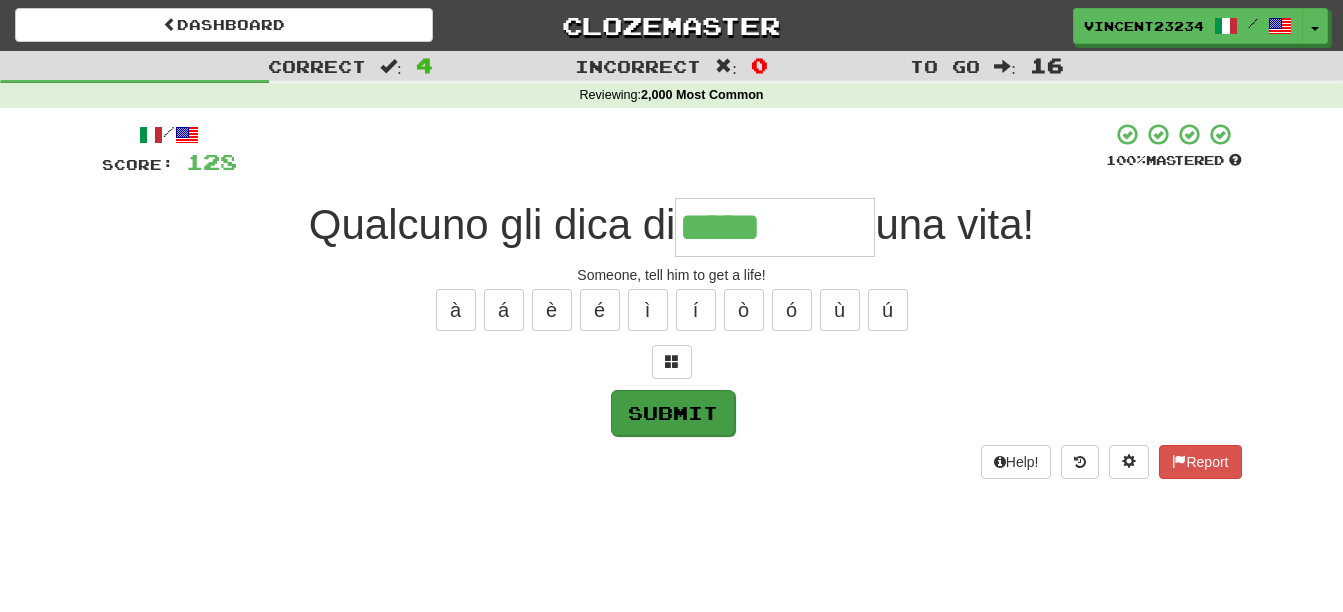 type on "*****" 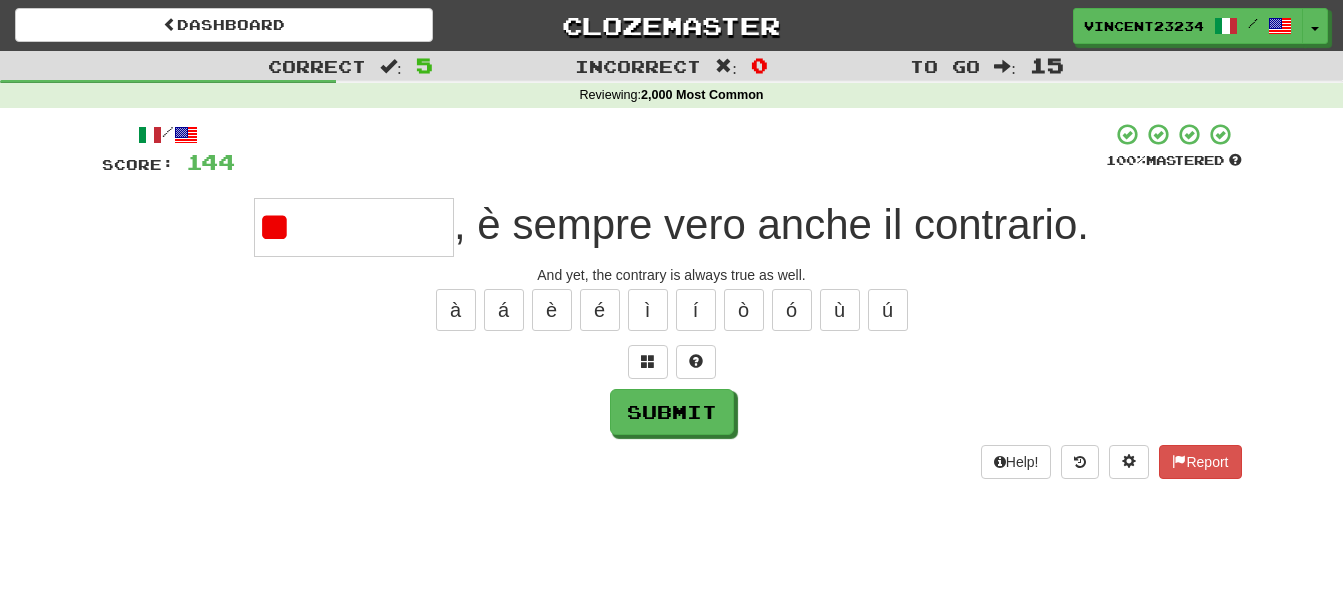 type on "*" 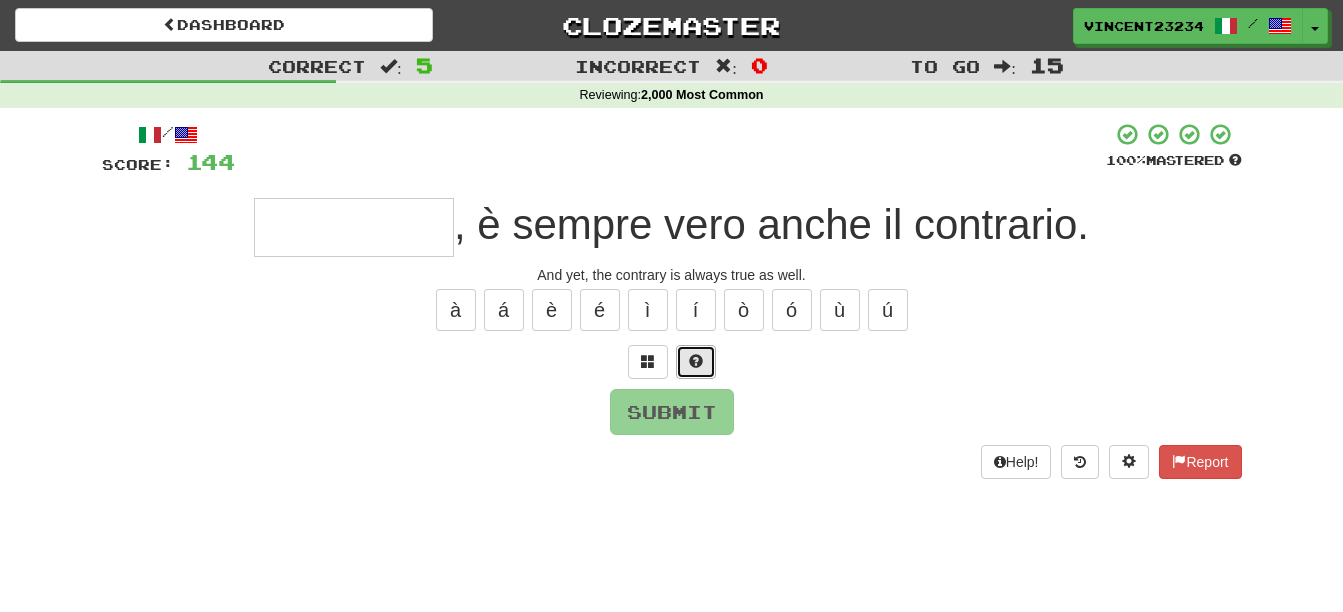 click at bounding box center (696, 361) 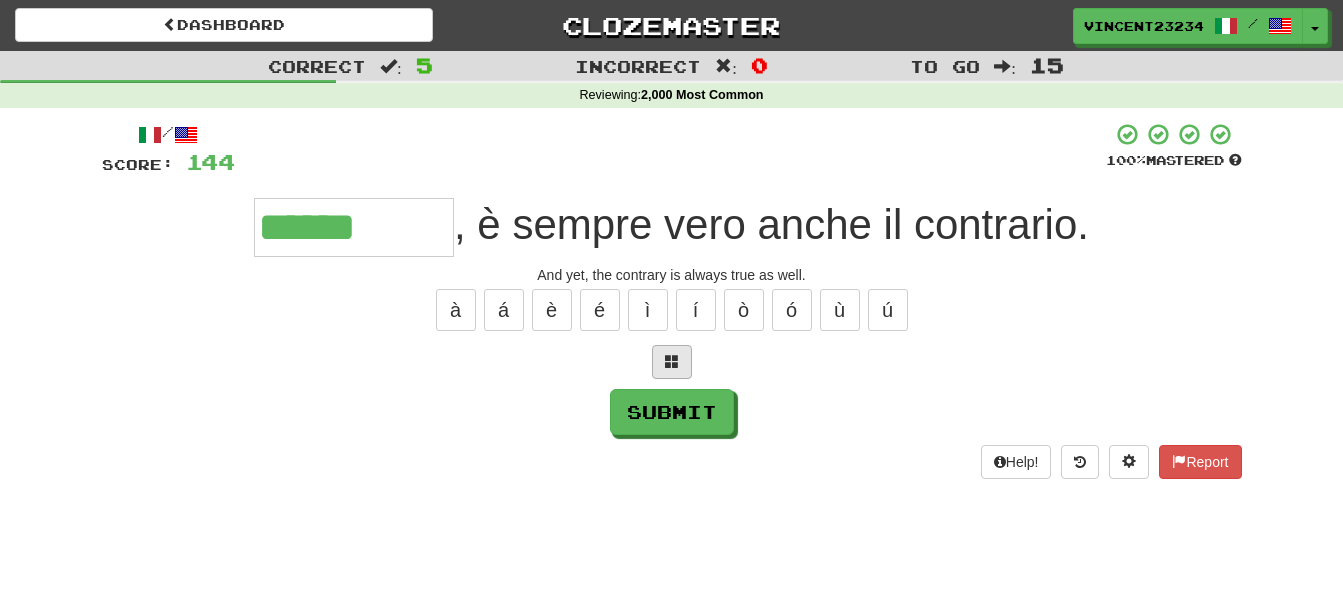 type on "******" 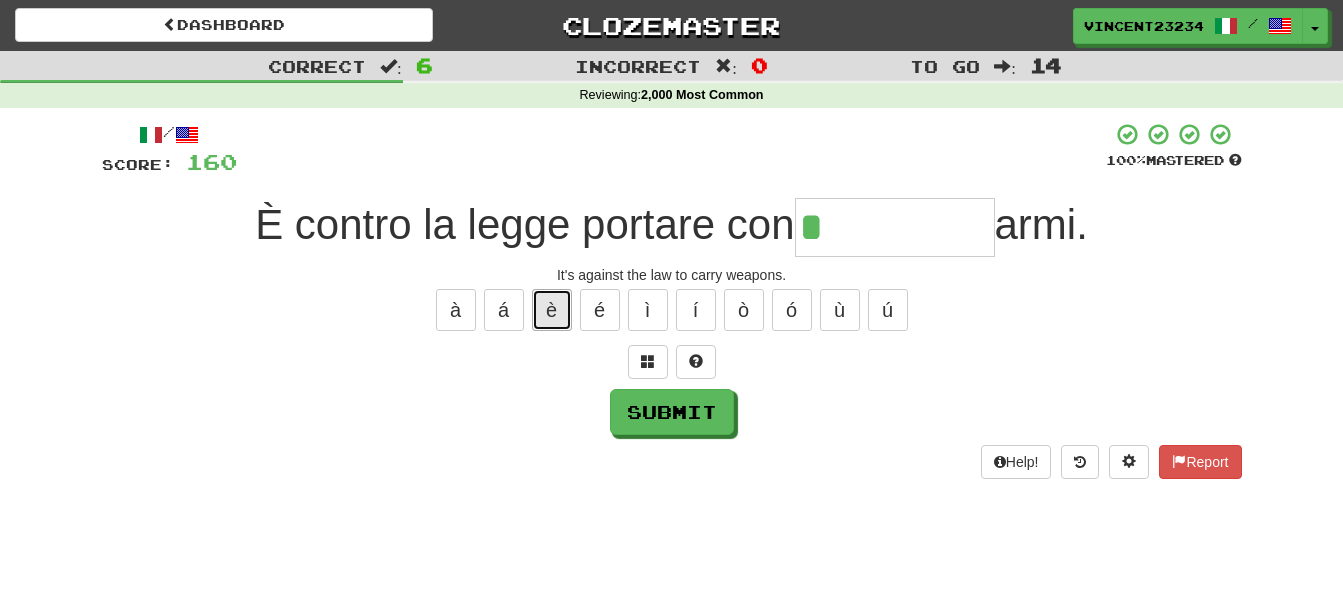 click on "è" at bounding box center (552, 310) 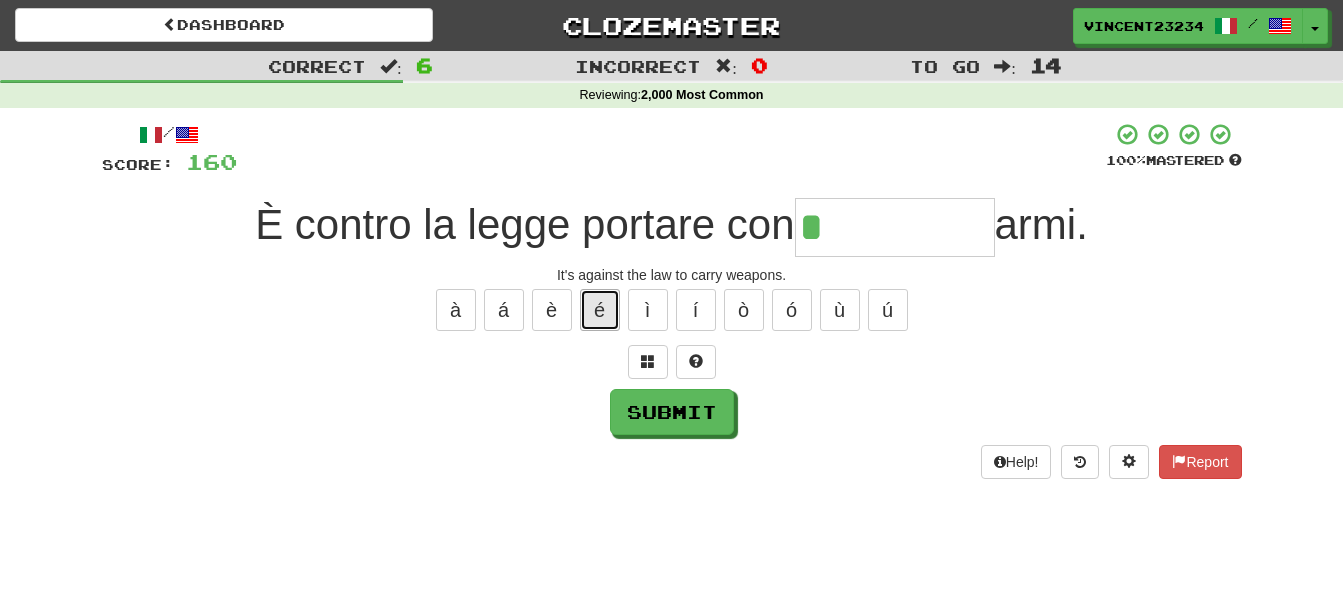 click on "é" at bounding box center (600, 310) 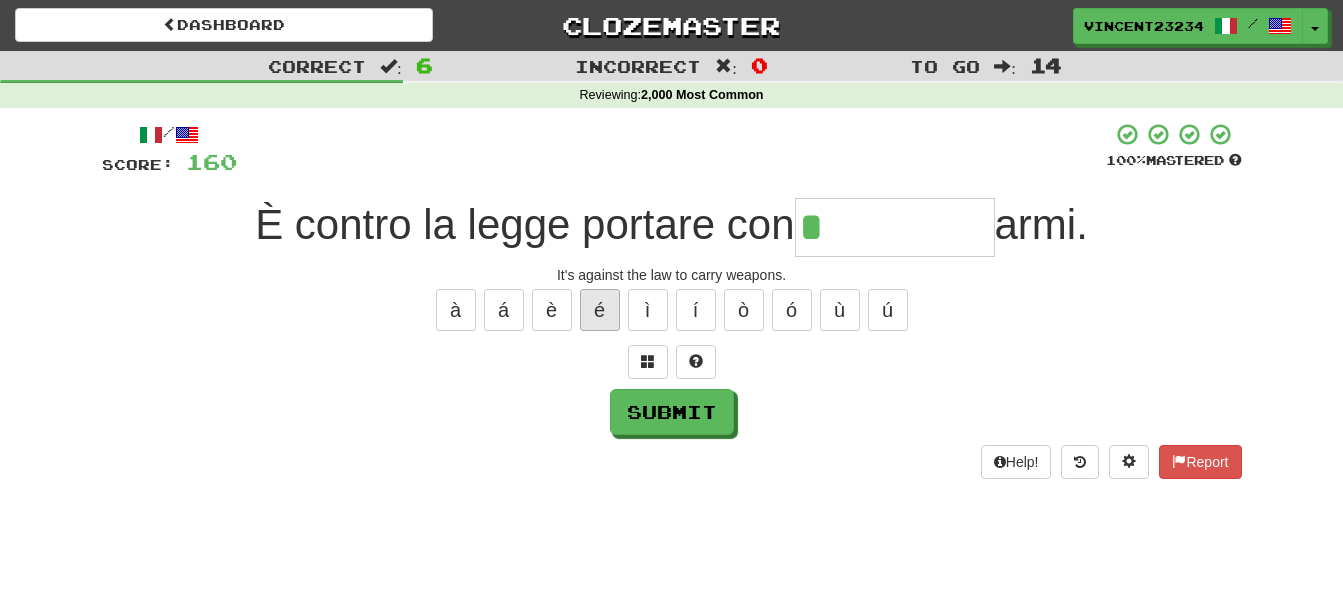 type on "**" 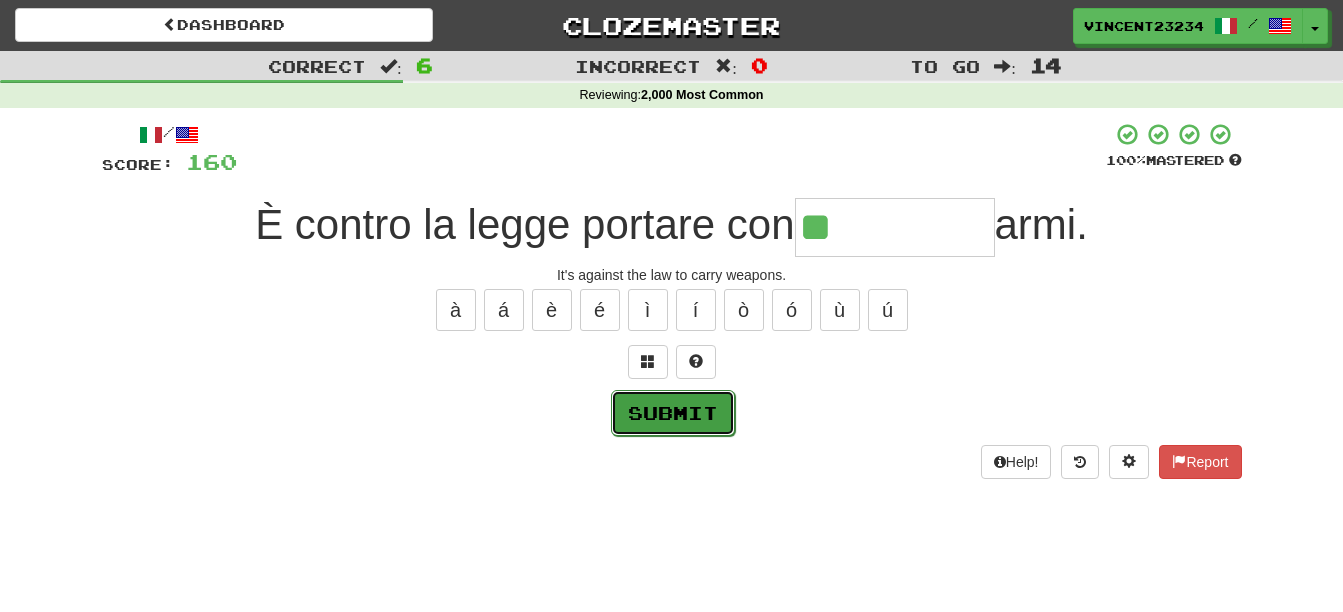 click on "Submit" at bounding box center [673, 413] 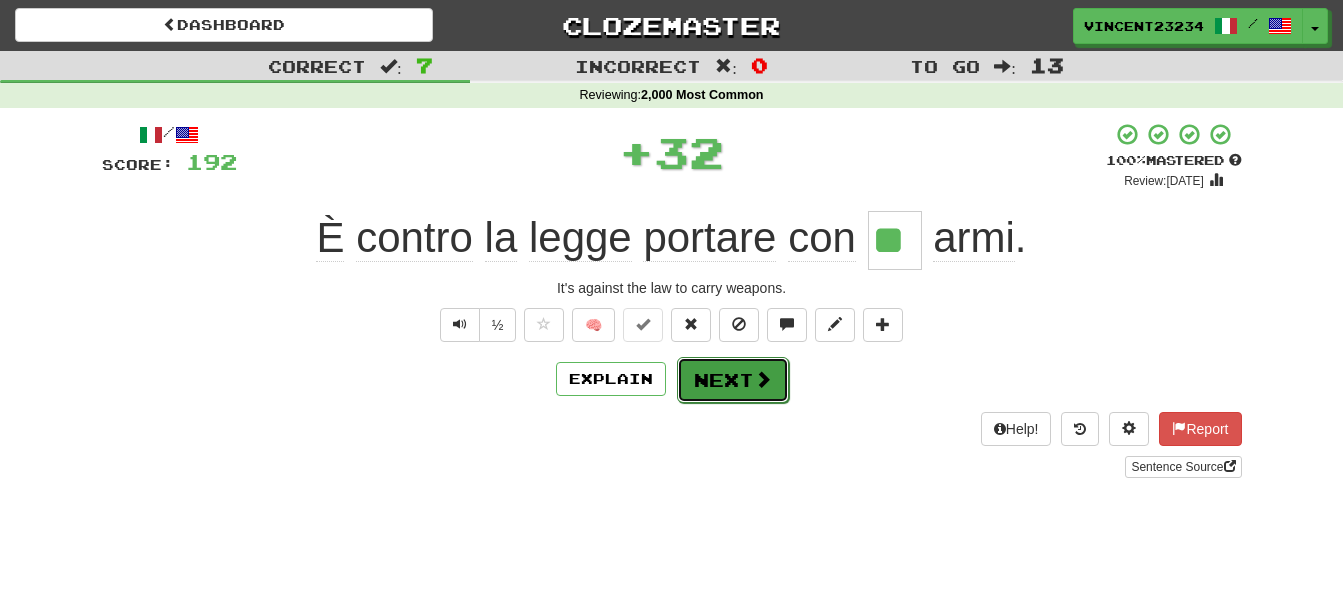 click on "Next" at bounding box center [733, 380] 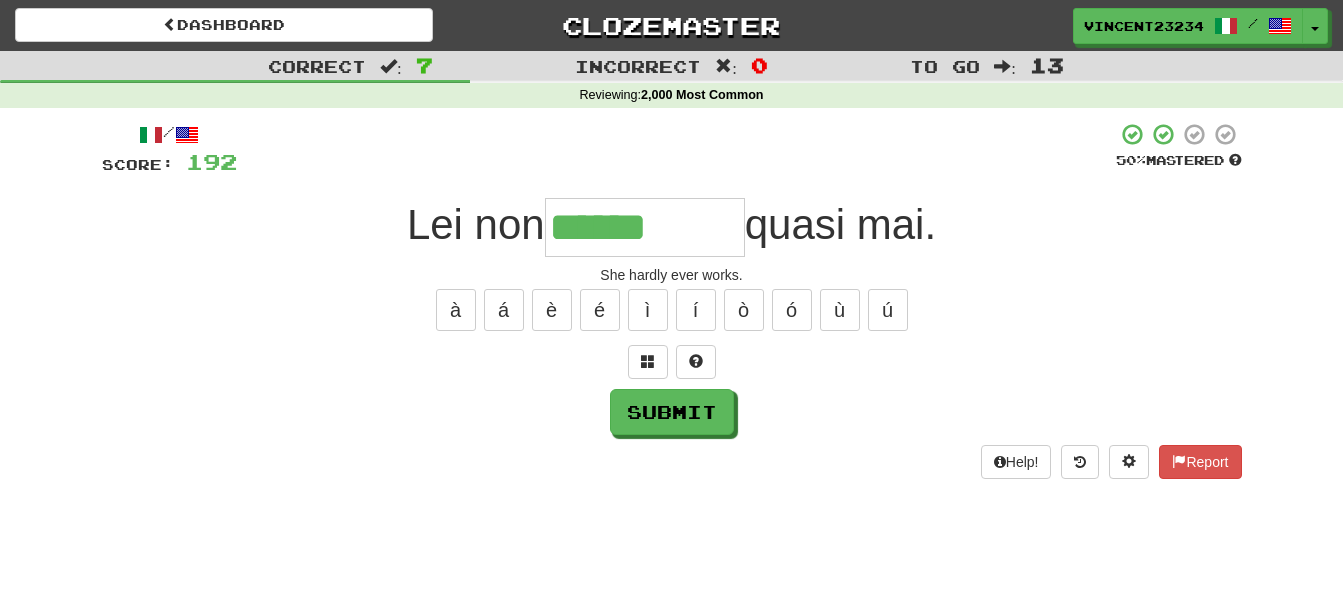 type on "******" 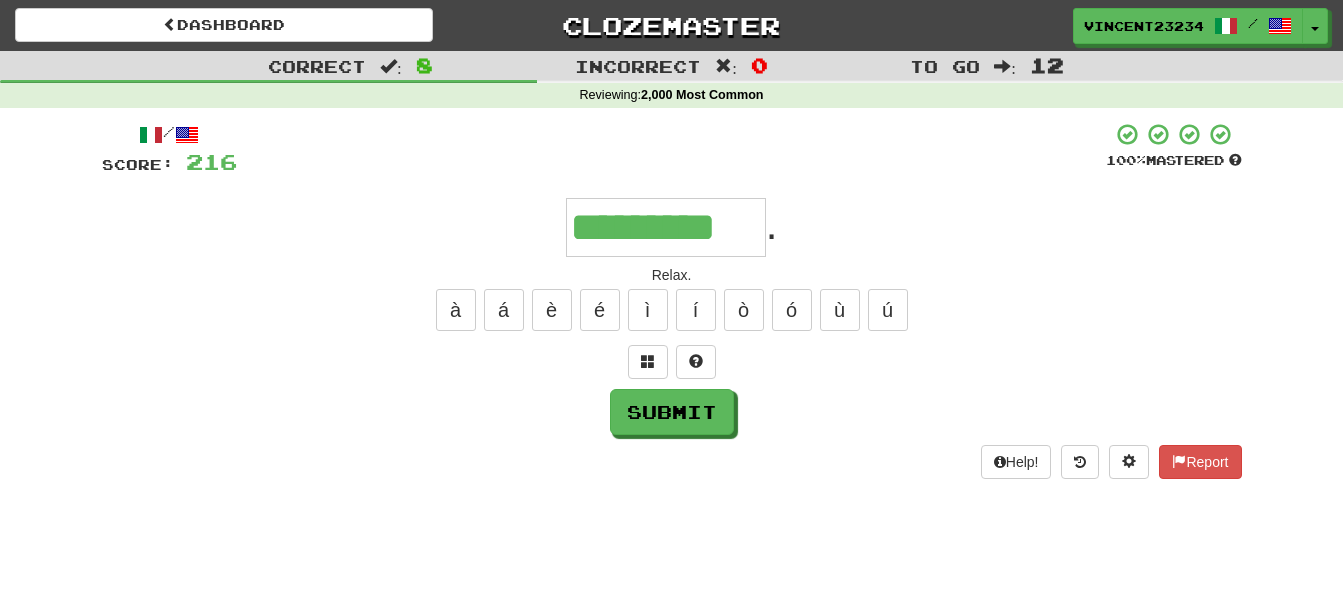 type on "*********" 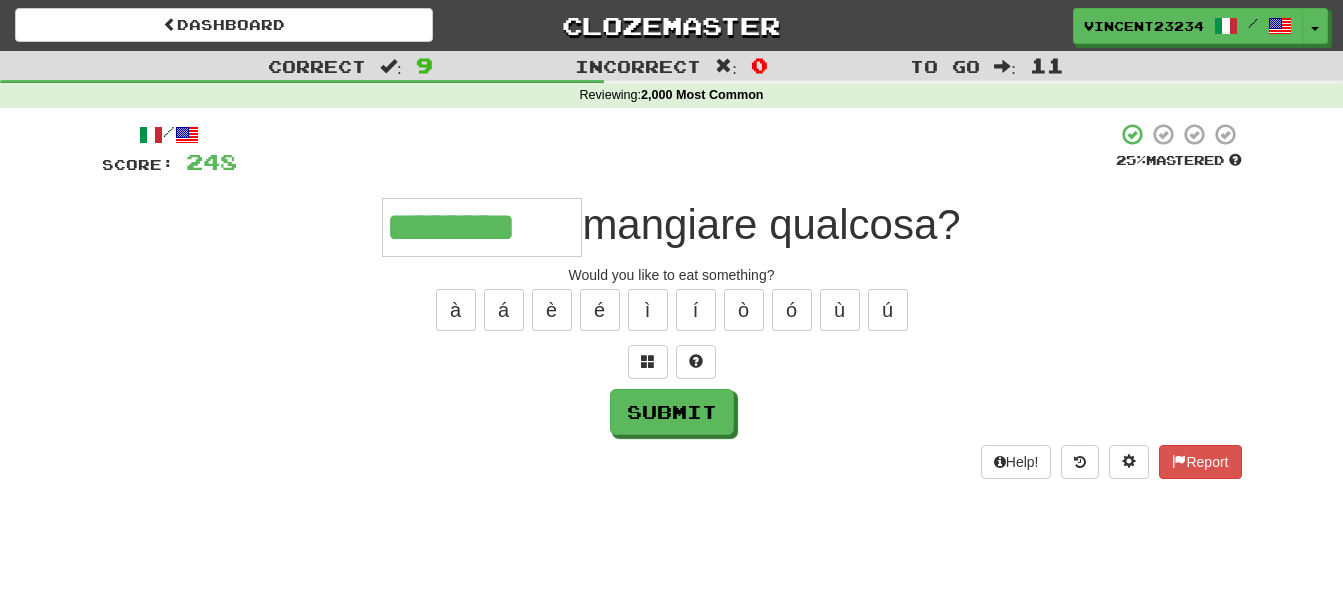 type on "********" 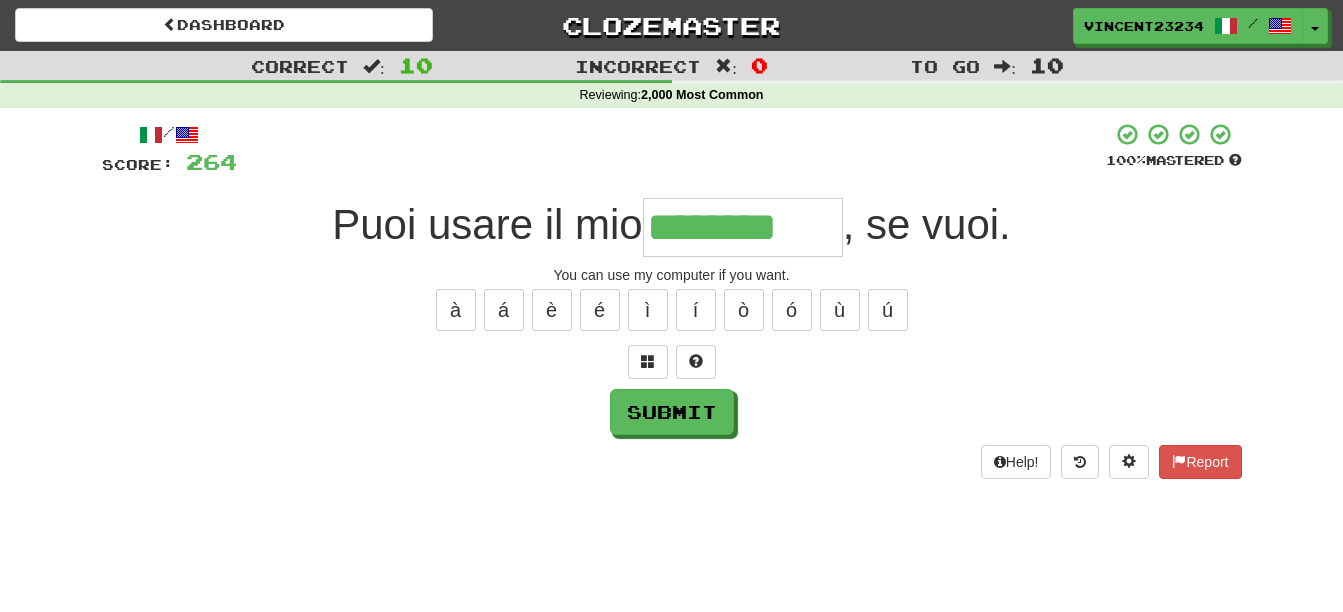 type on "********" 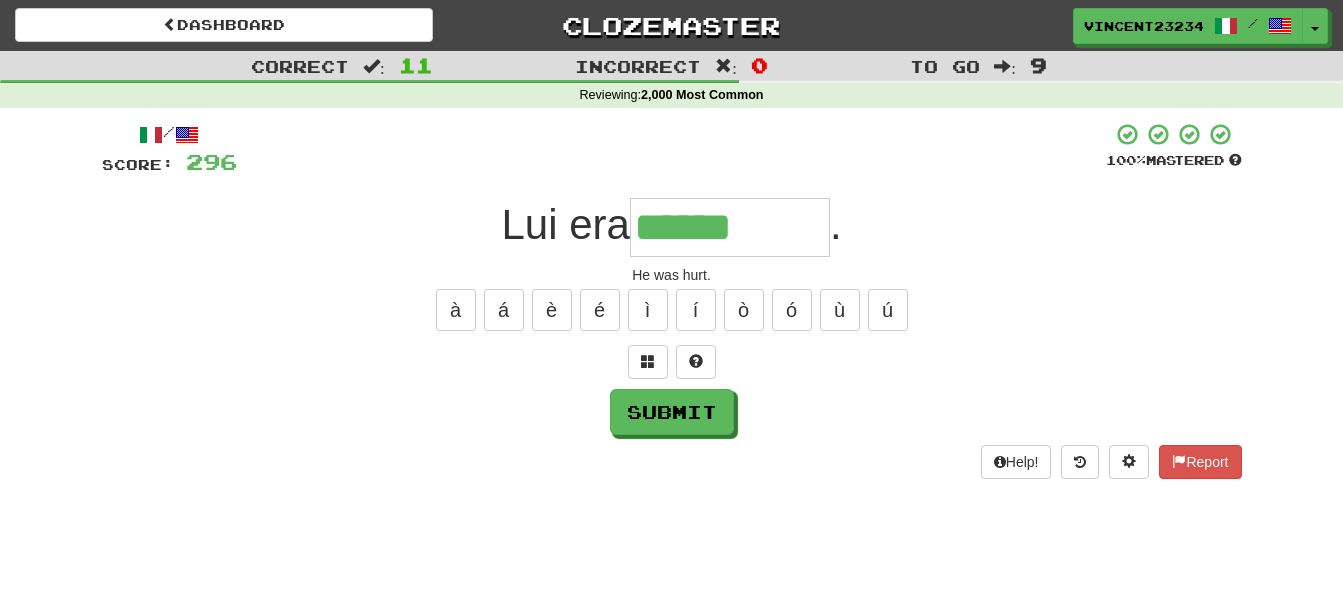 type on "******" 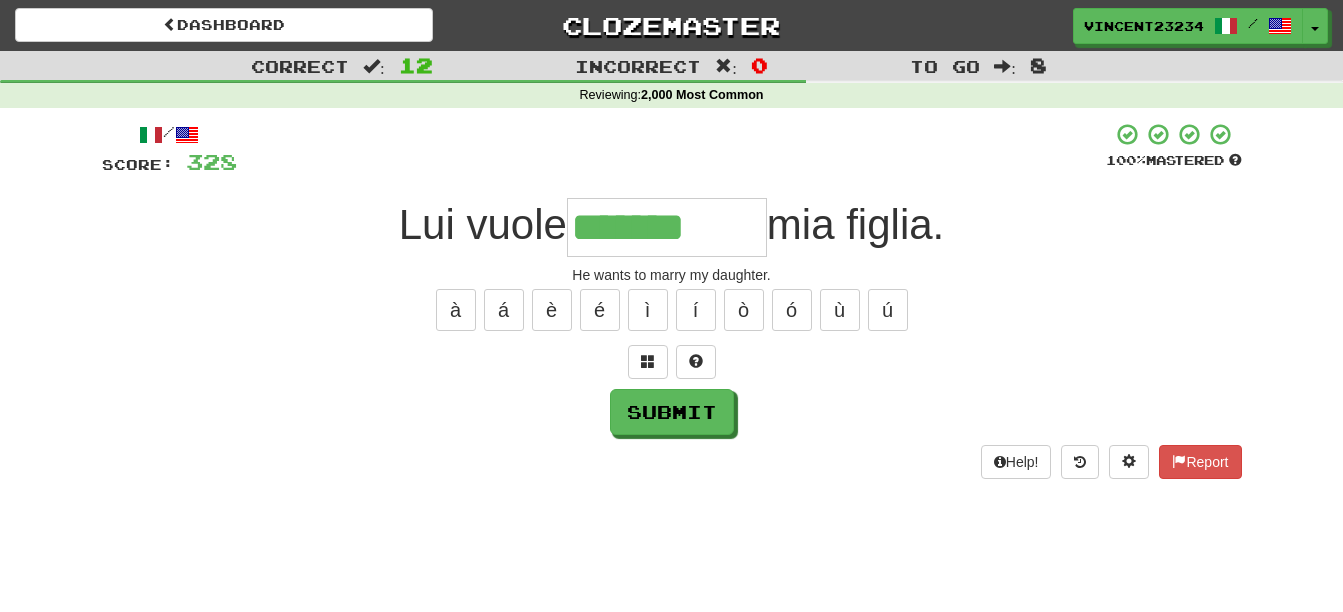 type on "*******" 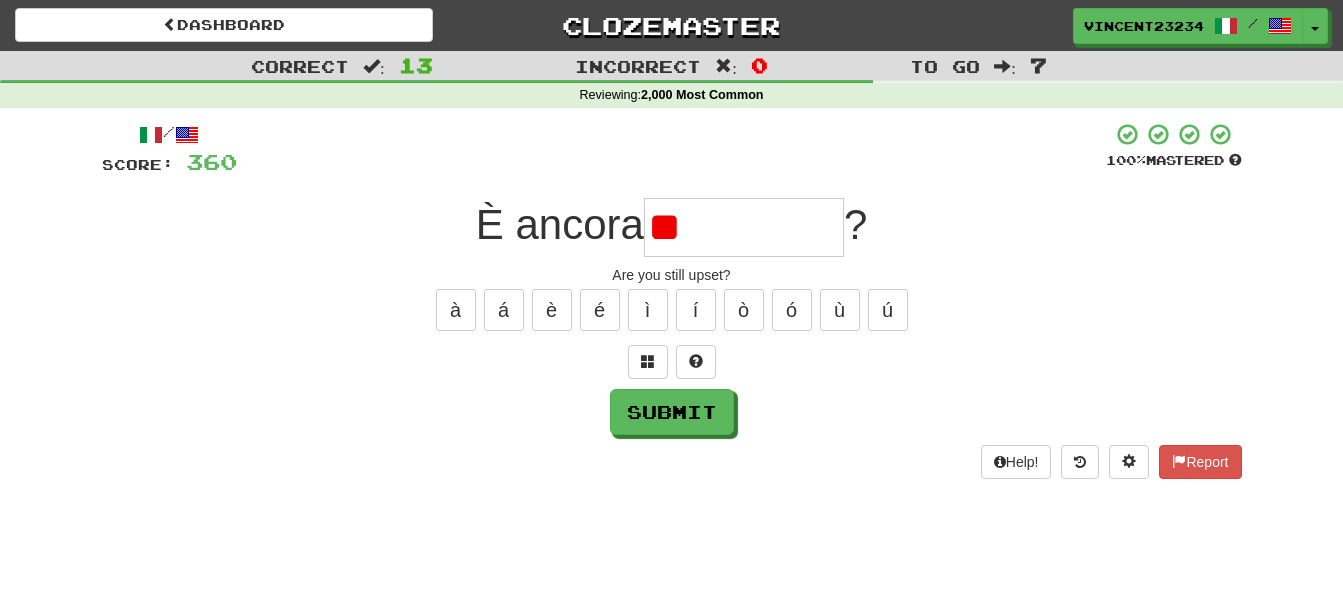 type on "*" 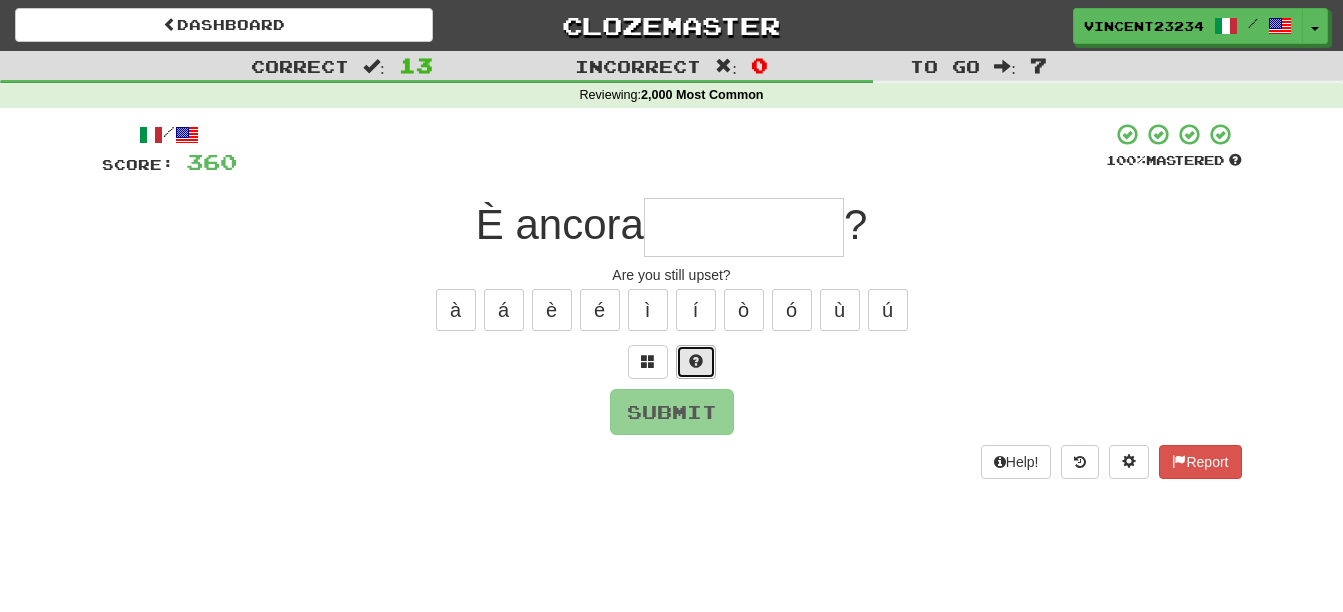 click at bounding box center [696, 362] 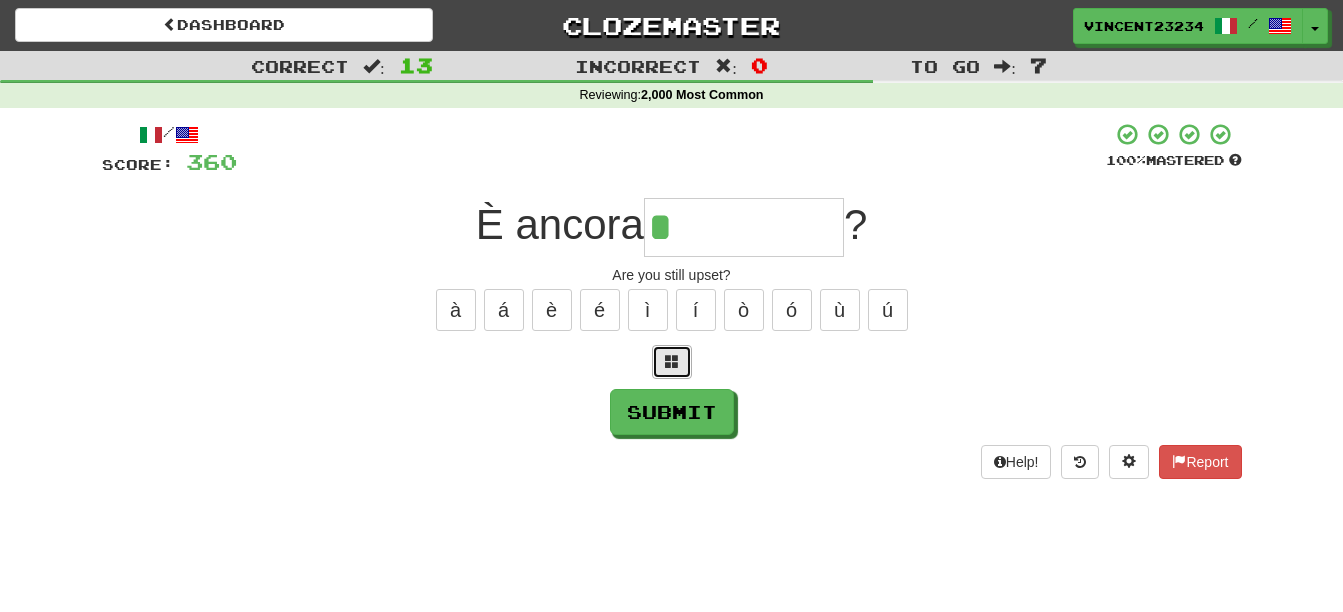 click at bounding box center (672, 361) 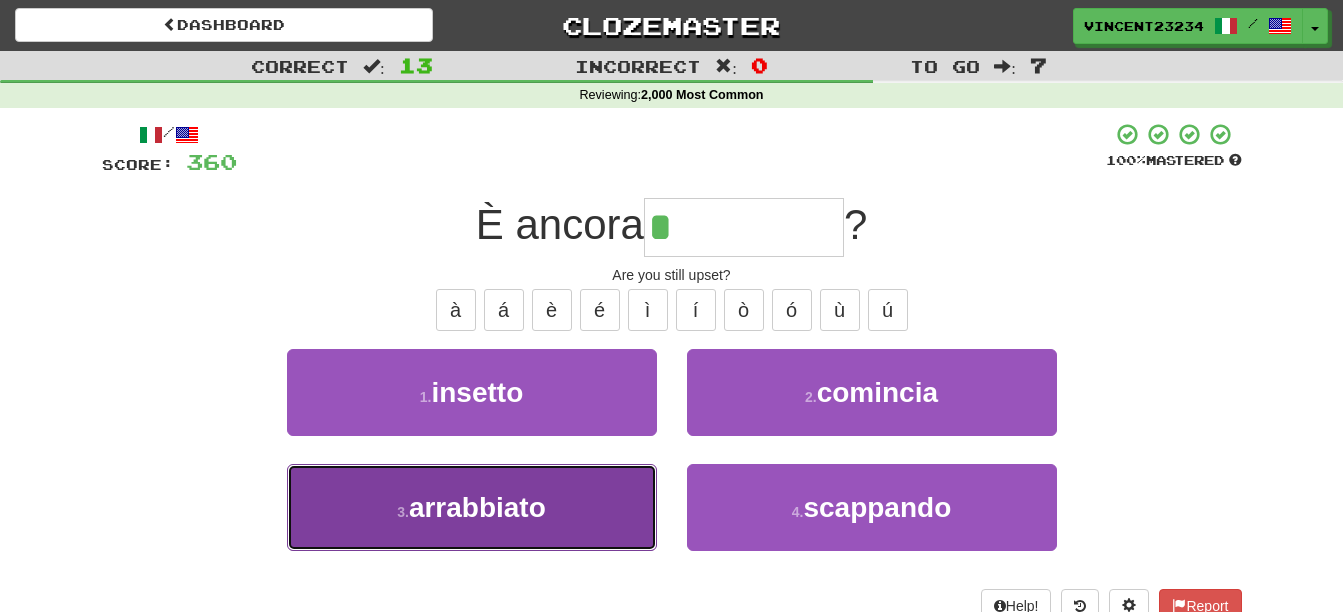 click on "3 .  arrabbiato" at bounding box center (472, 507) 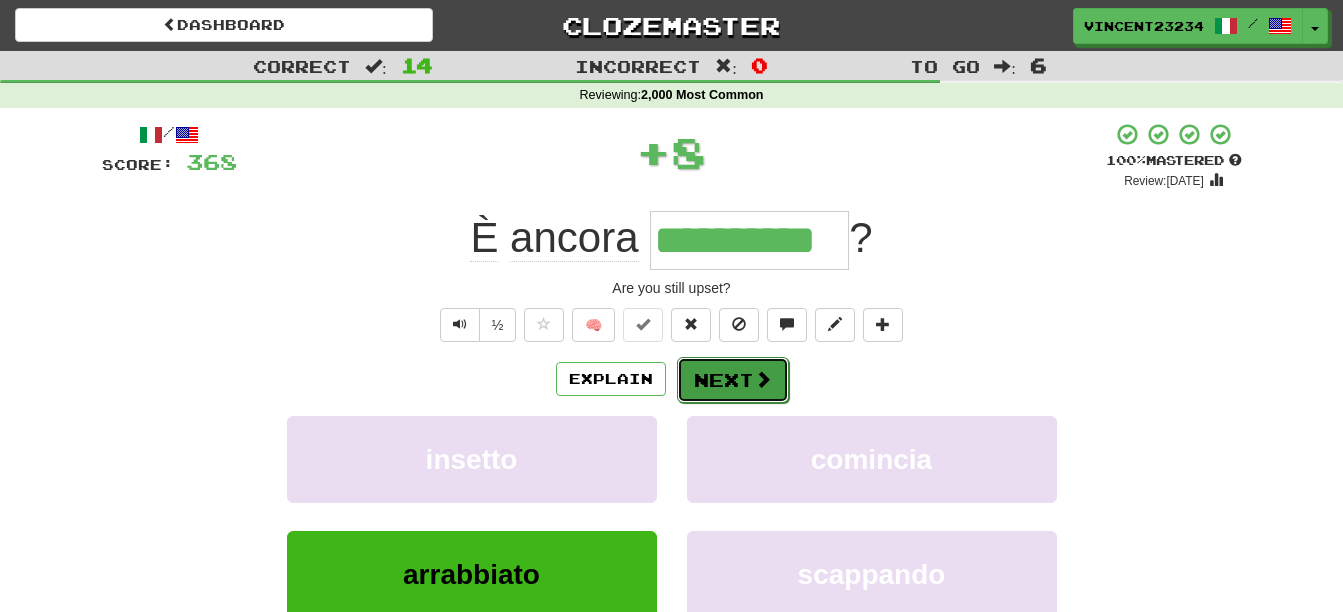 click on "Next" at bounding box center [733, 380] 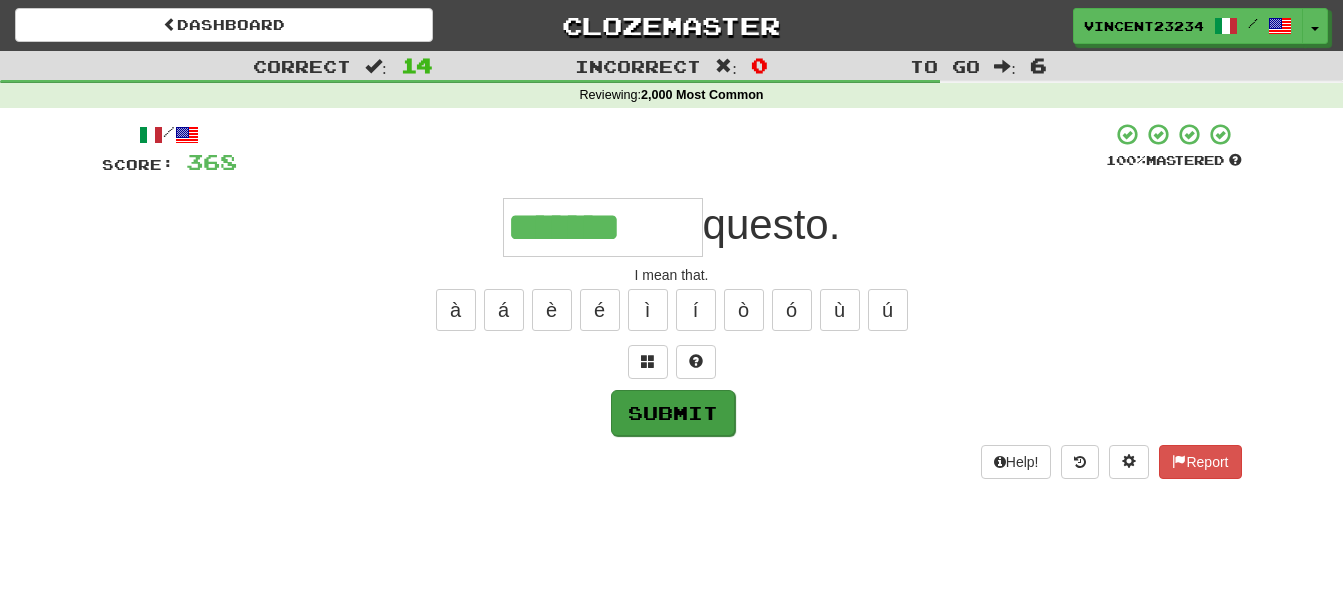 type on "*******" 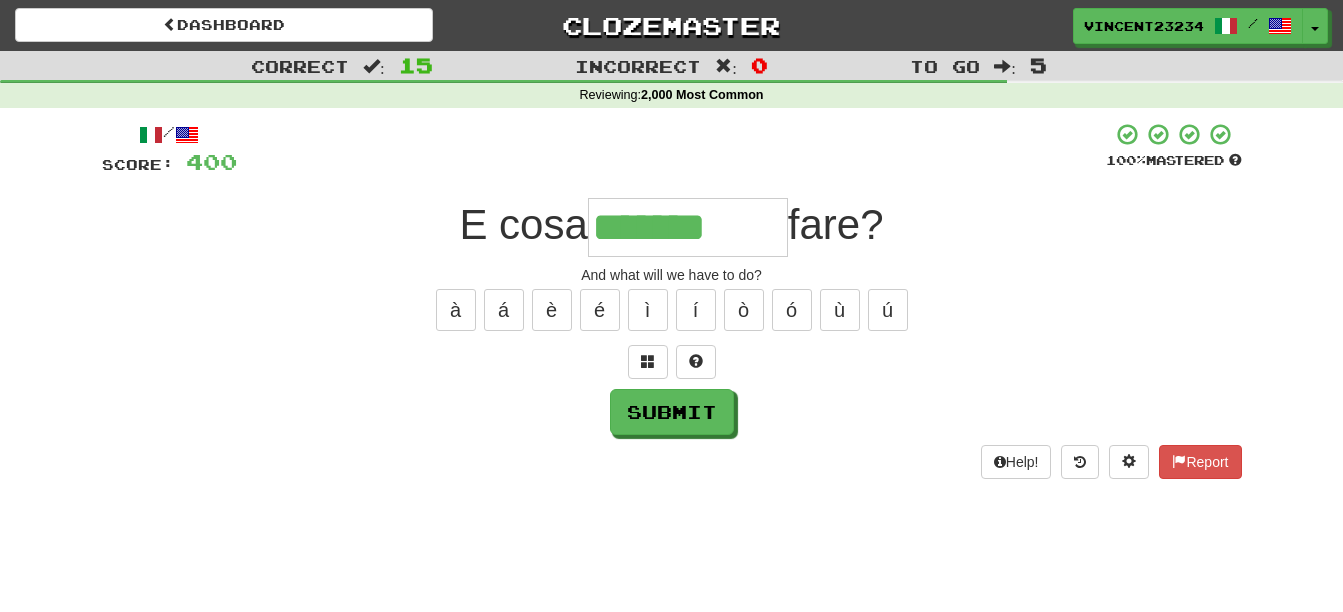 type on "*******" 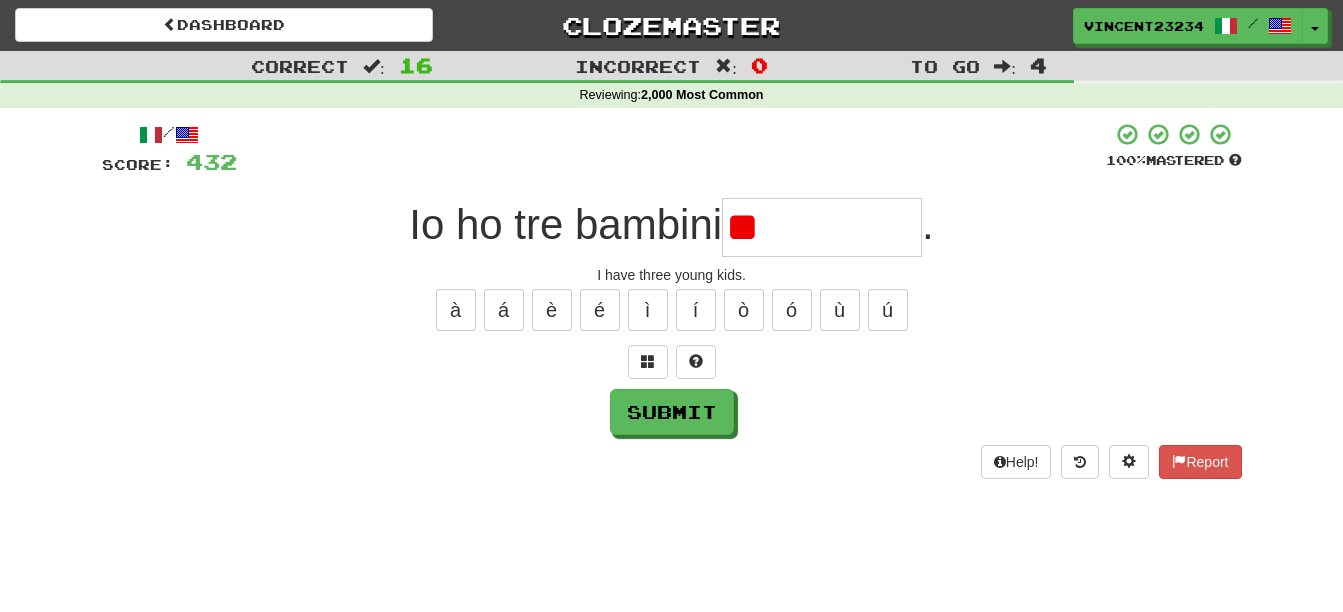 type on "*" 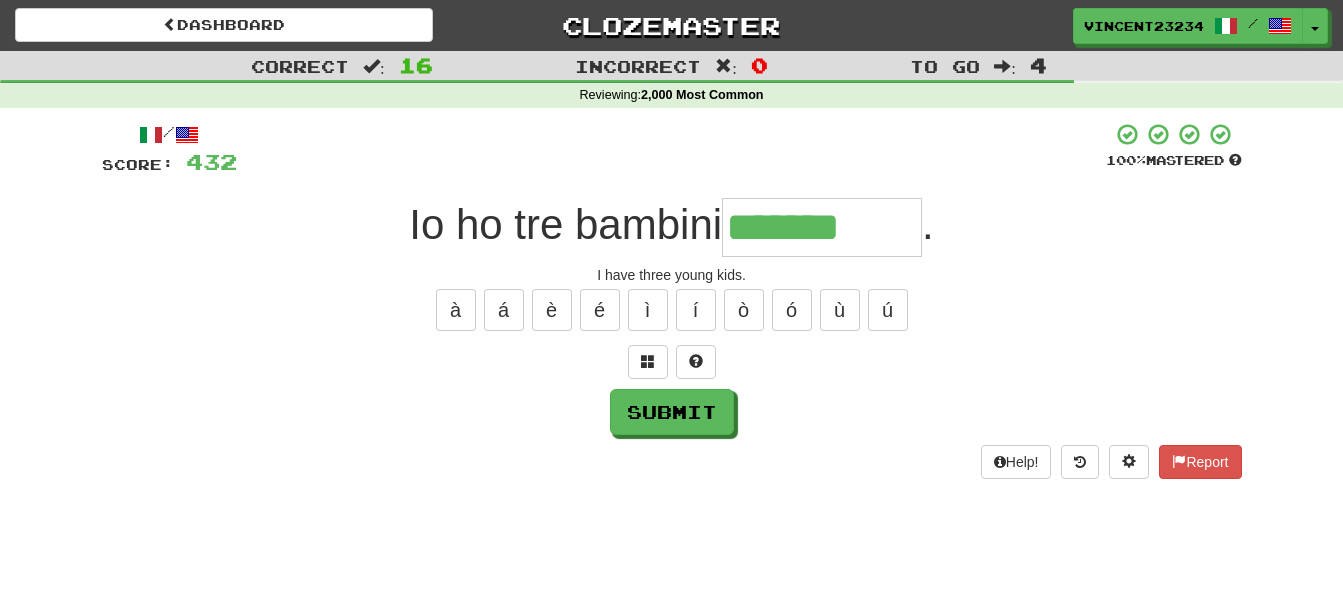 type on "*******" 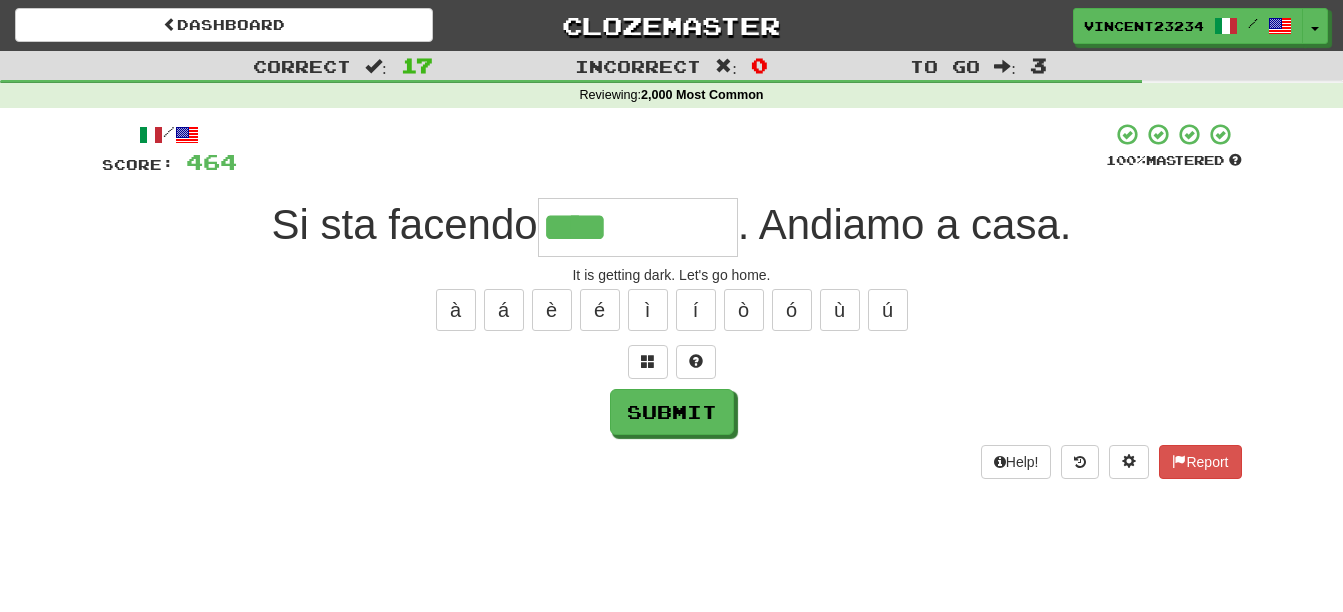 type on "****" 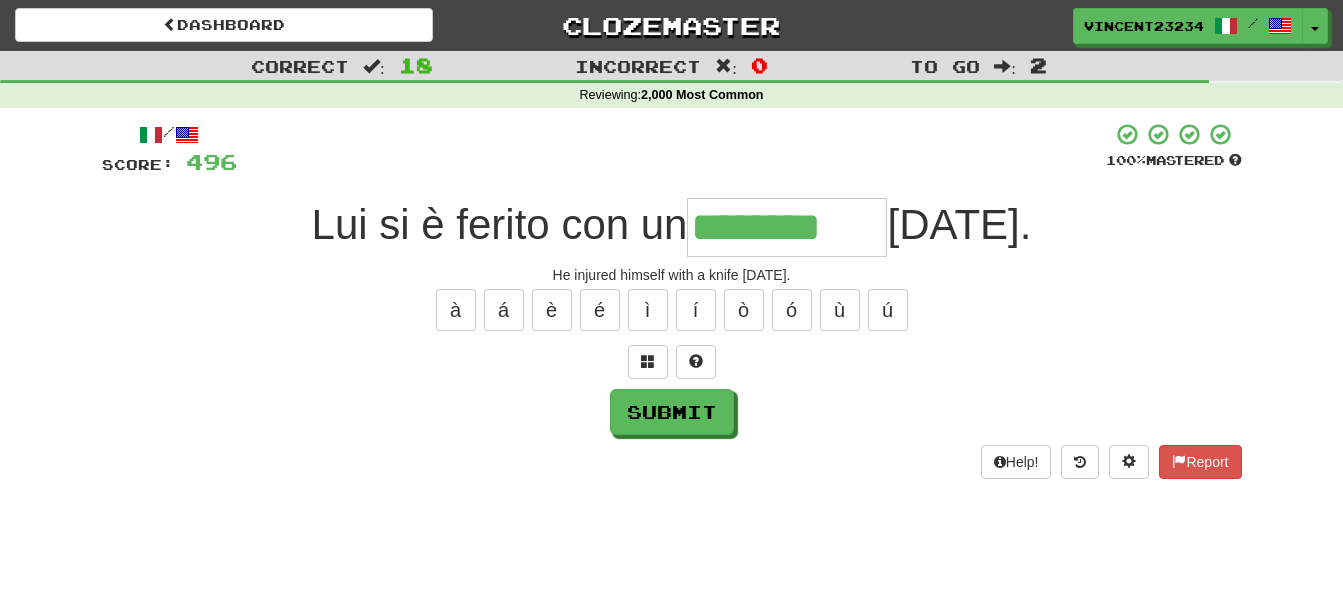 type on "********" 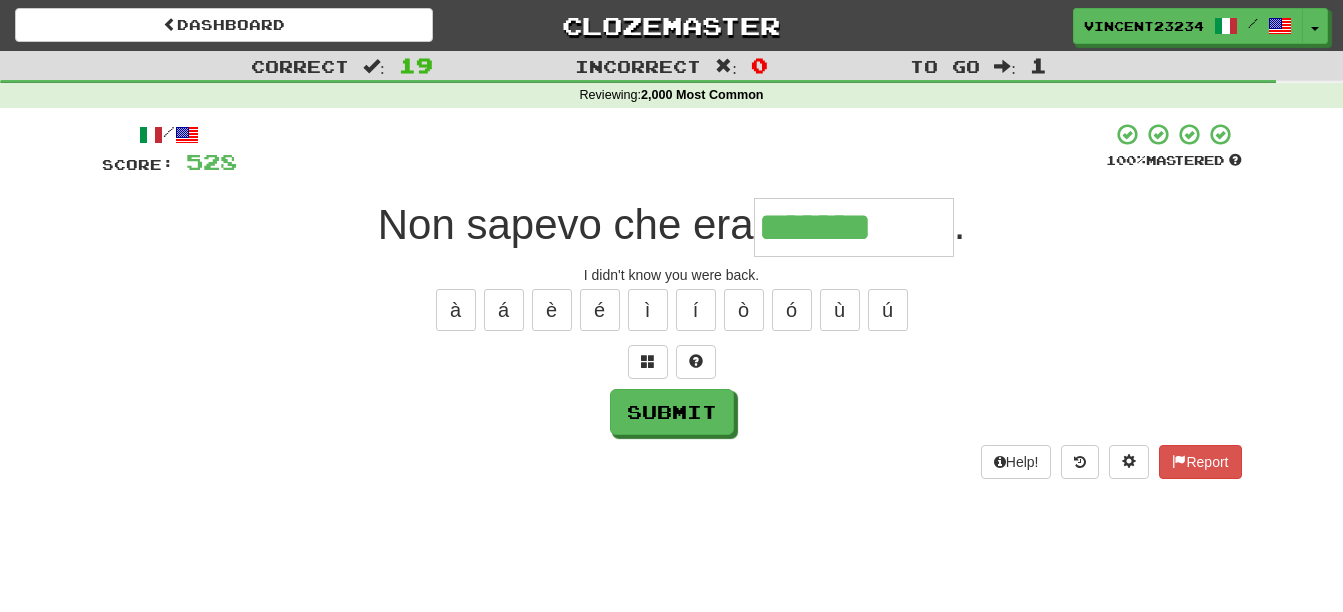 type on "*******" 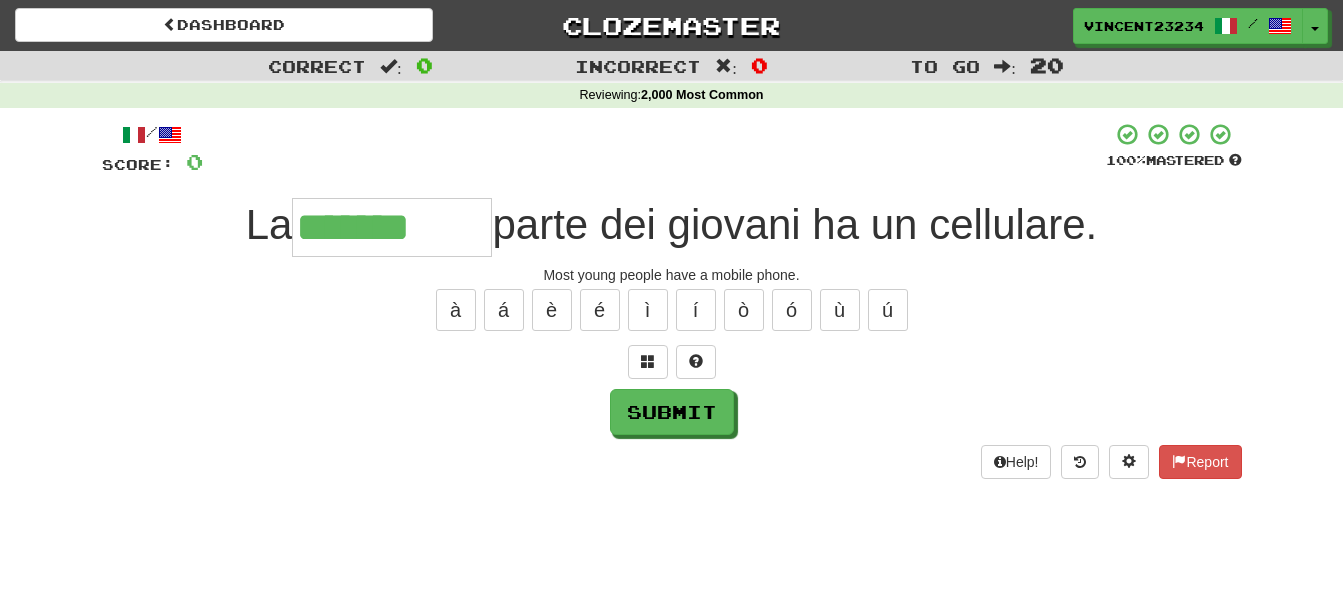 type on "*******" 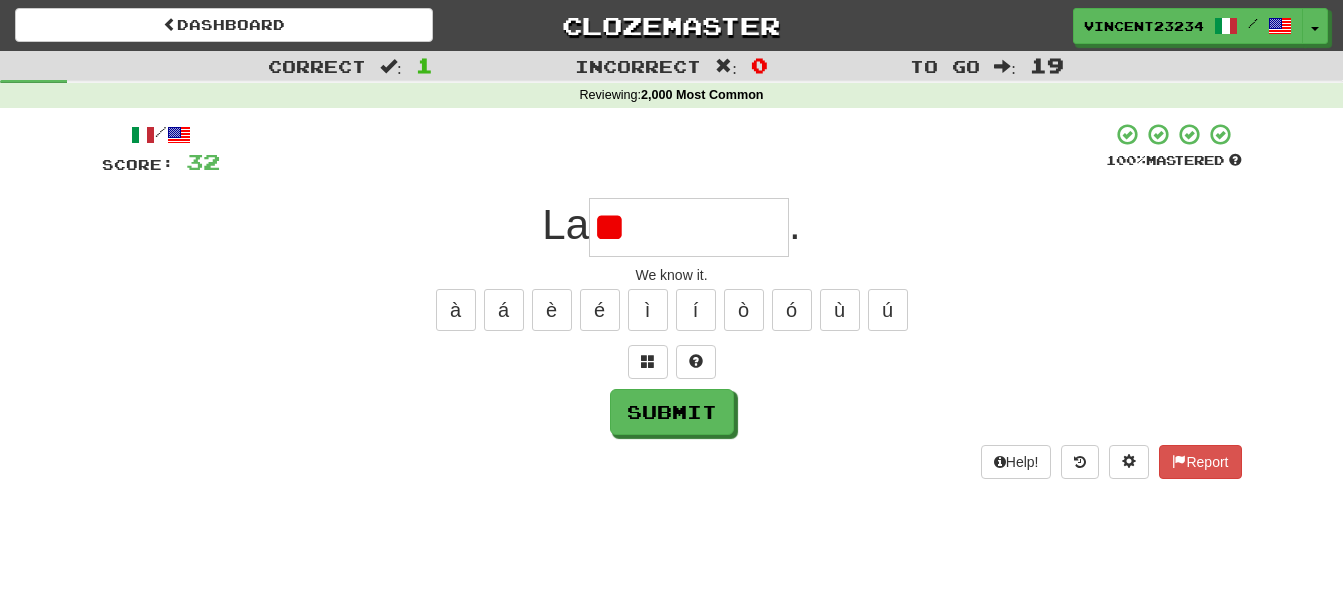 type on "*" 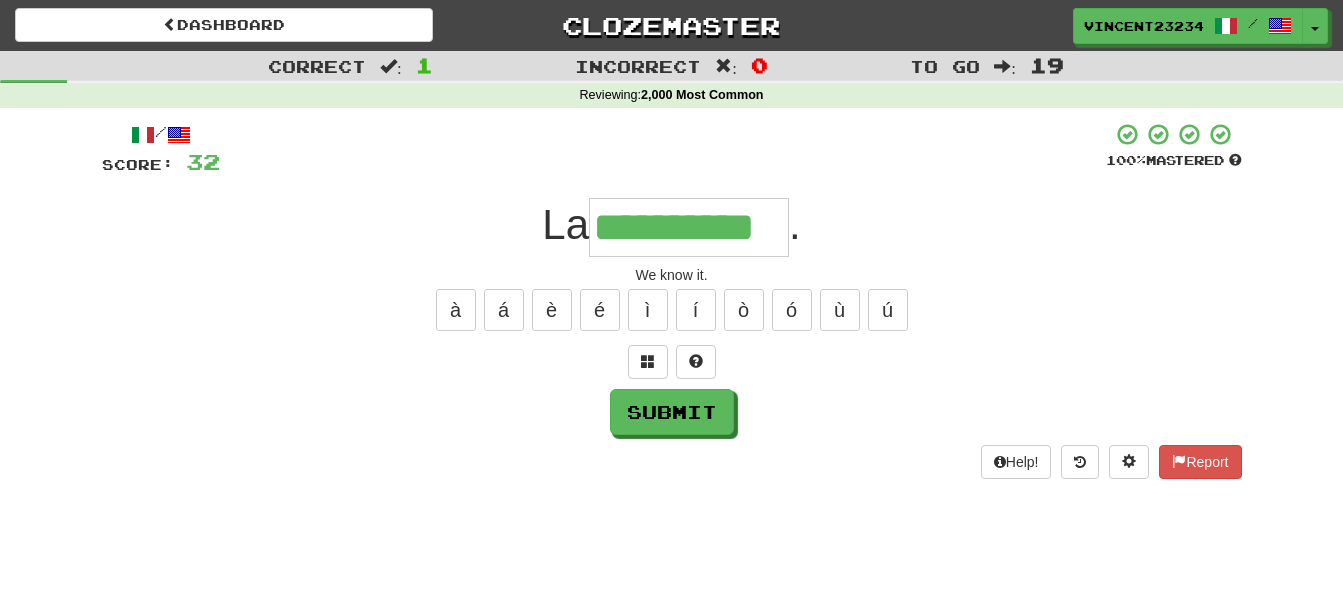 scroll, scrollTop: 0, scrollLeft: 32, axis: horizontal 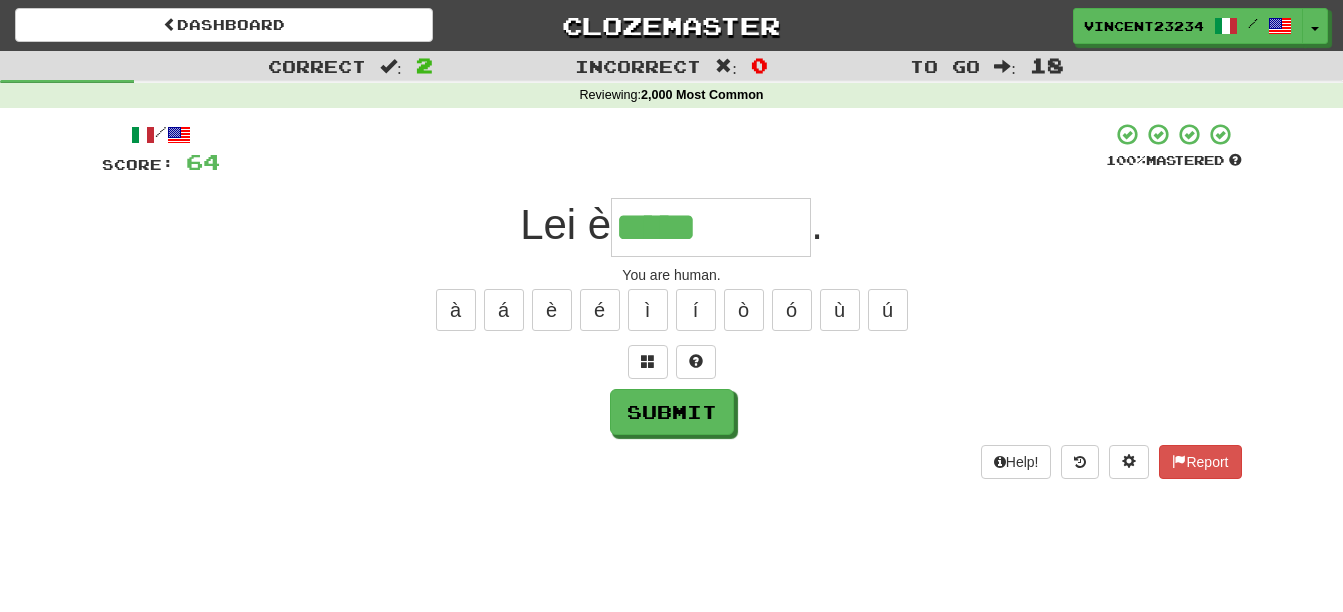 type on "*****" 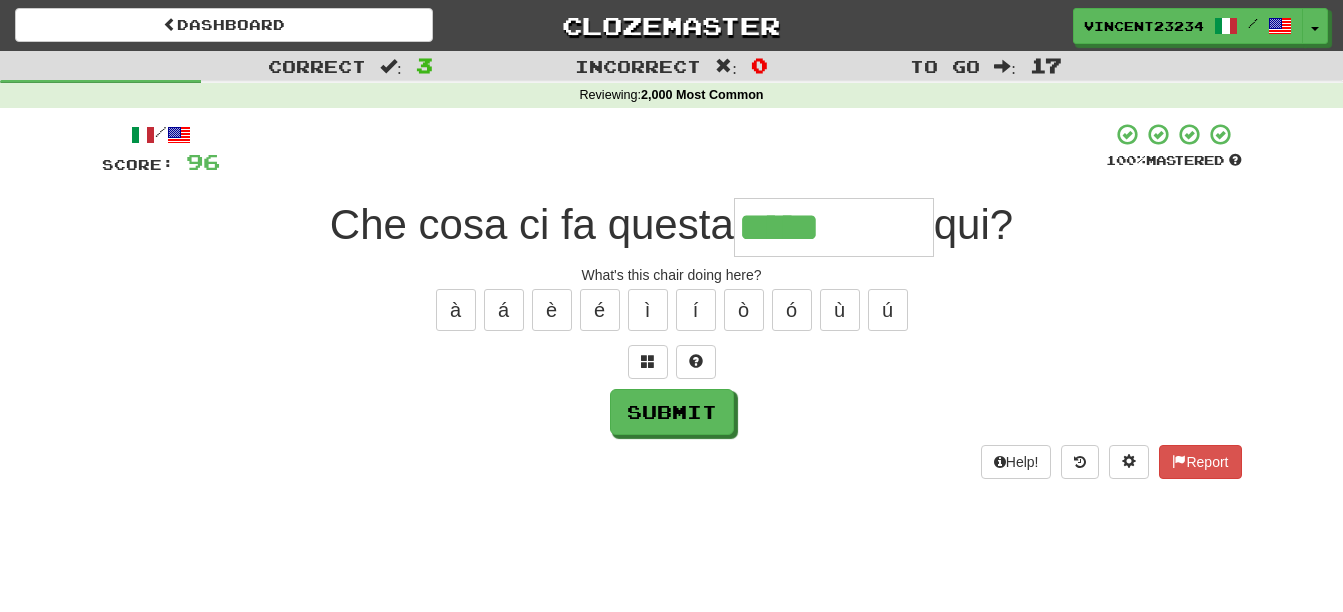 type on "*****" 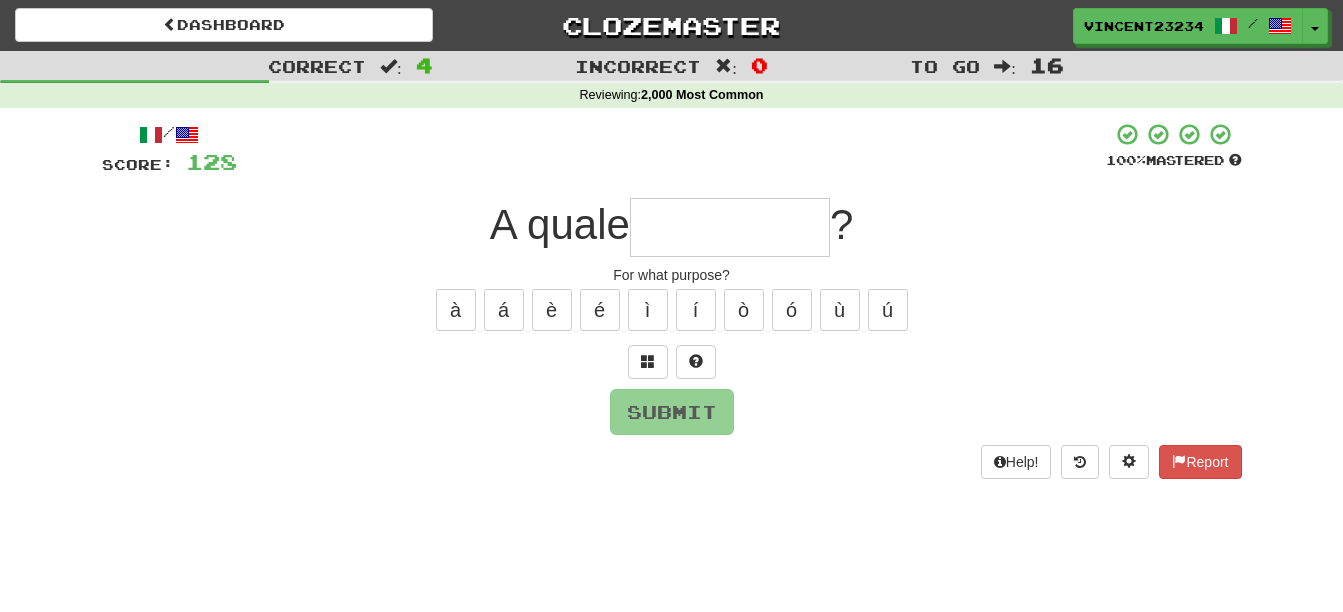 type on "*" 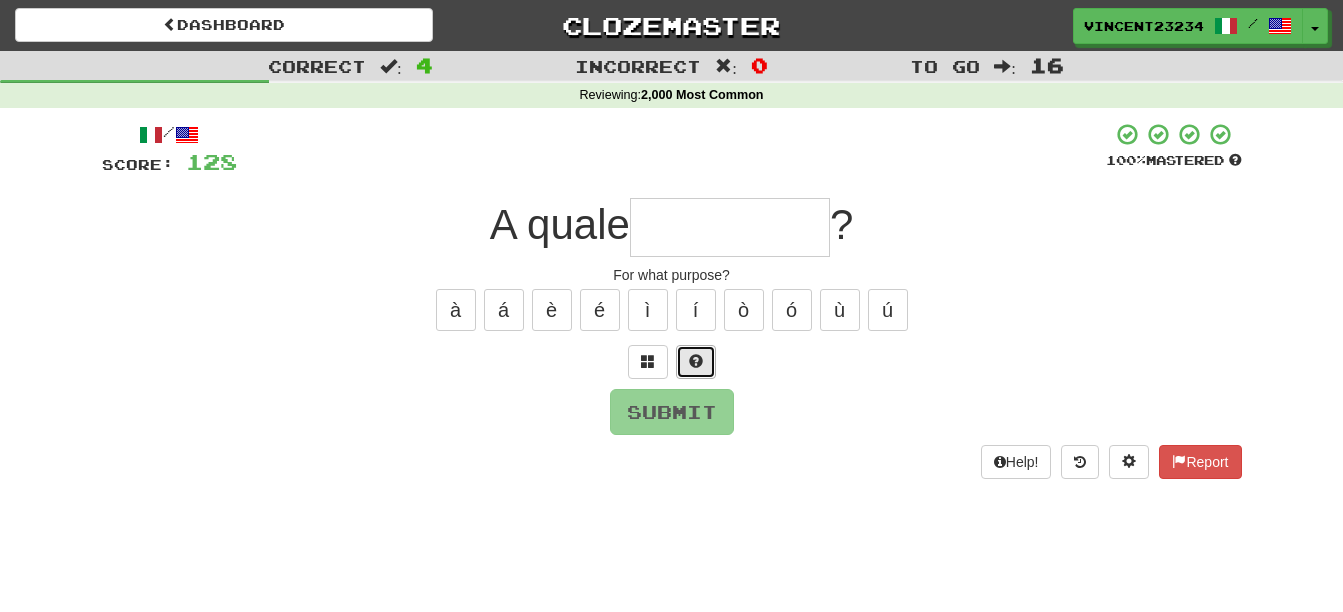 click at bounding box center [696, 362] 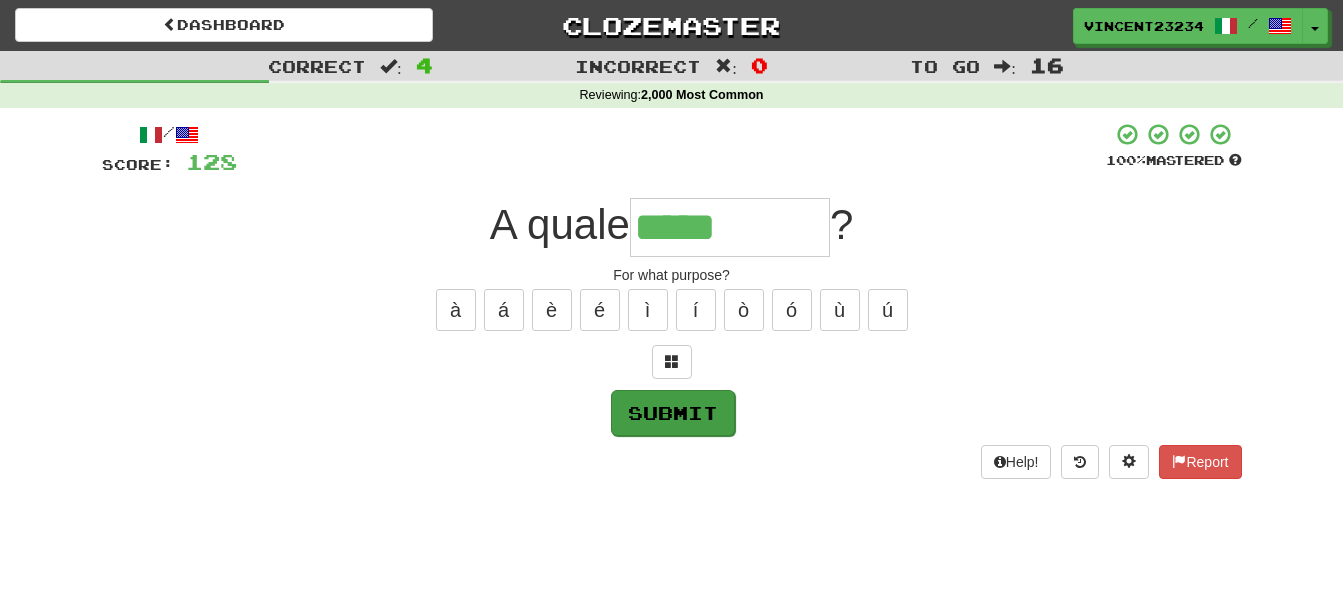 type on "*****" 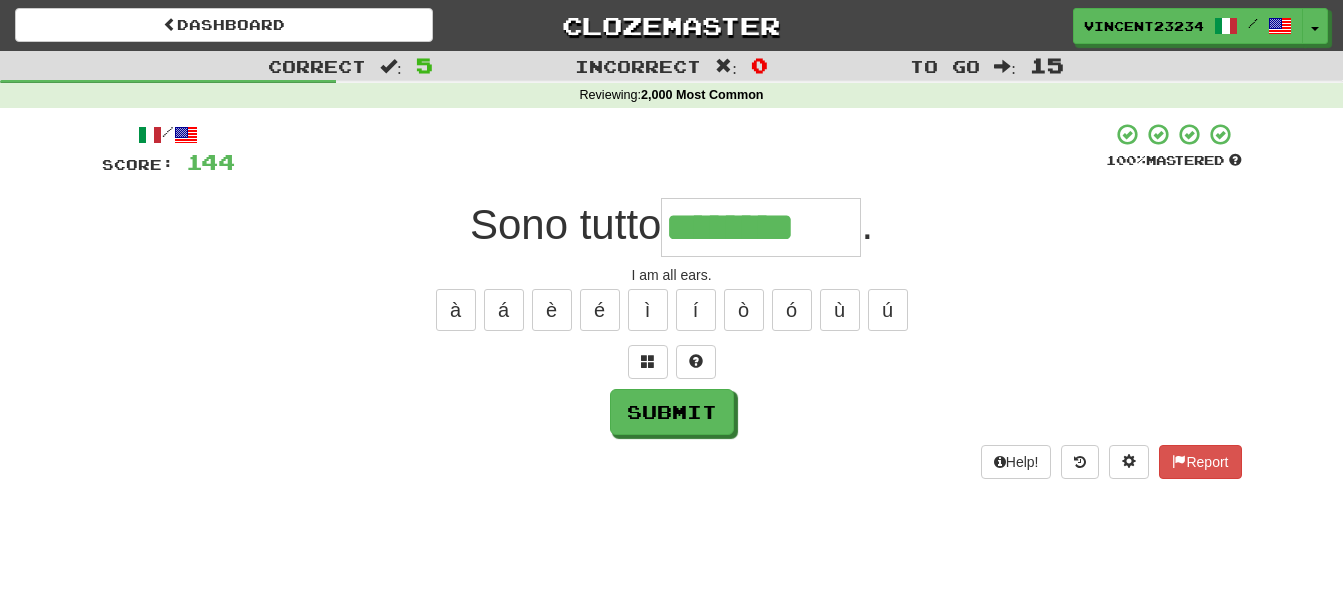 type on "********" 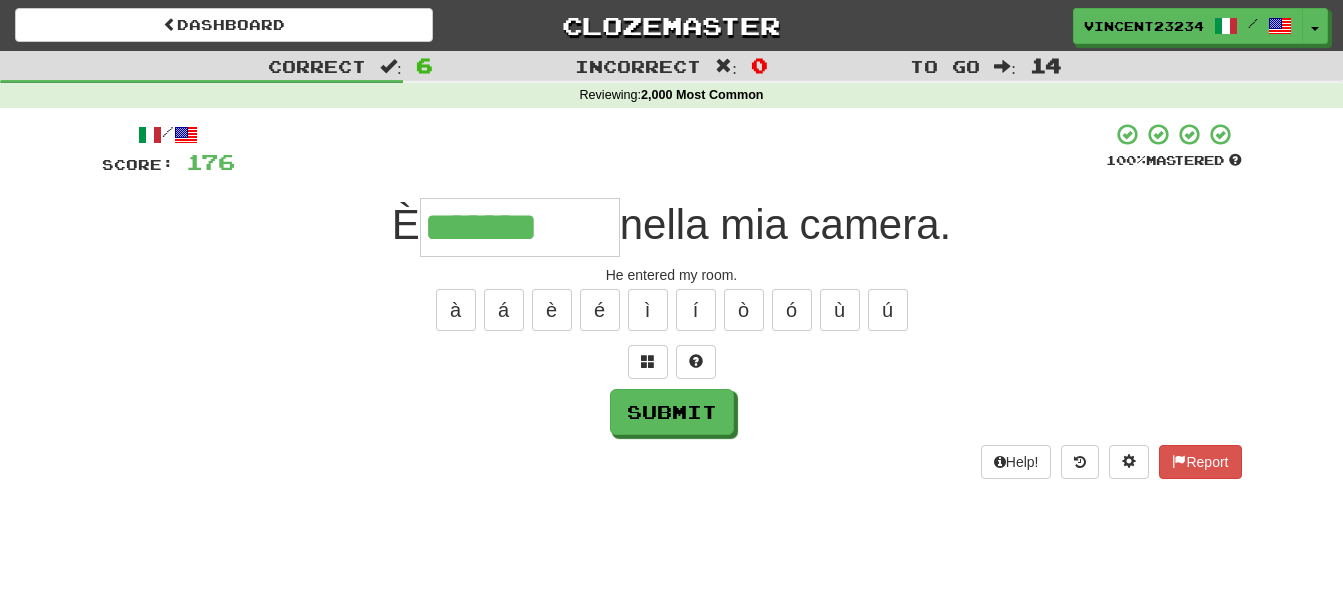 type on "*******" 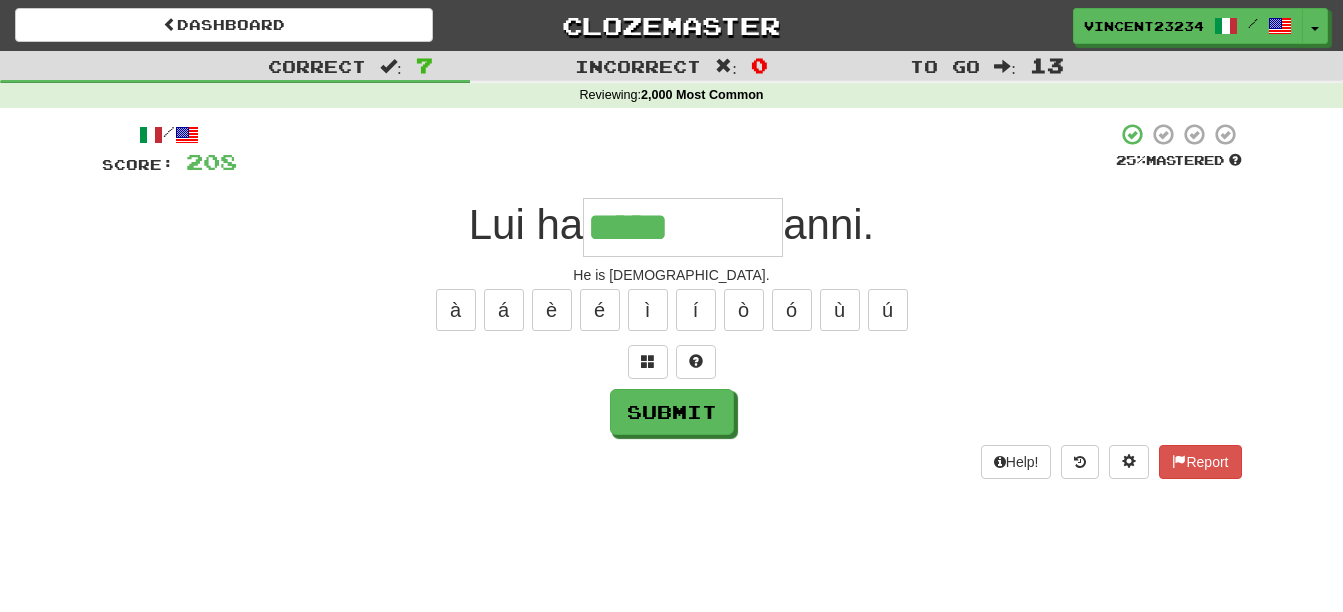 type on "*****" 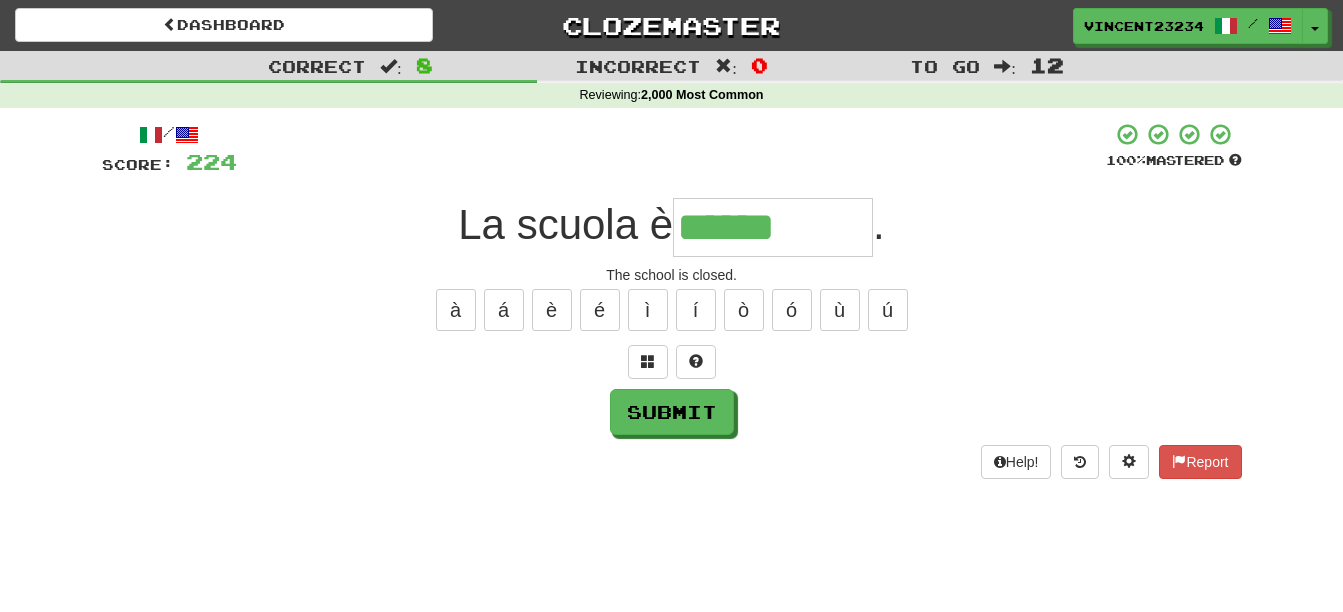 type on "******" 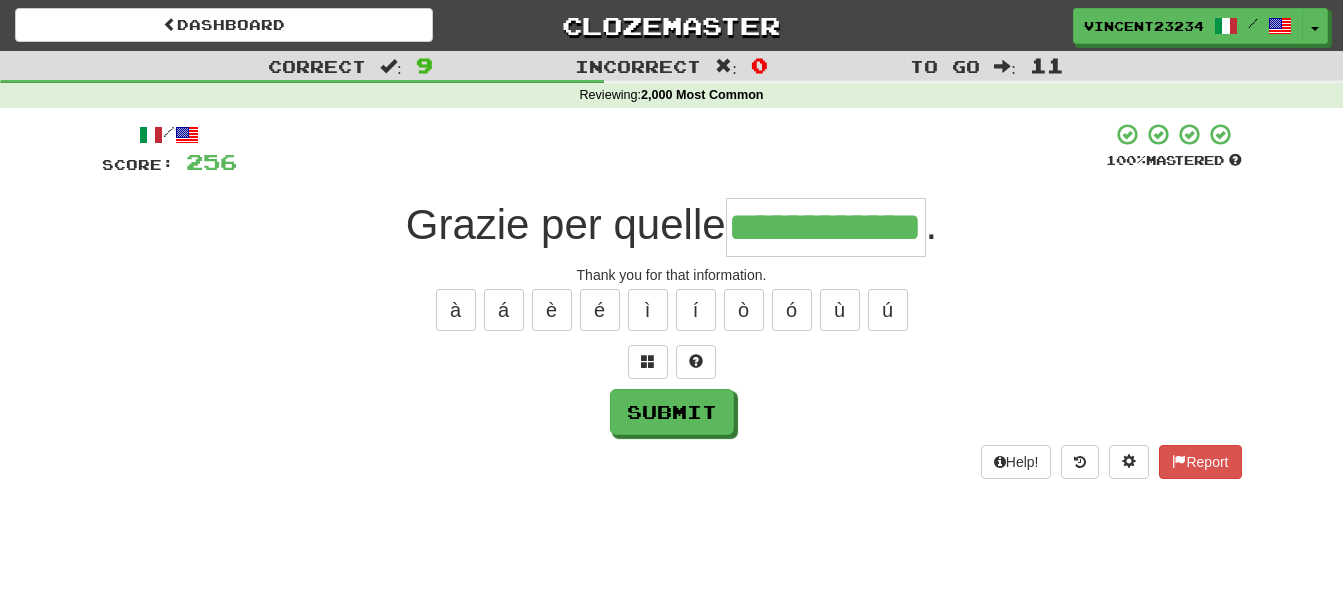 scroll, scrollTop: 0, scrollLeft: 34, axis: horizontal 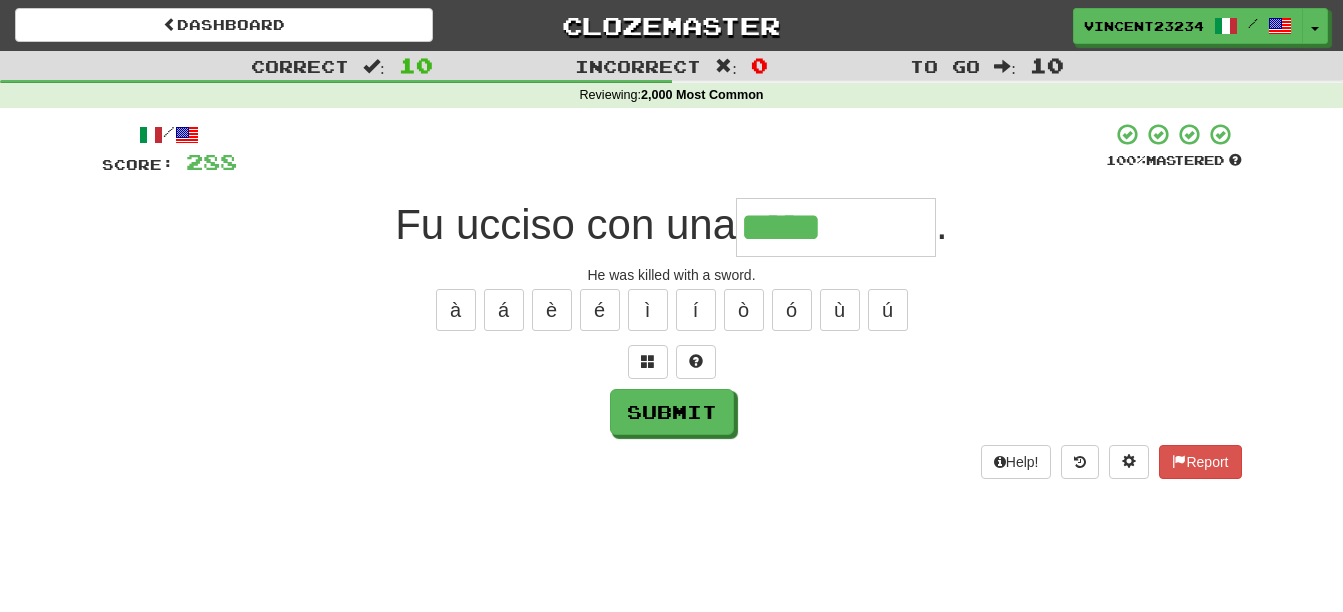 type on "*****" 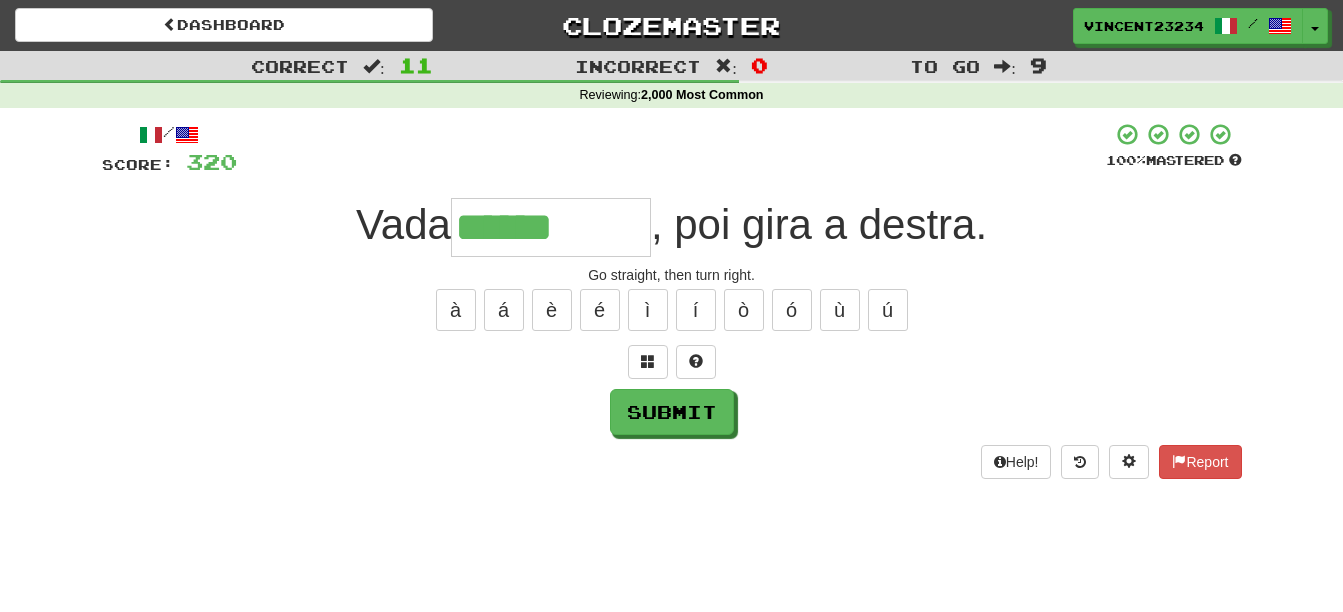 type on "******" 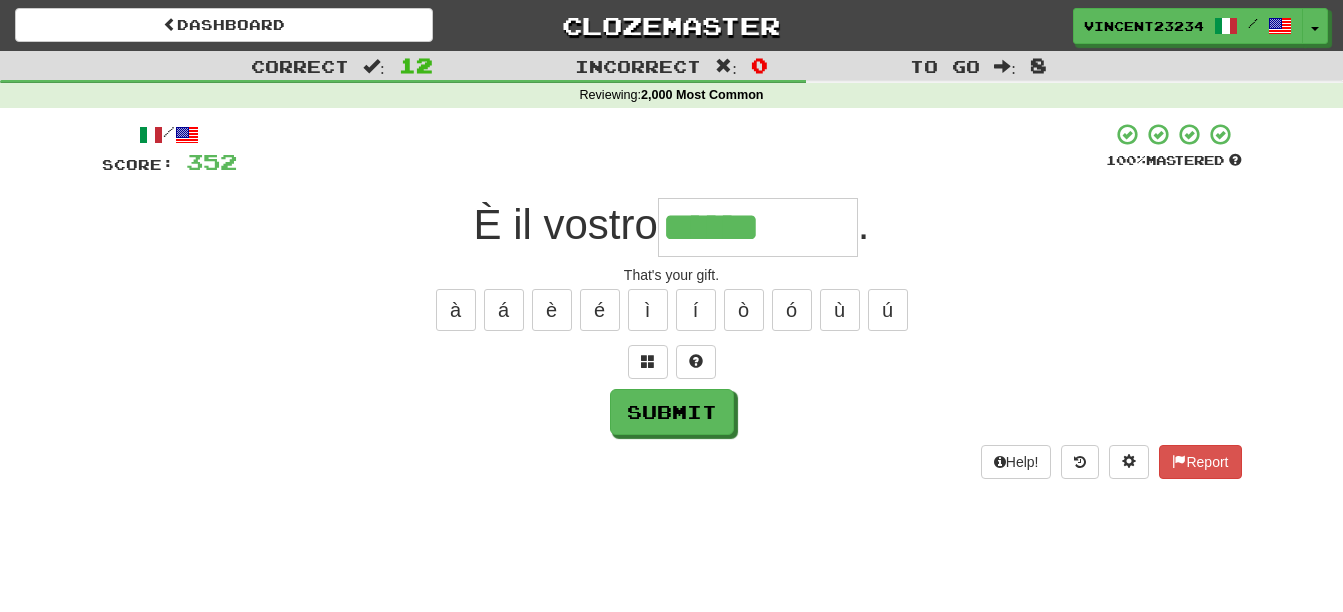 type on "******" 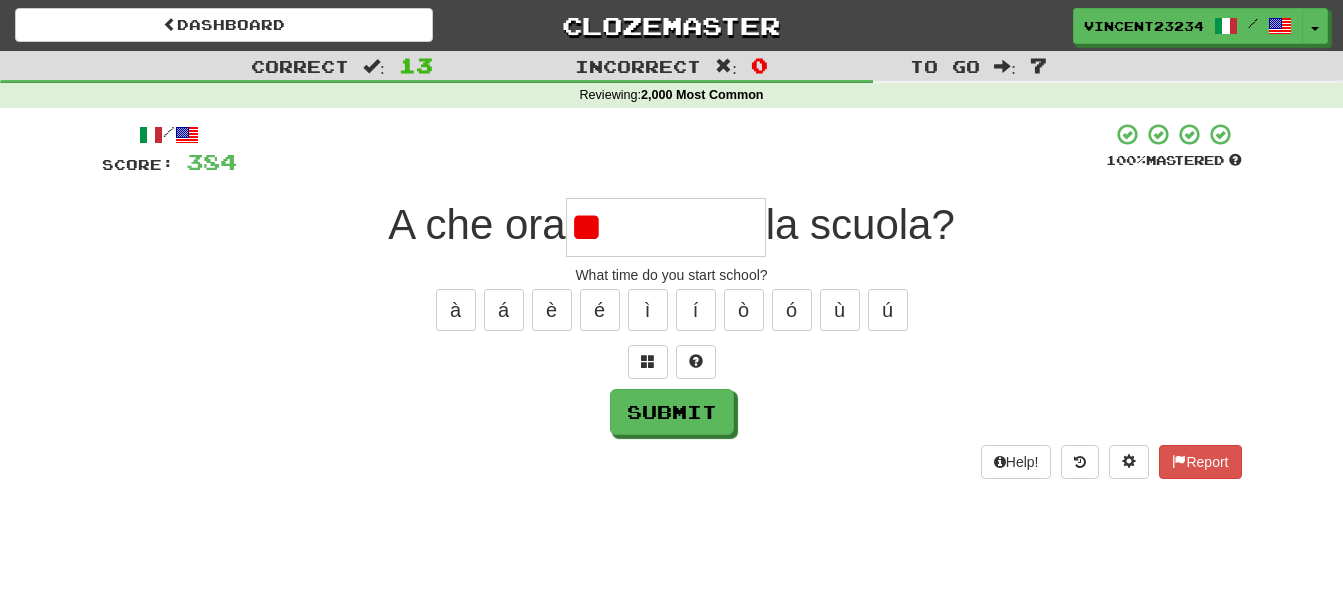 type on "*" 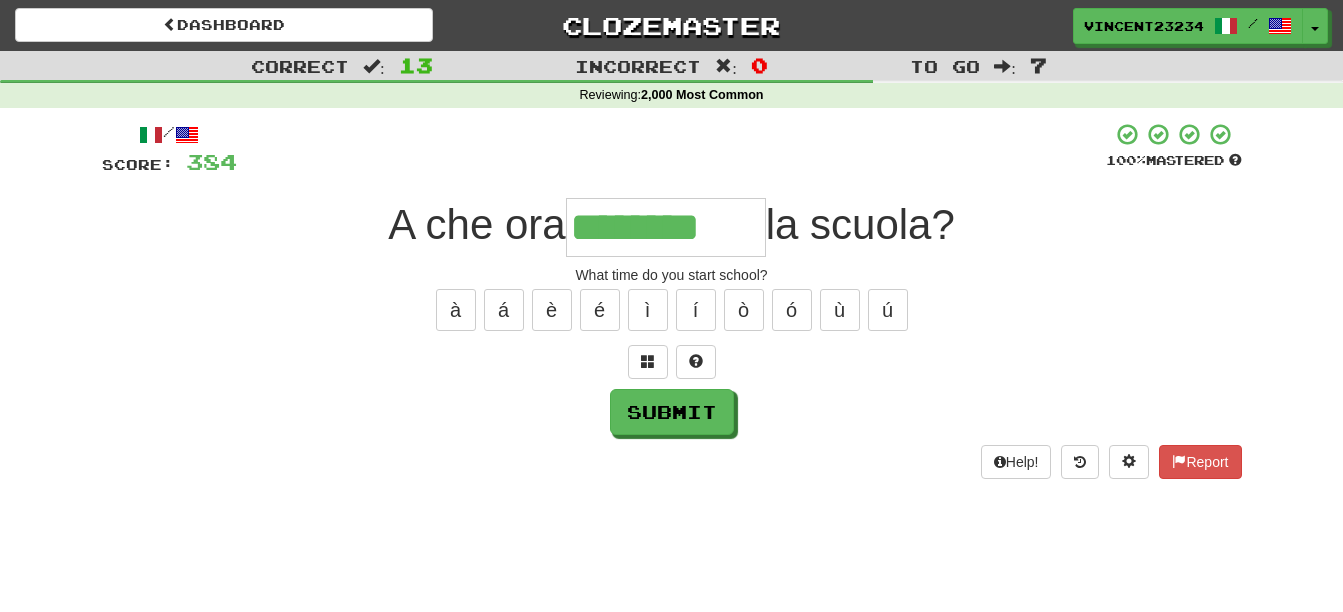 type on "********" 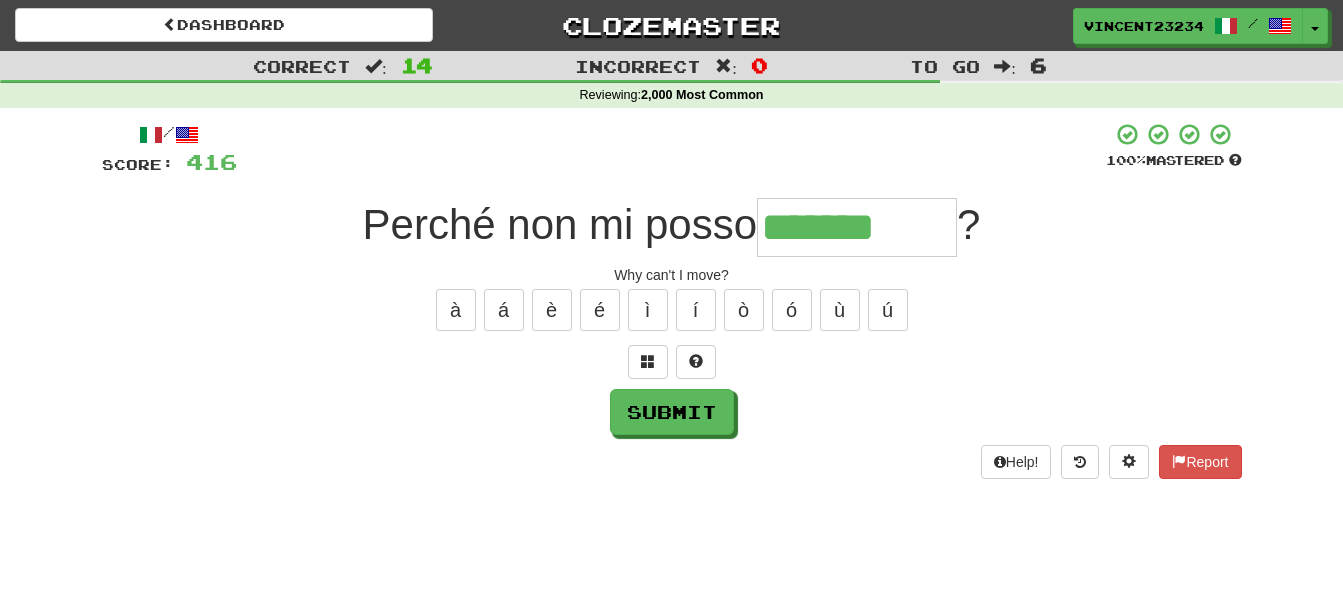 type on "*******" 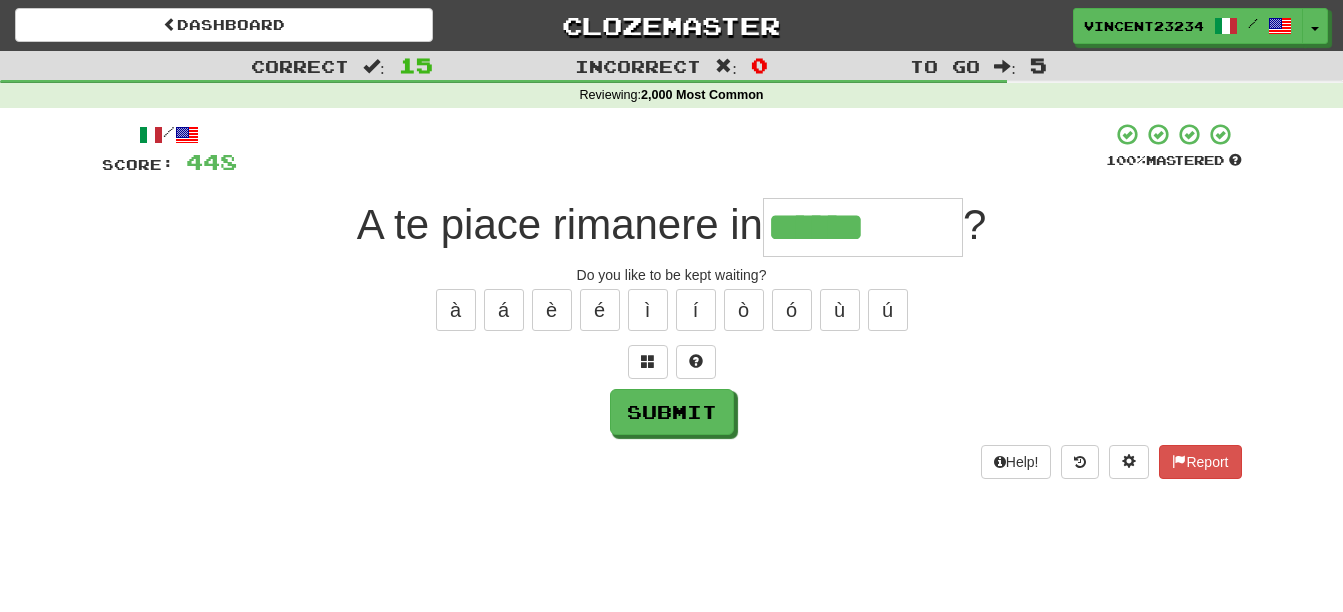 type on "******" 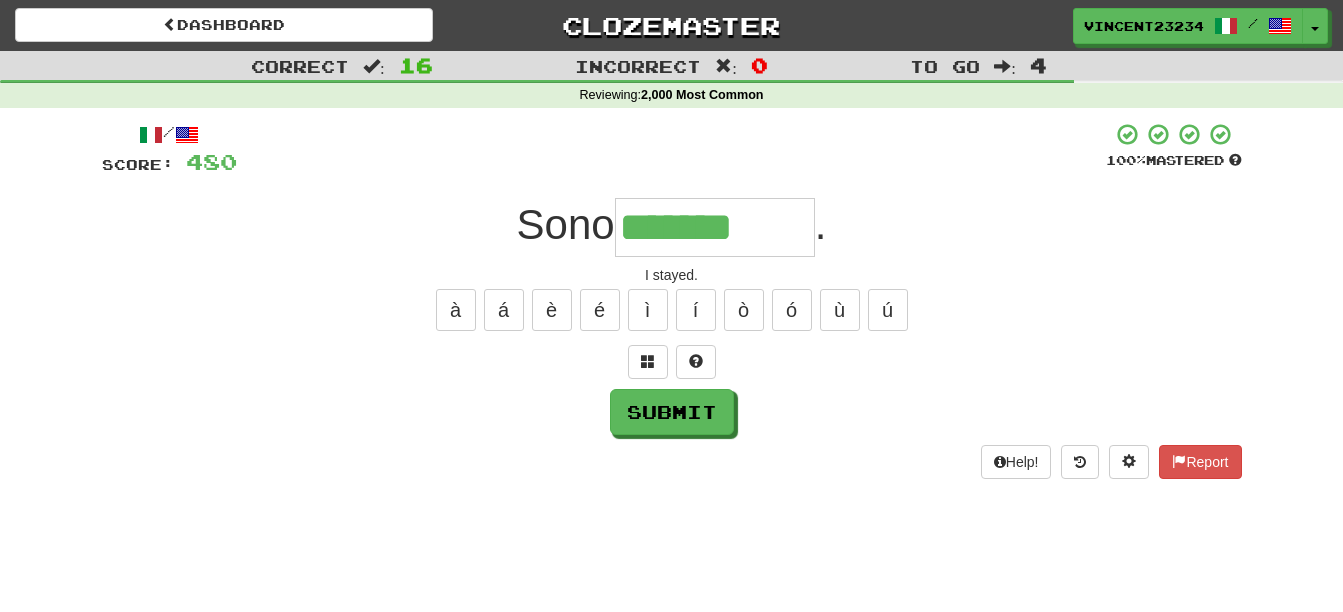 type on "*******" 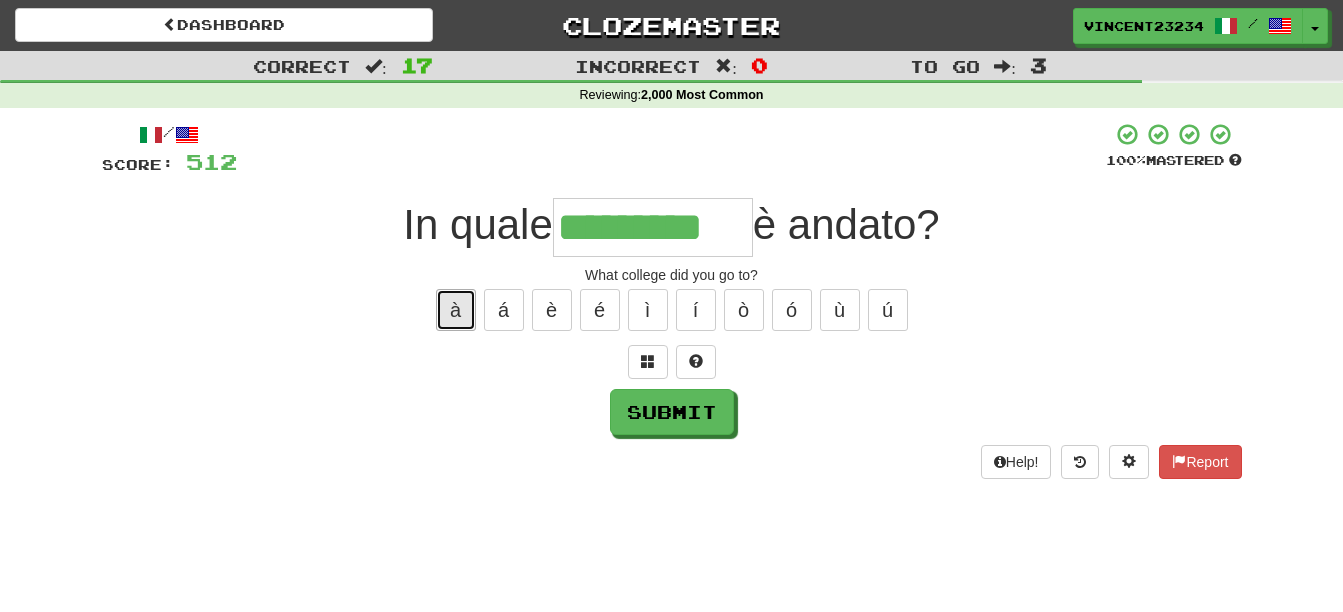click on "à" at bounding box center [456, 310] 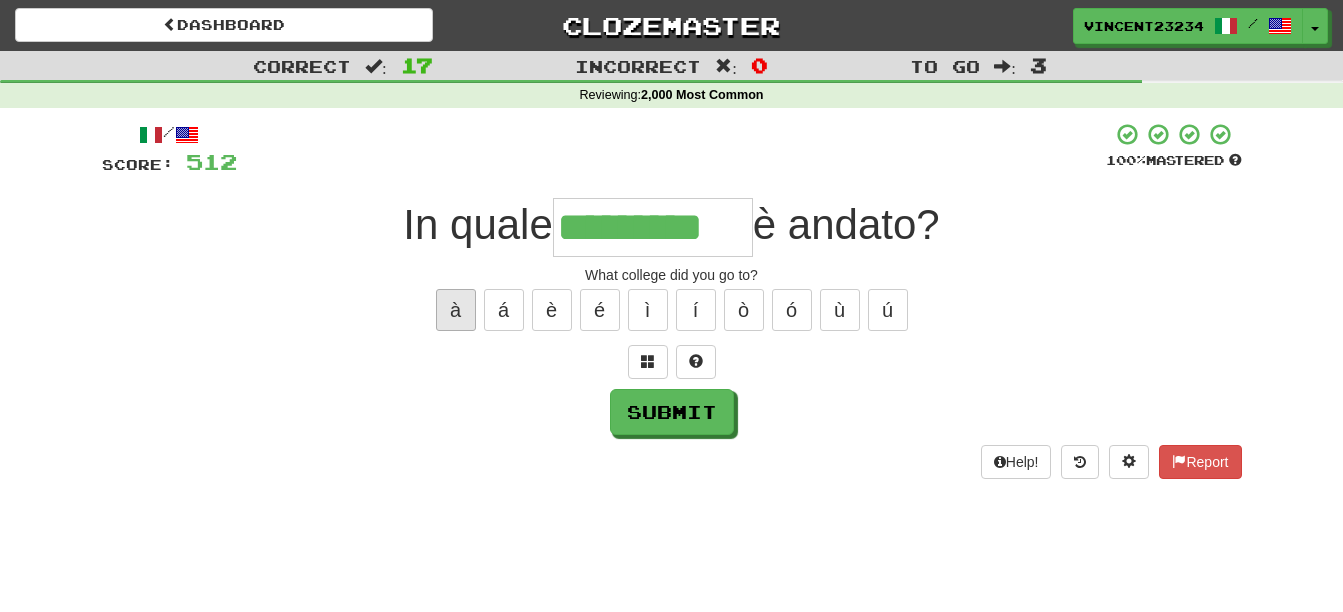 type on "**********" 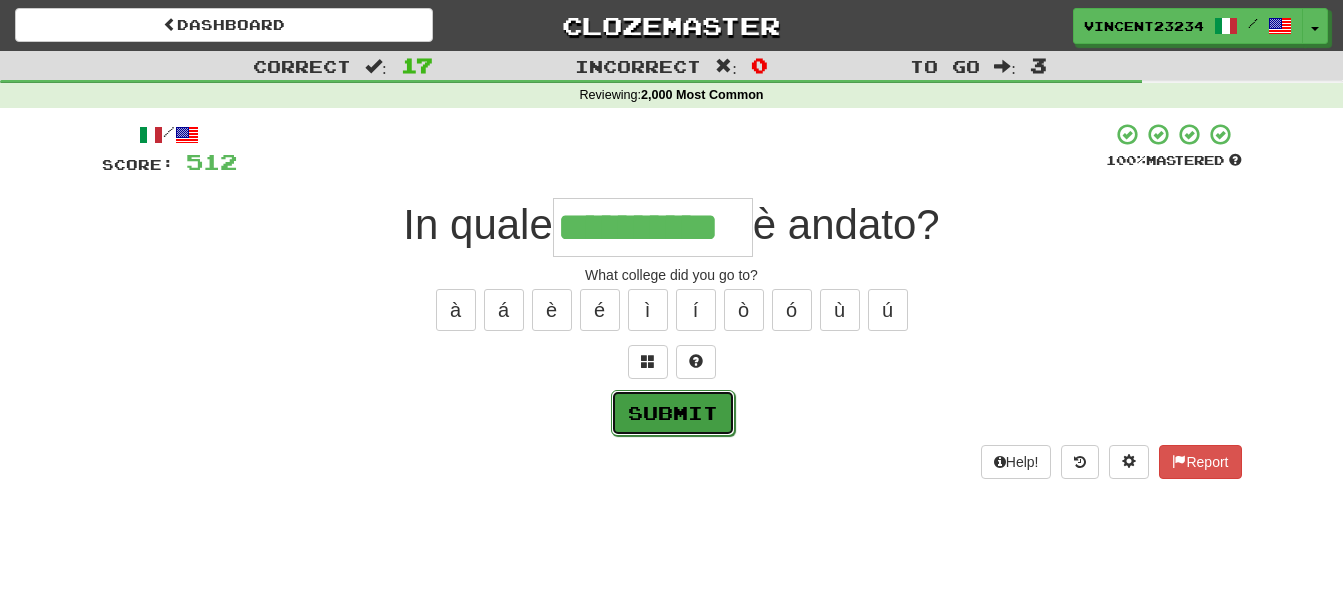 click on "Submit" at bounding box center [673, 413] 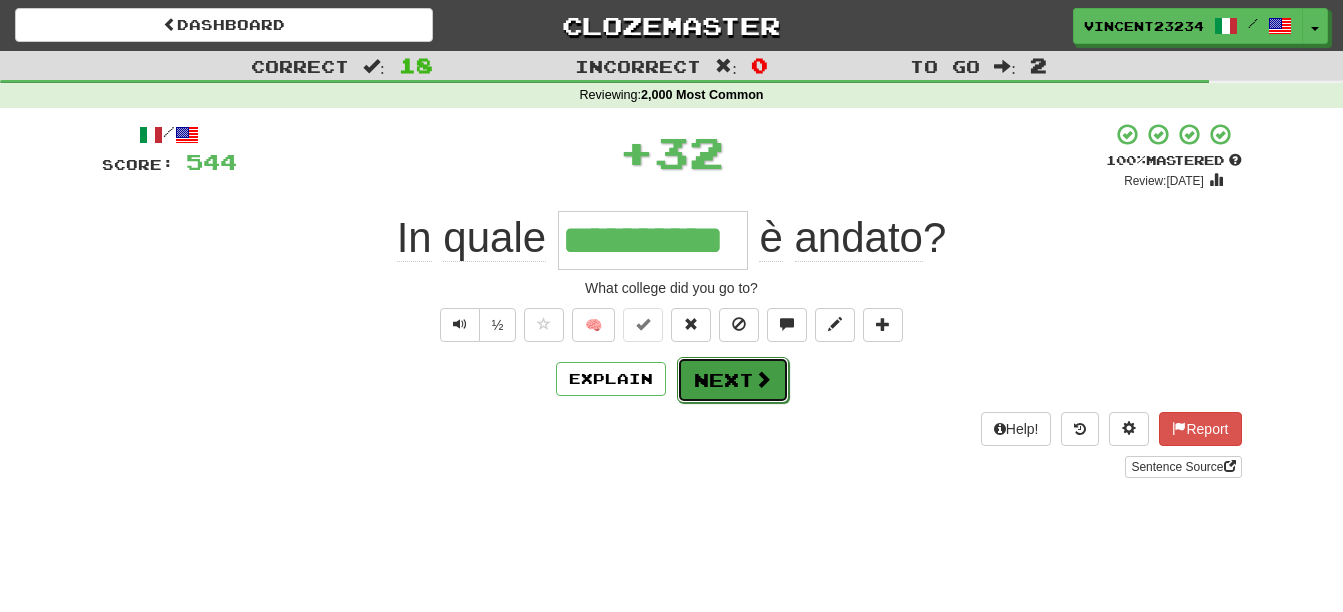 click on "Next" at bounding box center (733, 380) 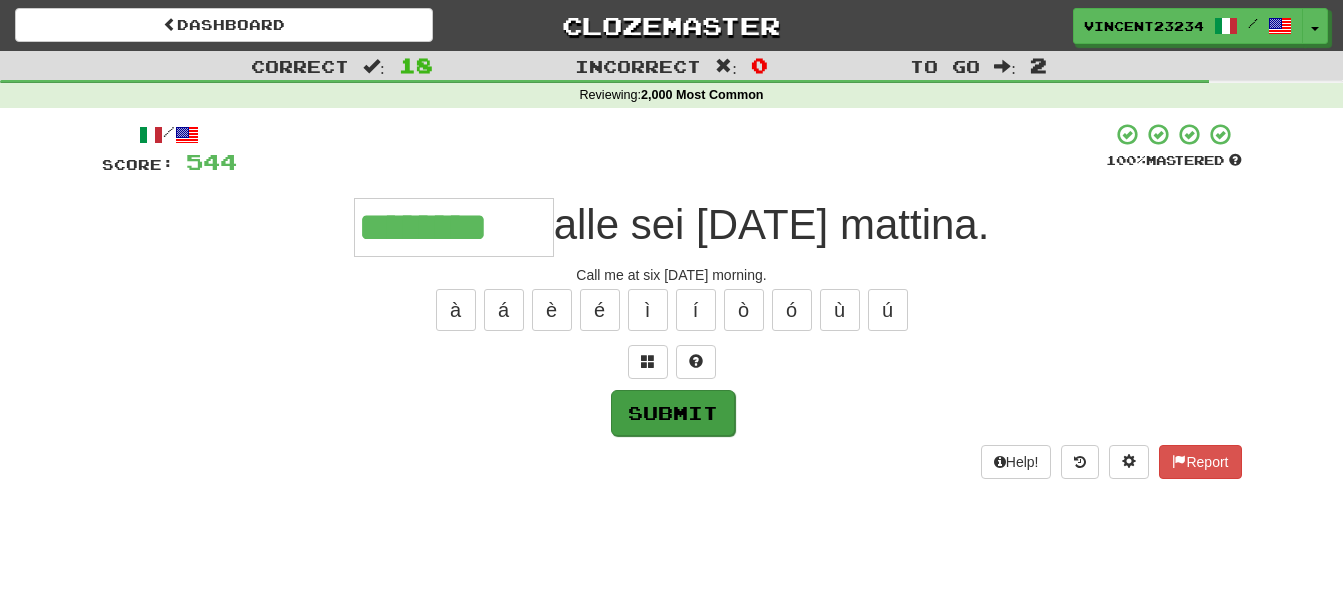 type on "********" 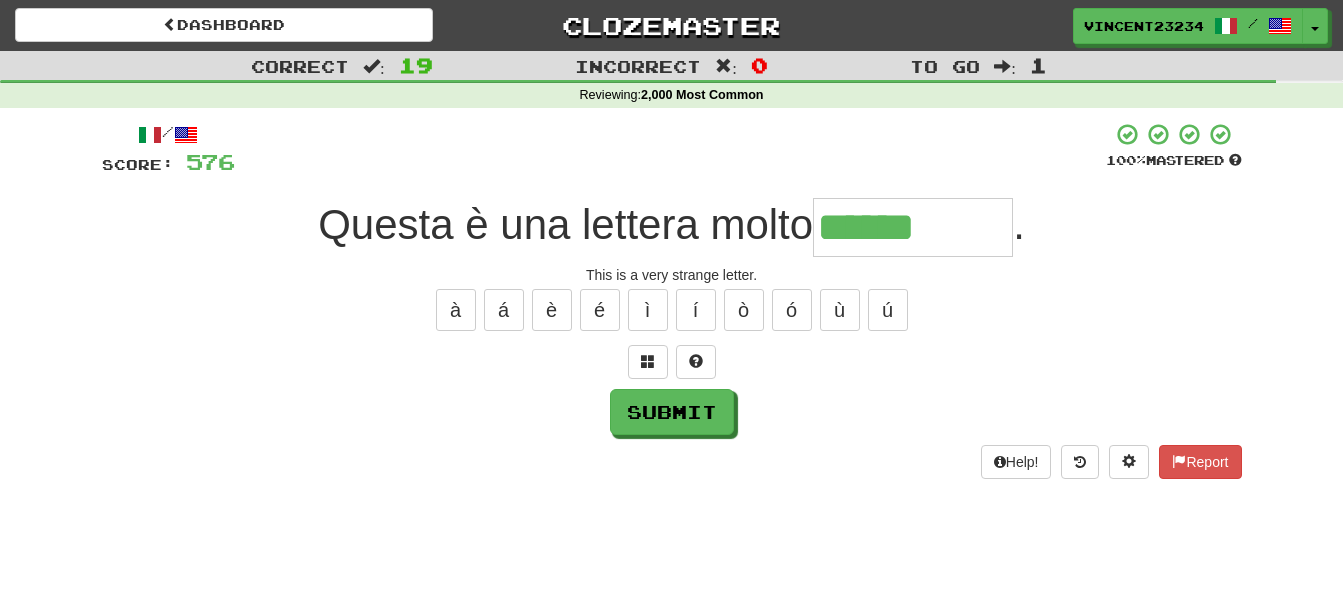 type on "******" 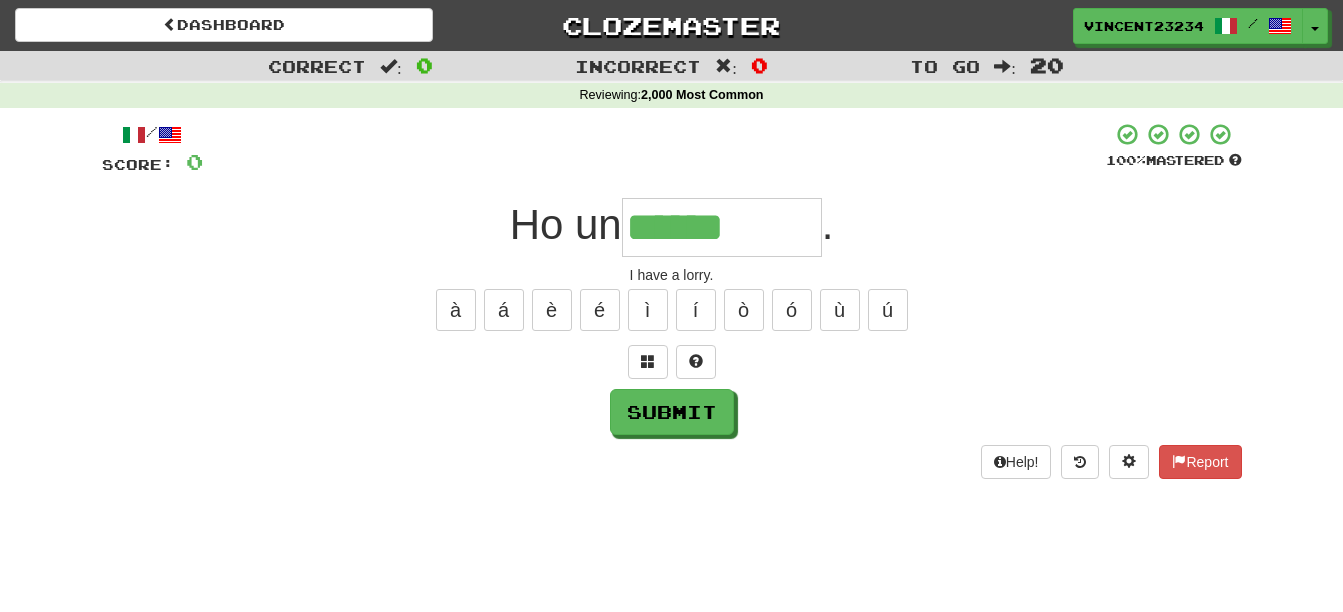 type on "******" 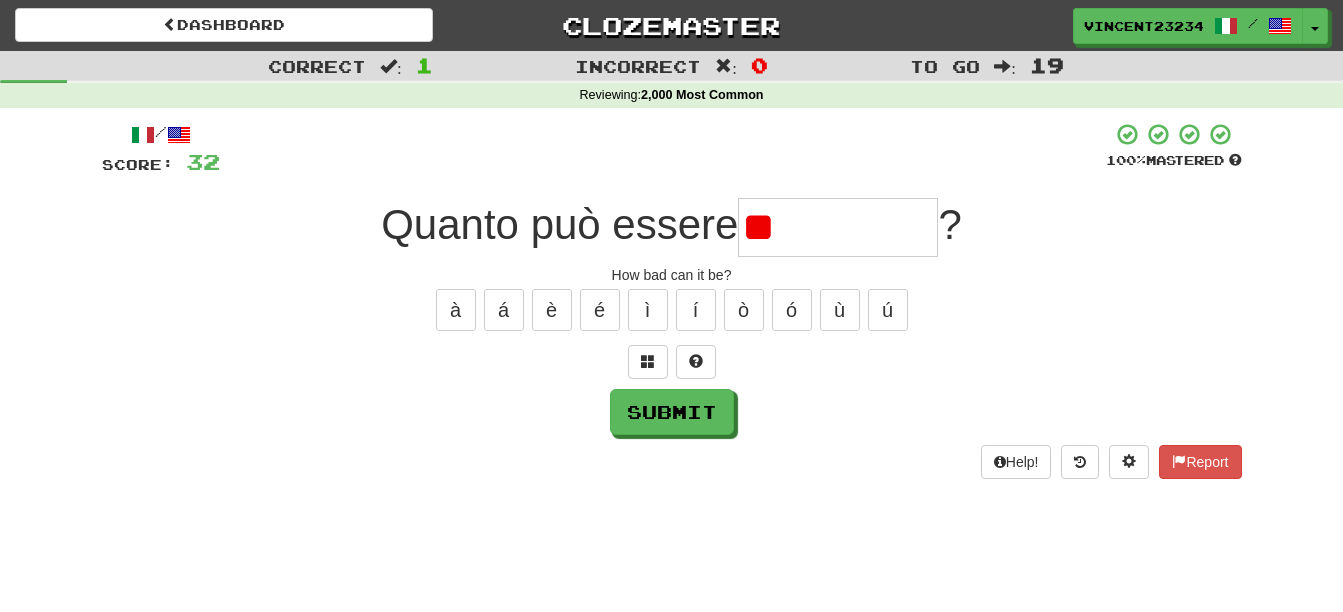 type on "*" 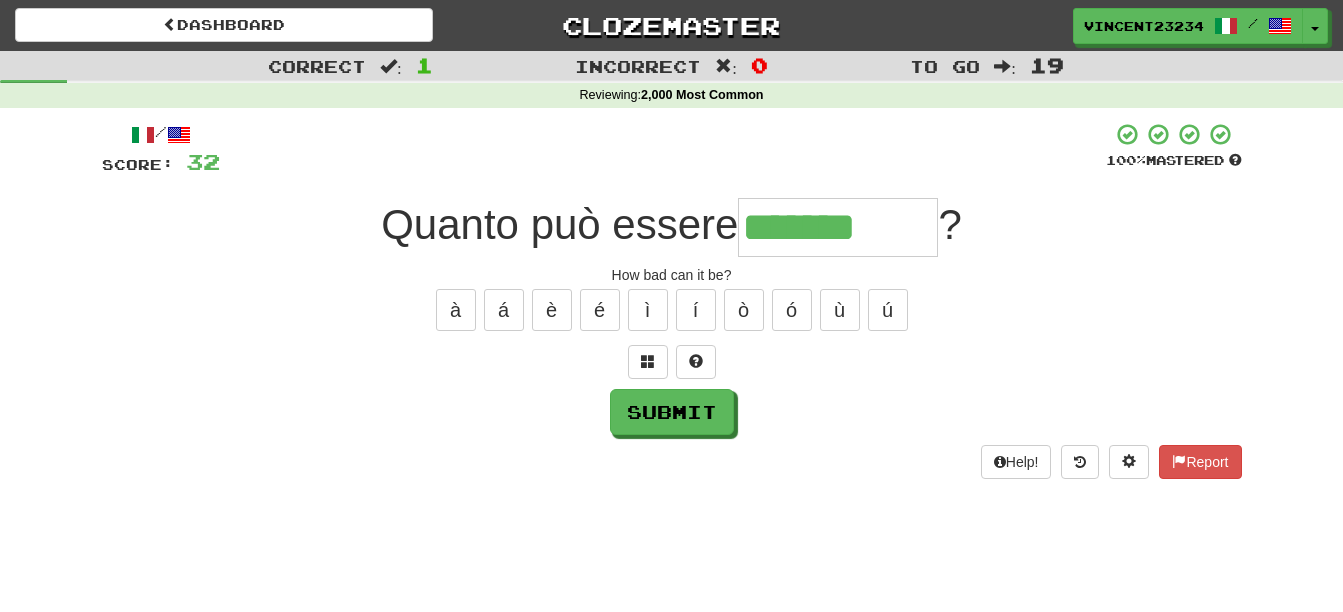 type on "*******" 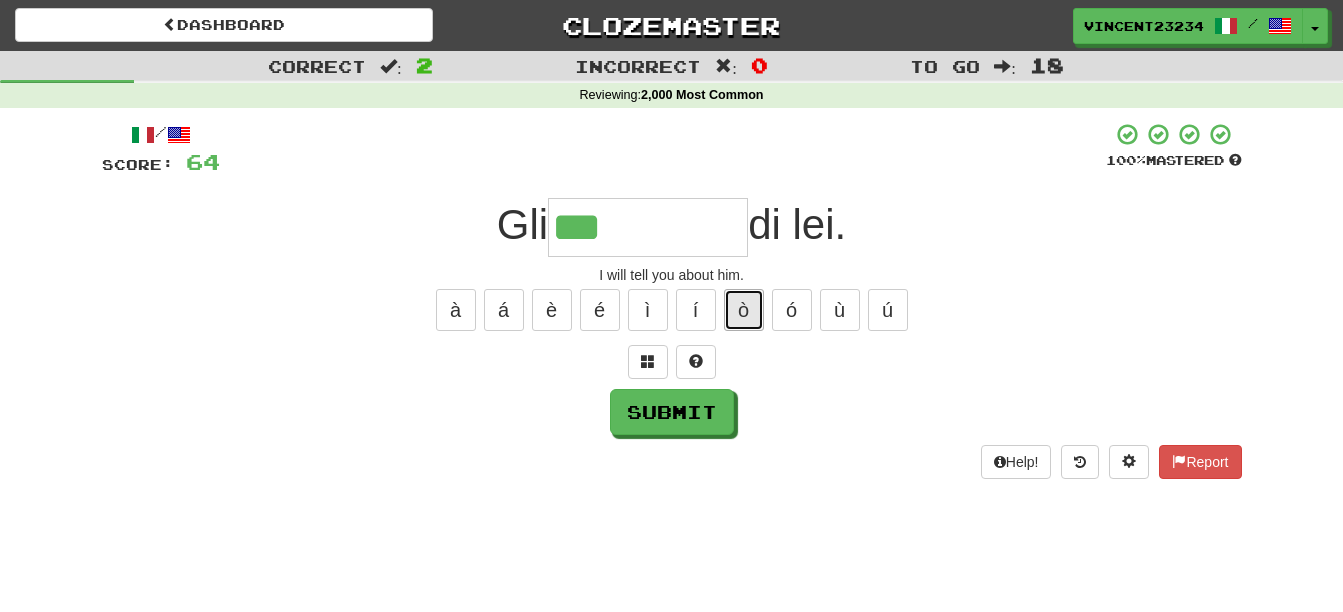 click on "ò" at bounding box center [744, 310] 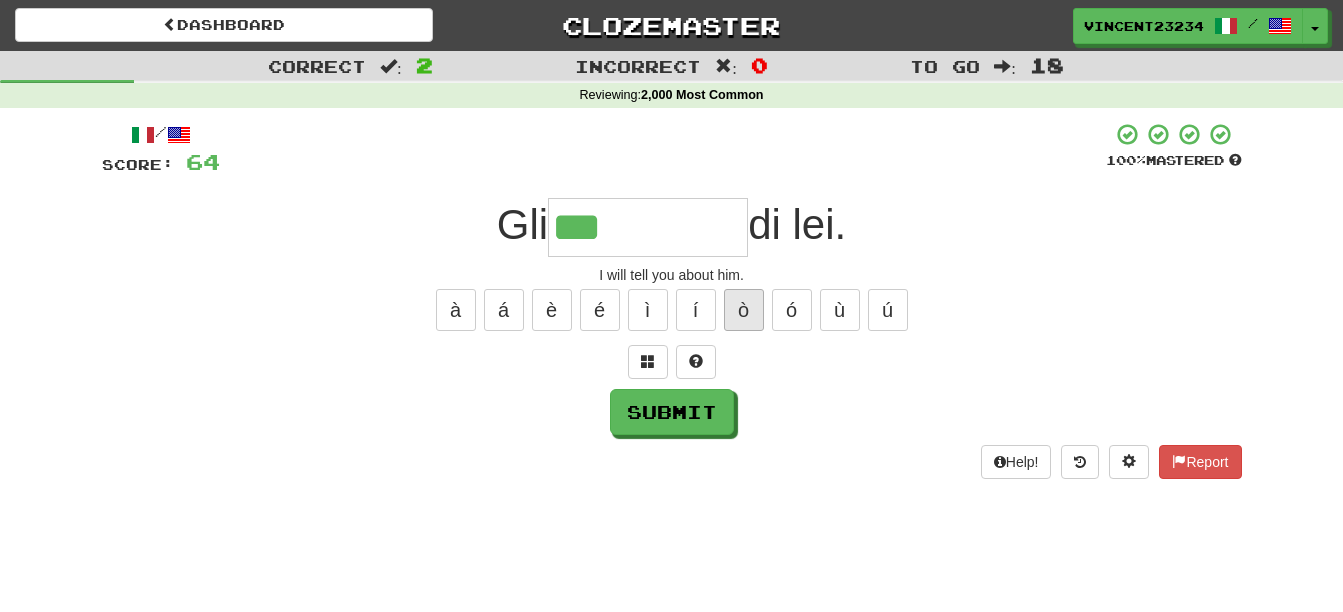 type on "****" 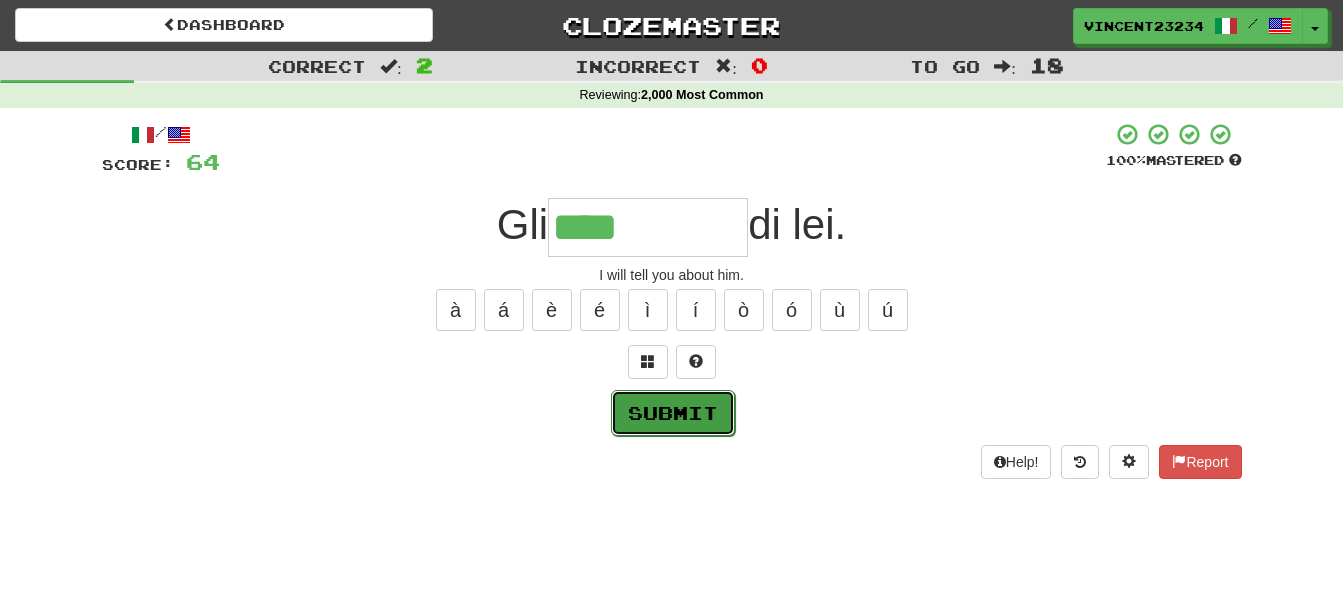 click on "Submit" at bounding box center (673, 413) 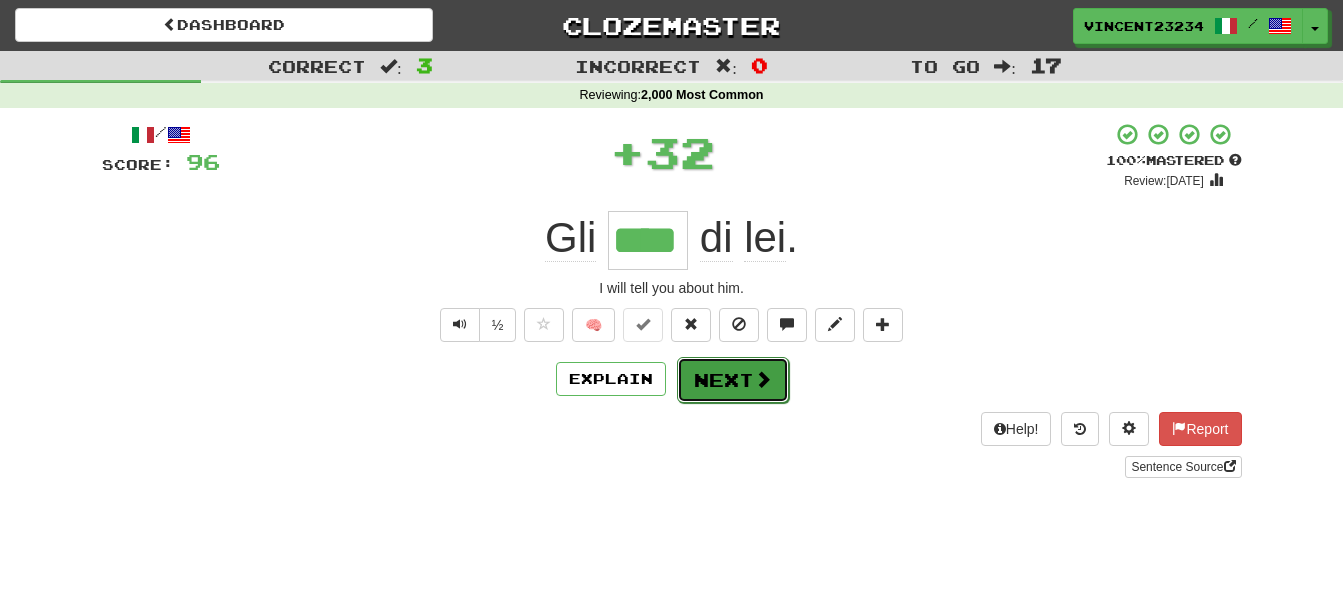 click on "Next" at bounding box center [733, 380] 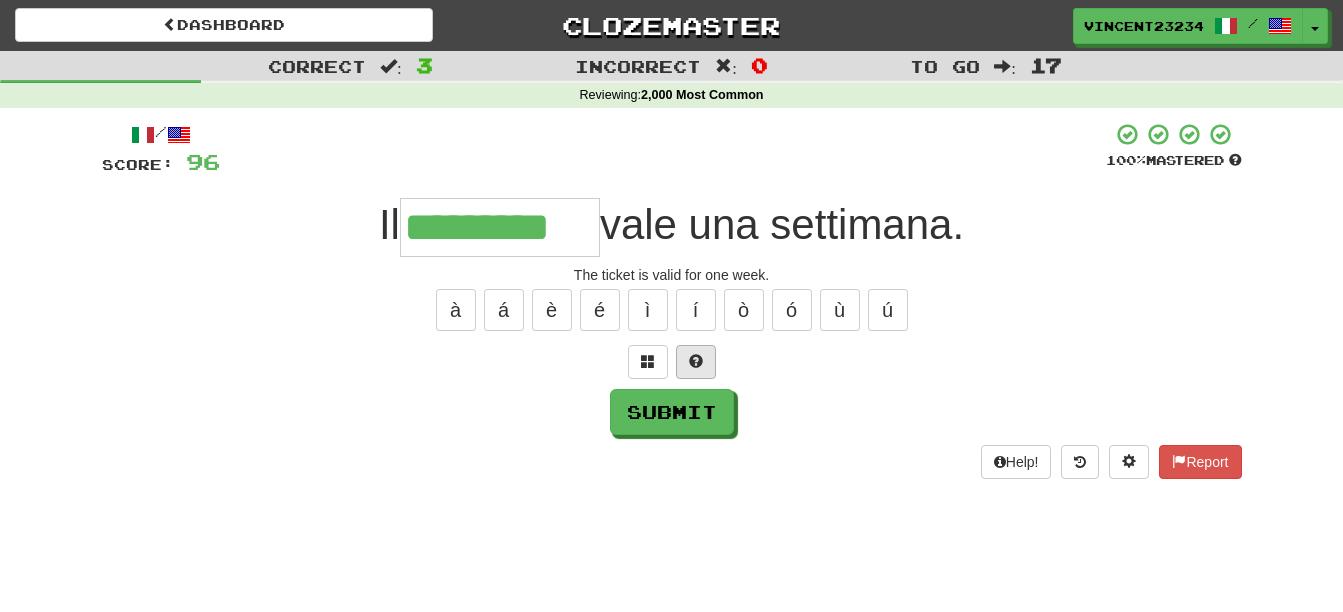 type on "*********" 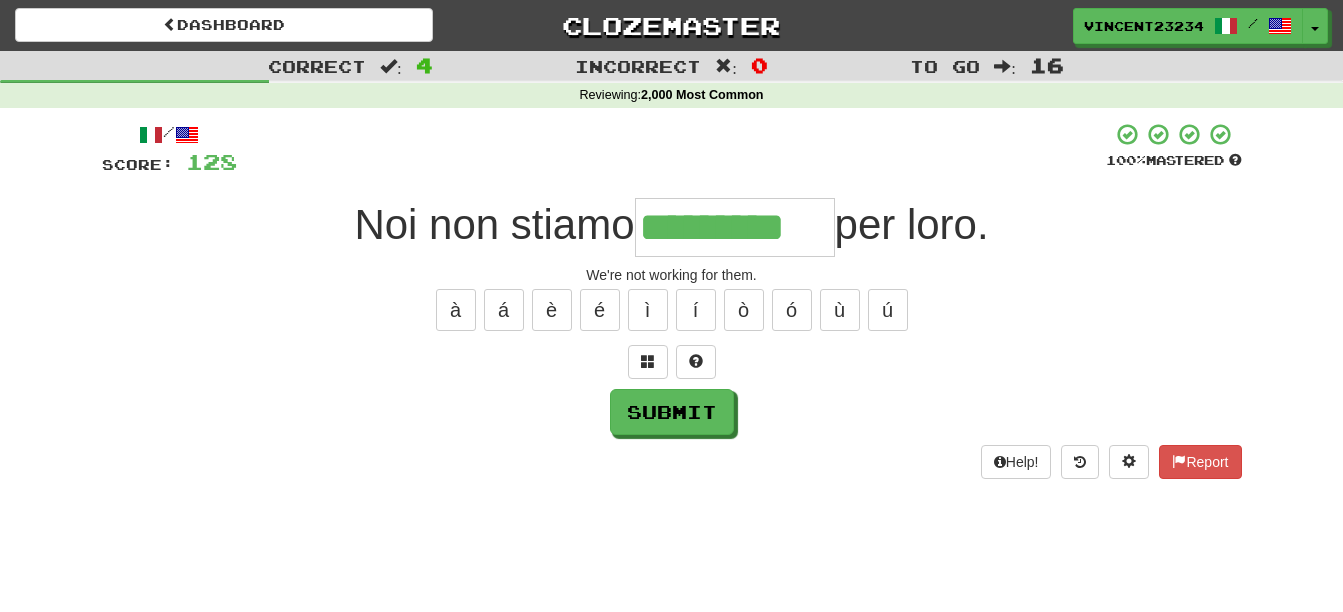 type on "*********" 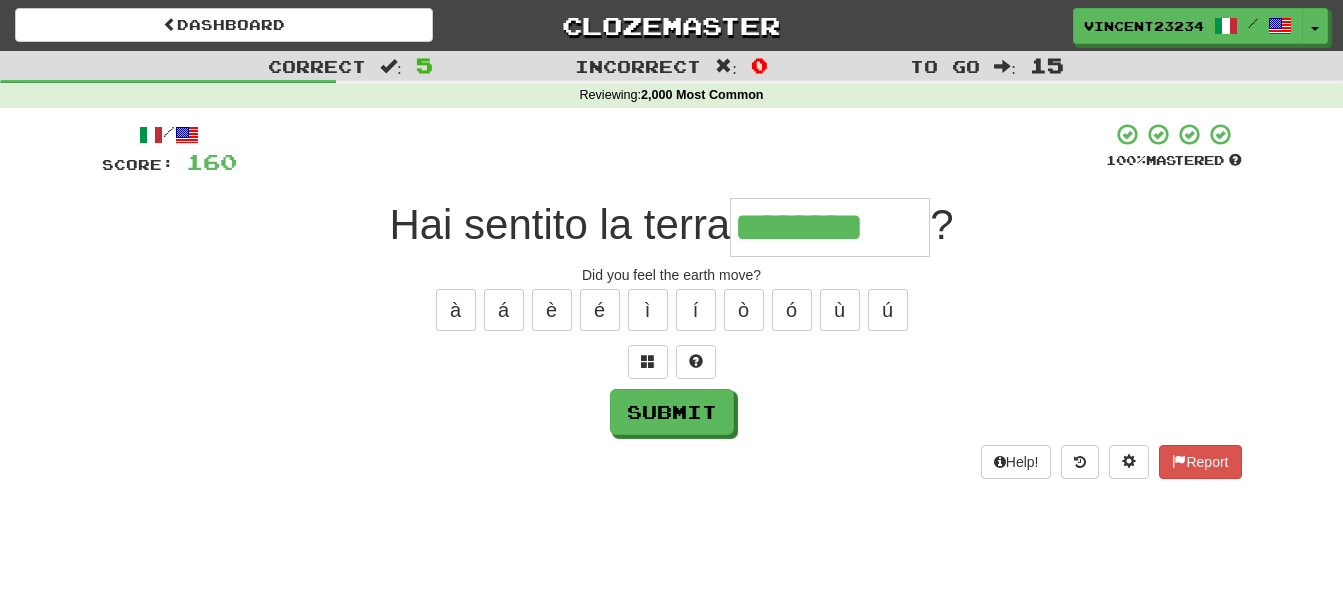 type on "********" 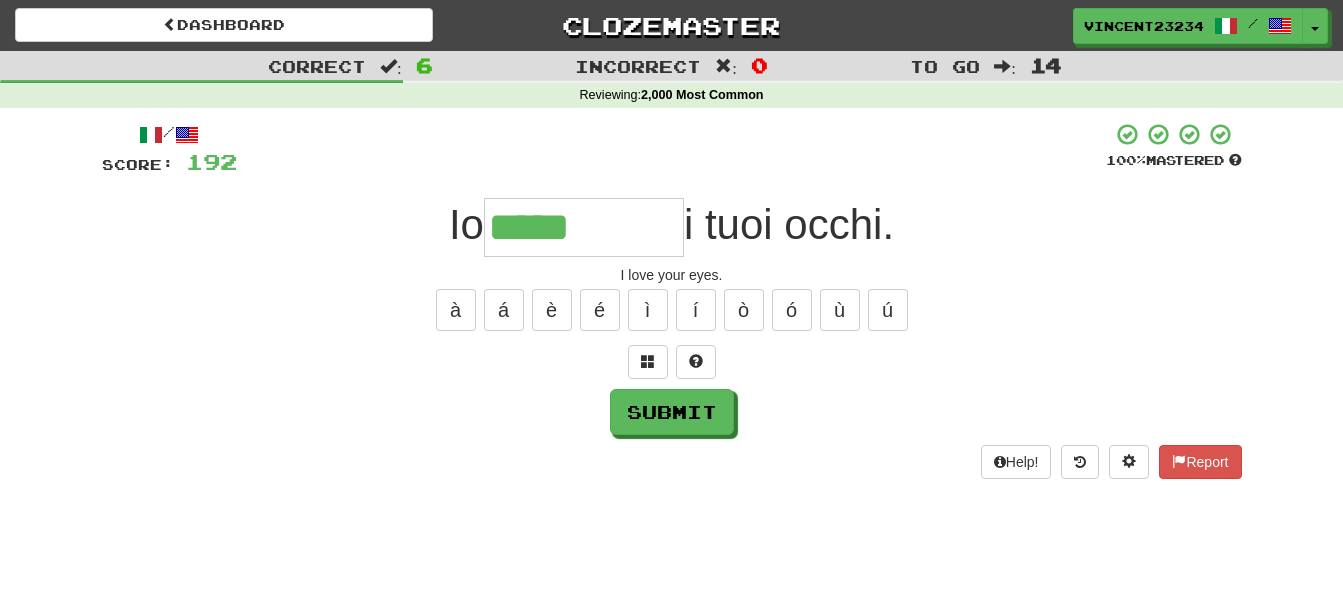type on "*****" 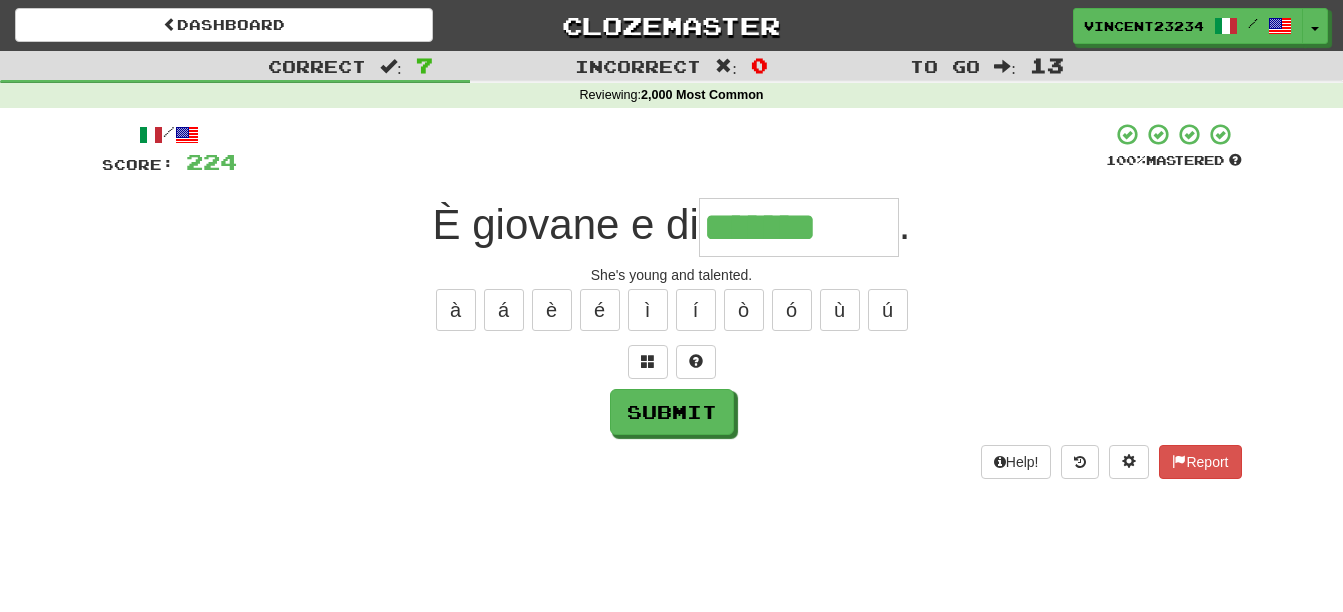 type on "*******" 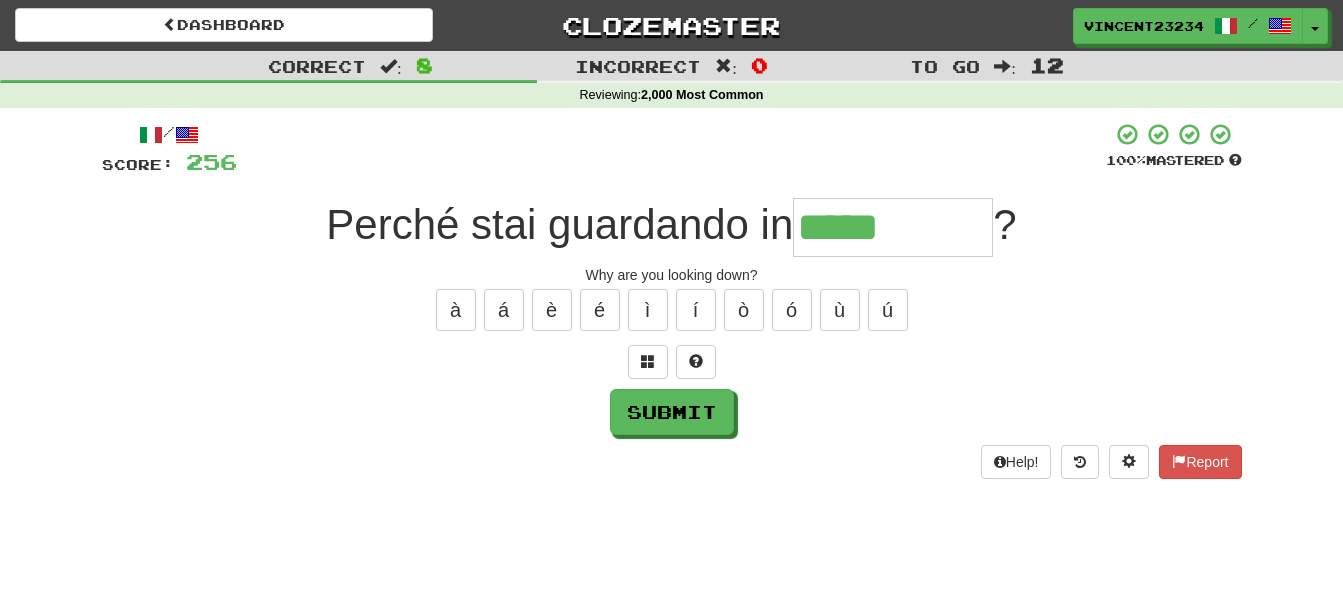 type on "*****" 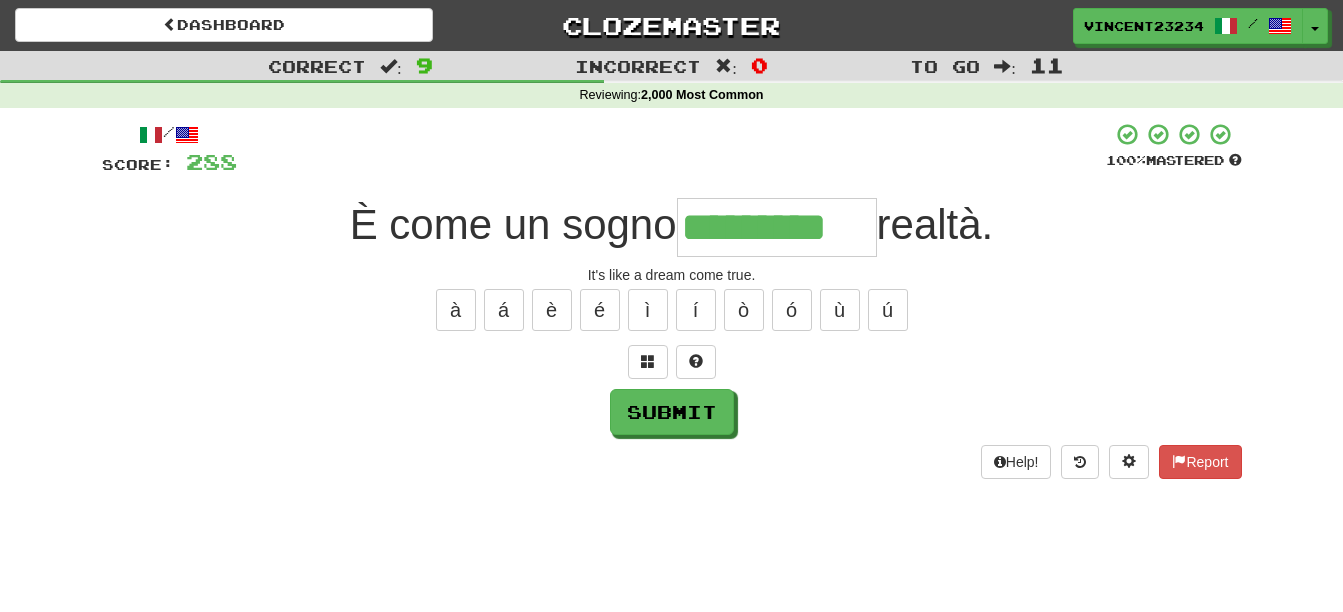 type on "*********" 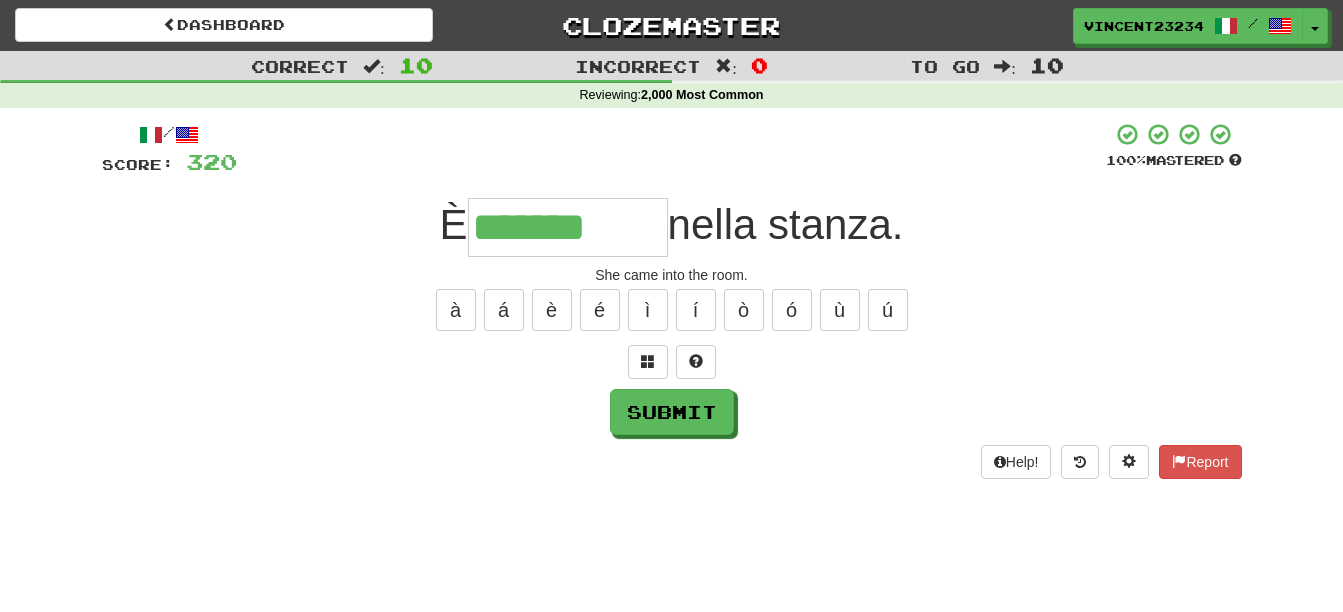 type on "*******" 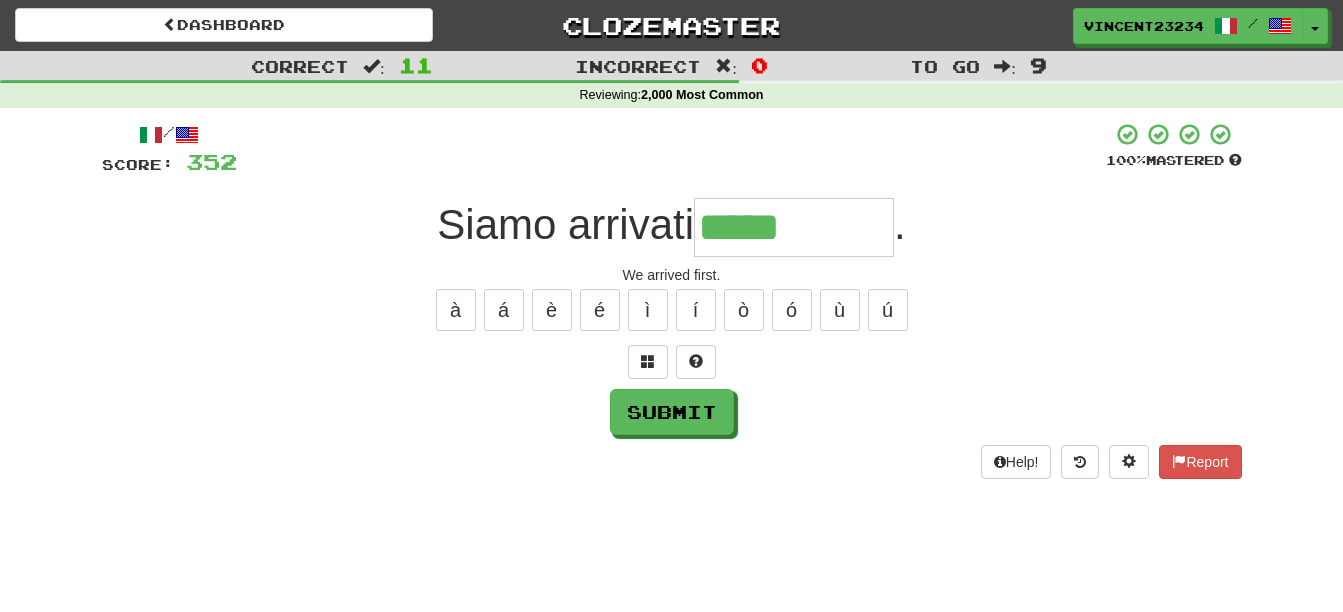 type on "*****" 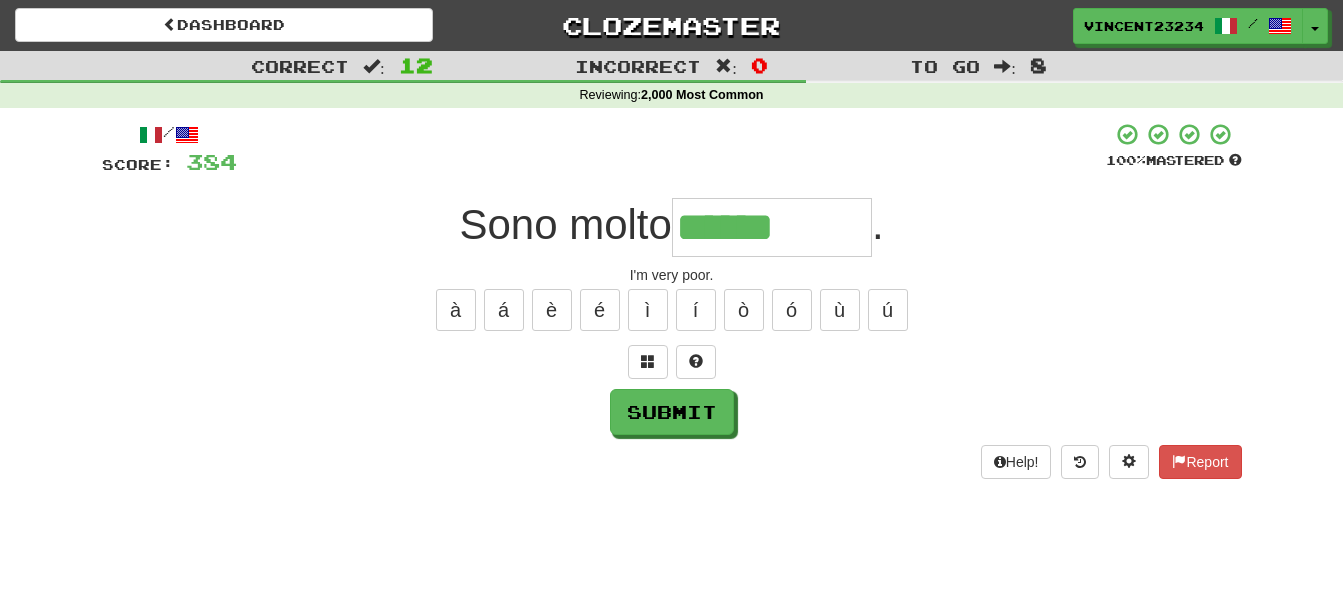 type on "******" 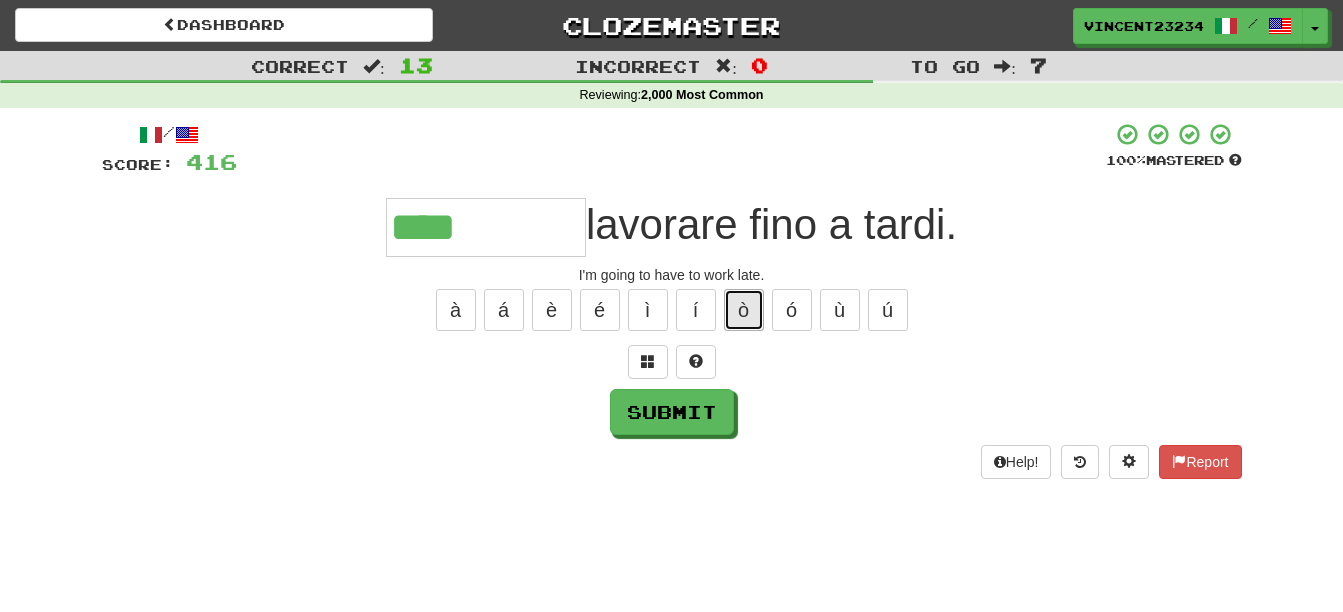 click on "ò" at bounding box center [744, 310] 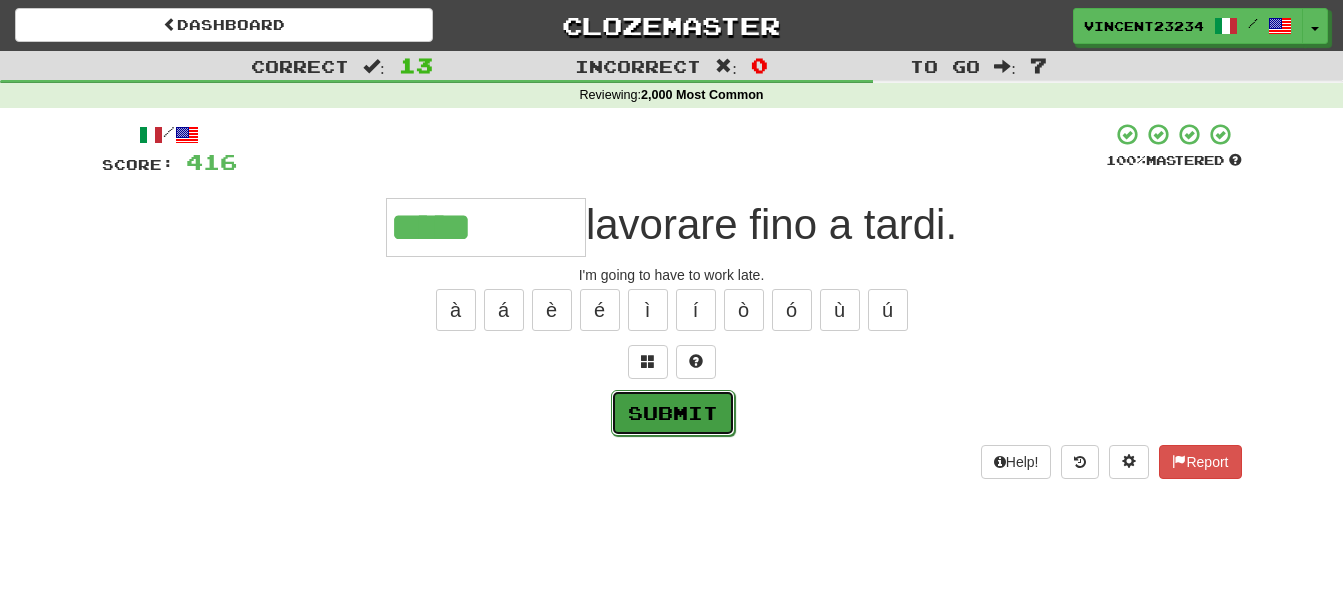 click on "Submit" at bounding box center (673, 413) 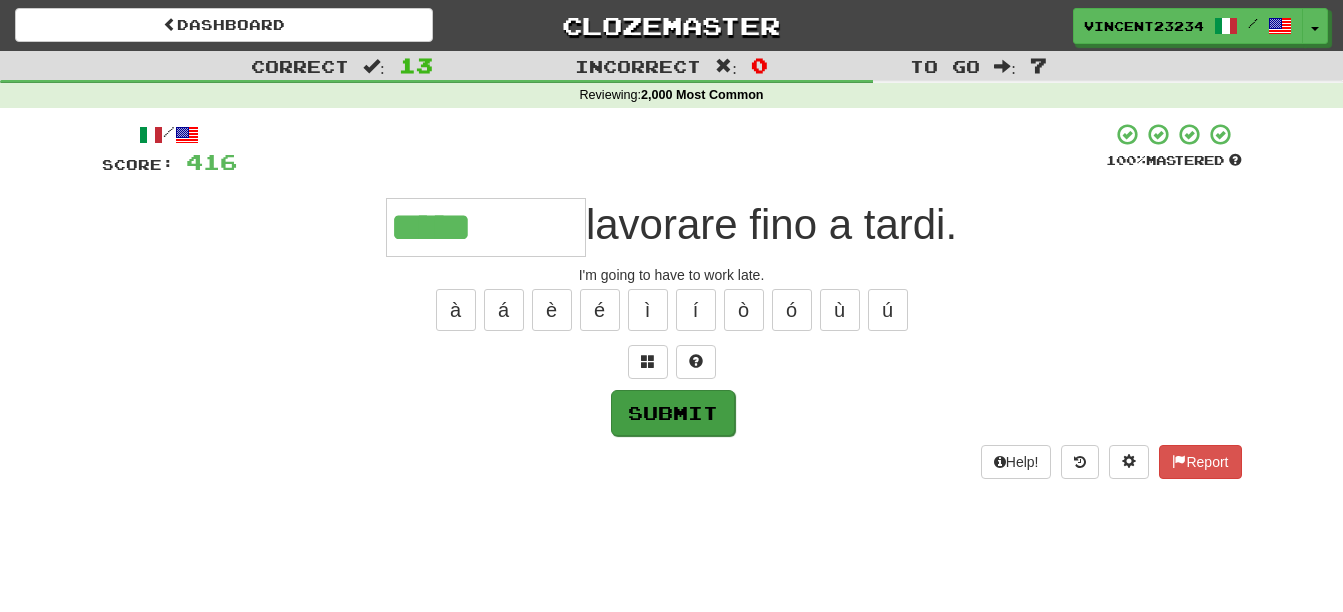 type on "*****" 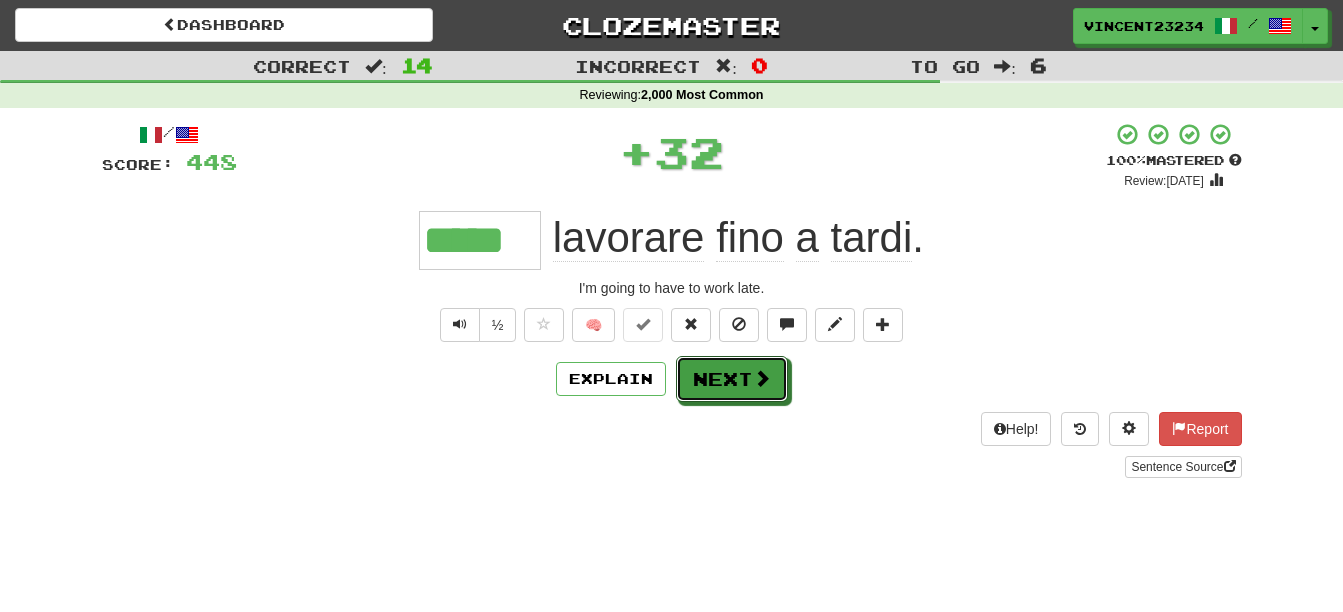 click on "Next" at bounding box center [732, 379] 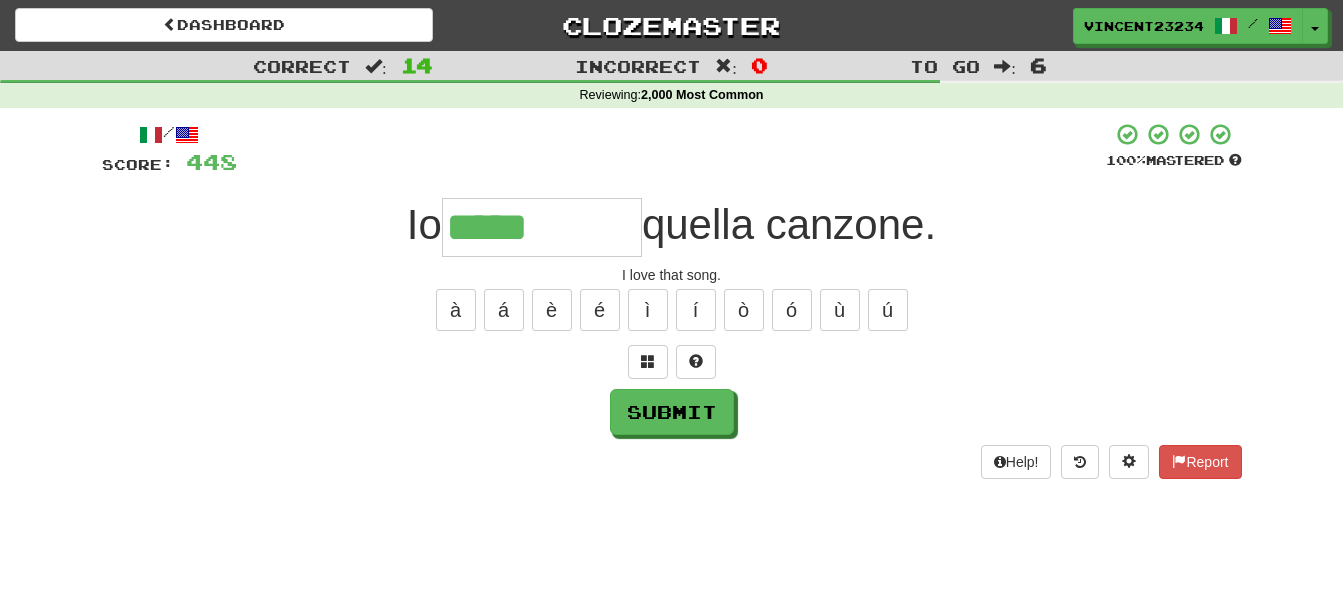 type on "*****" 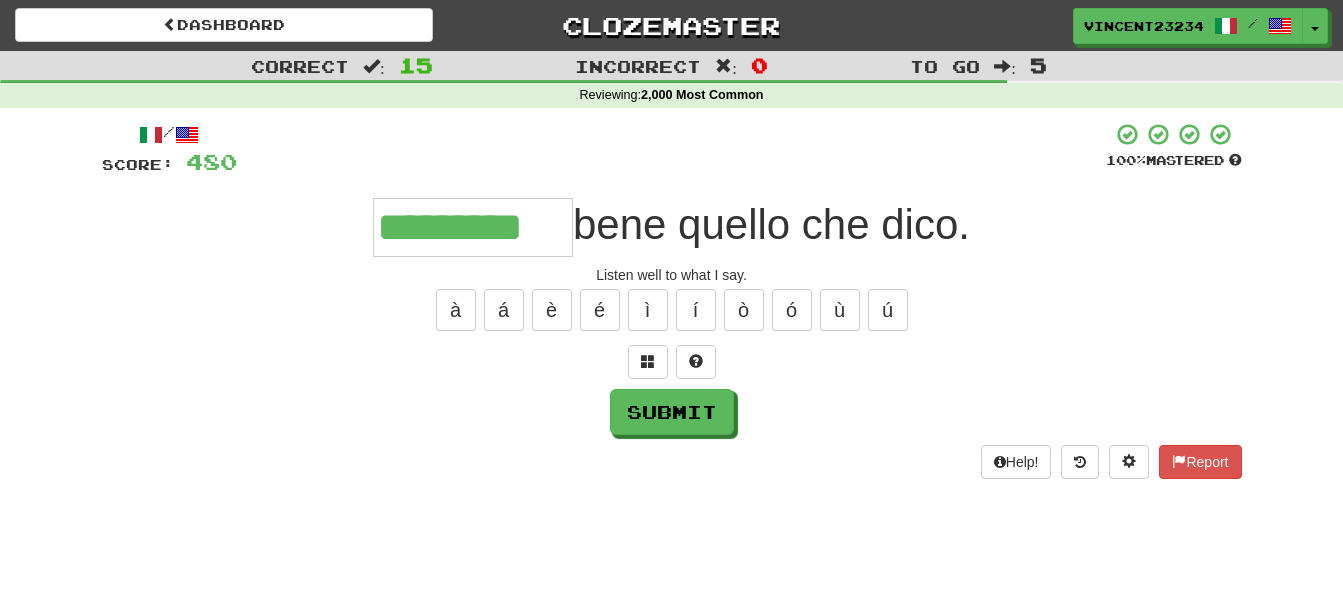 type on "*********" 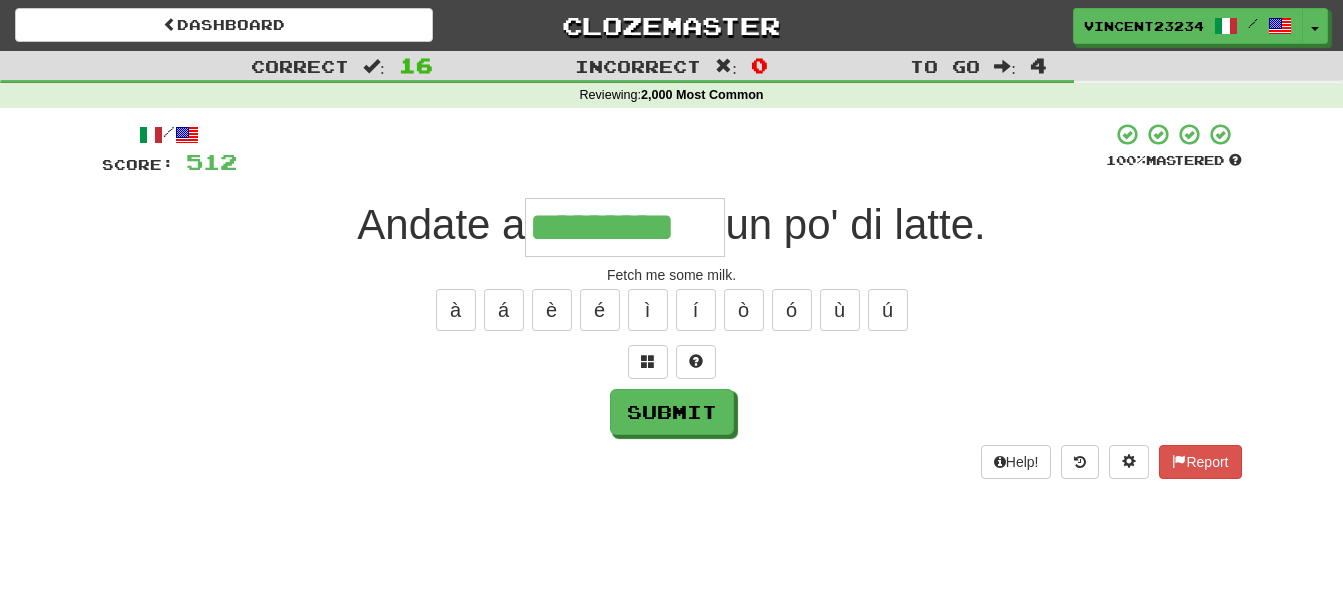 type on "*********" 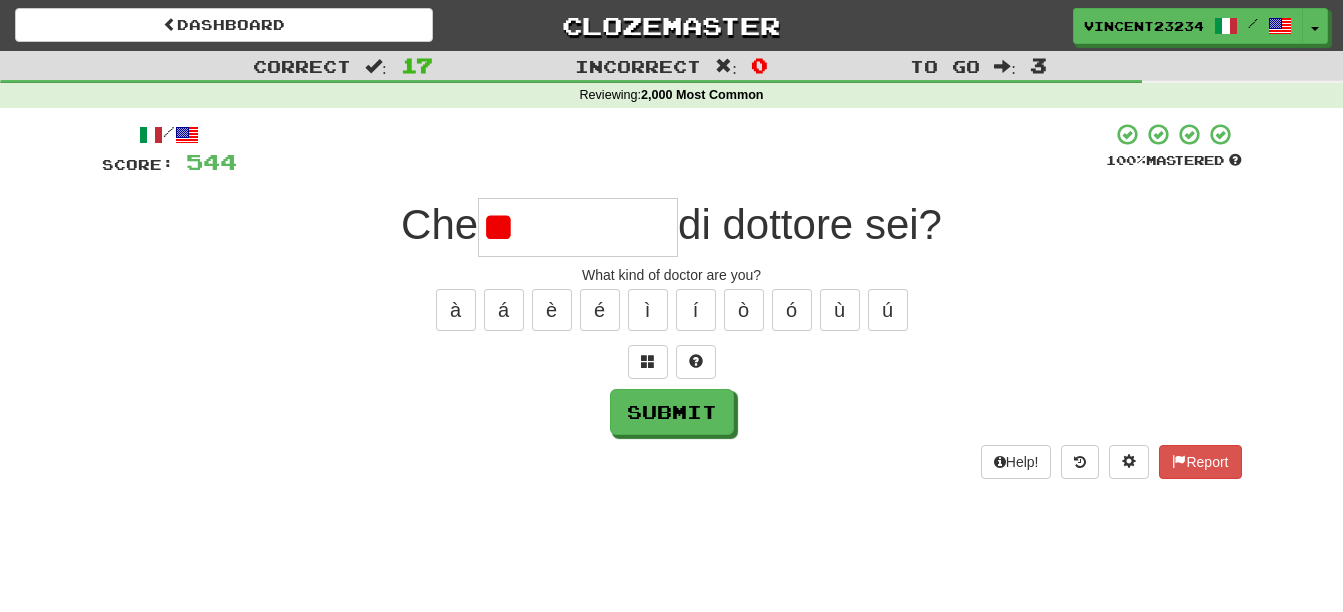 type on "*" 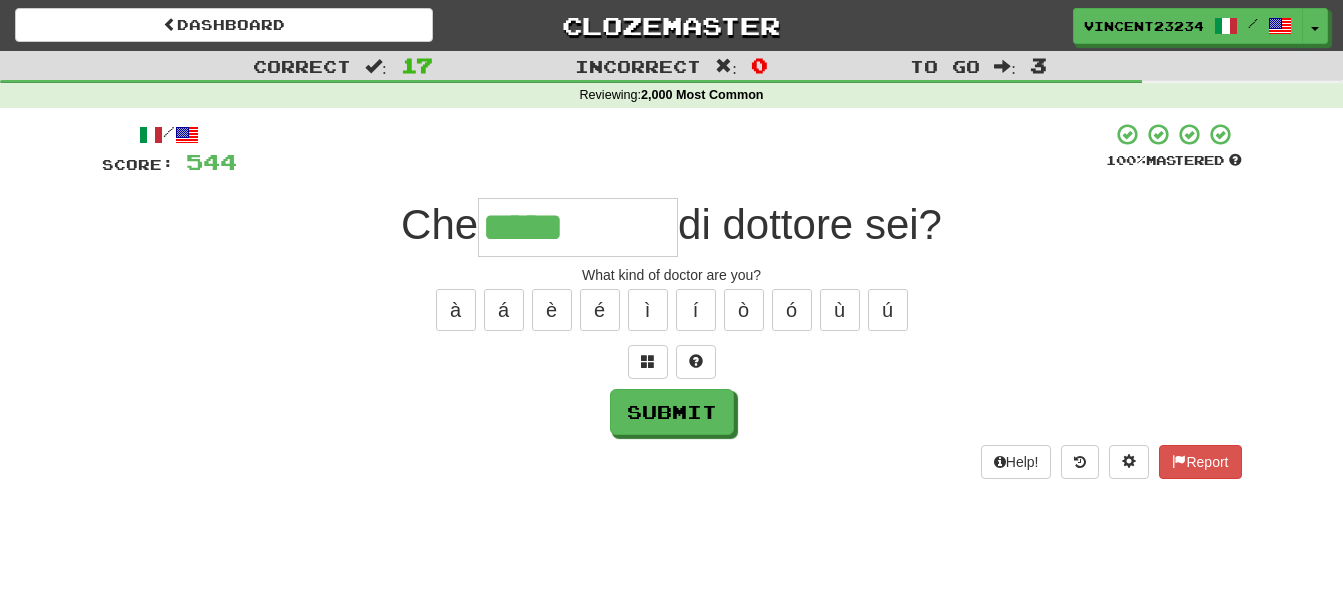 type on "*****" 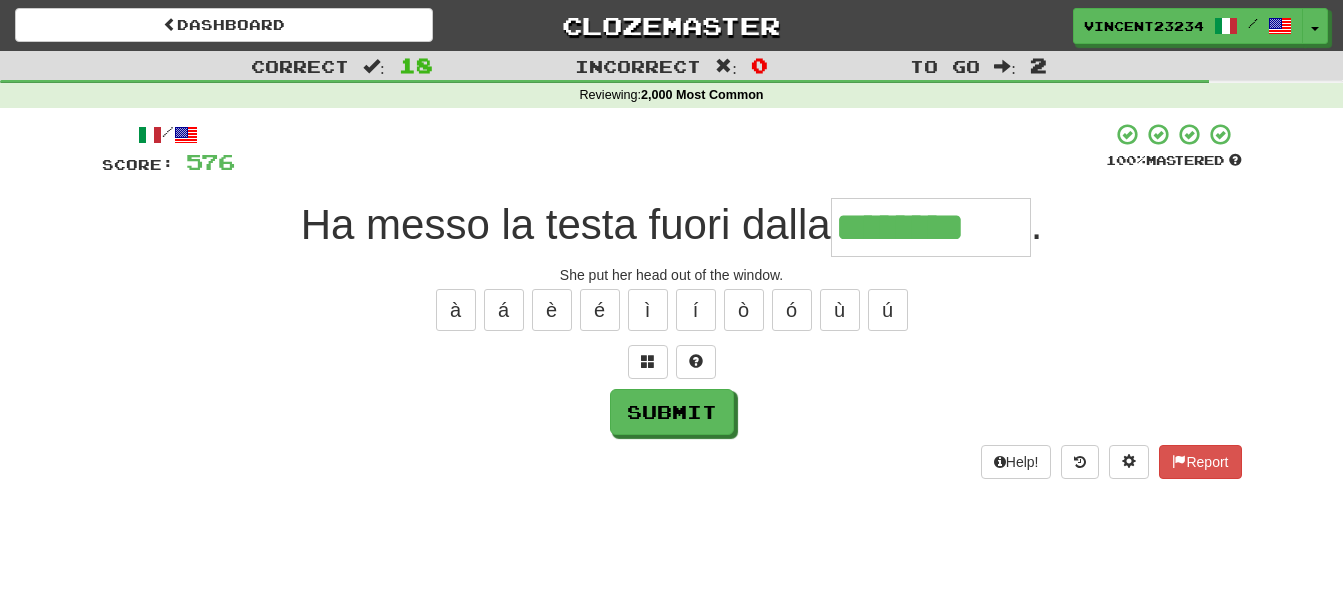 type on "********" 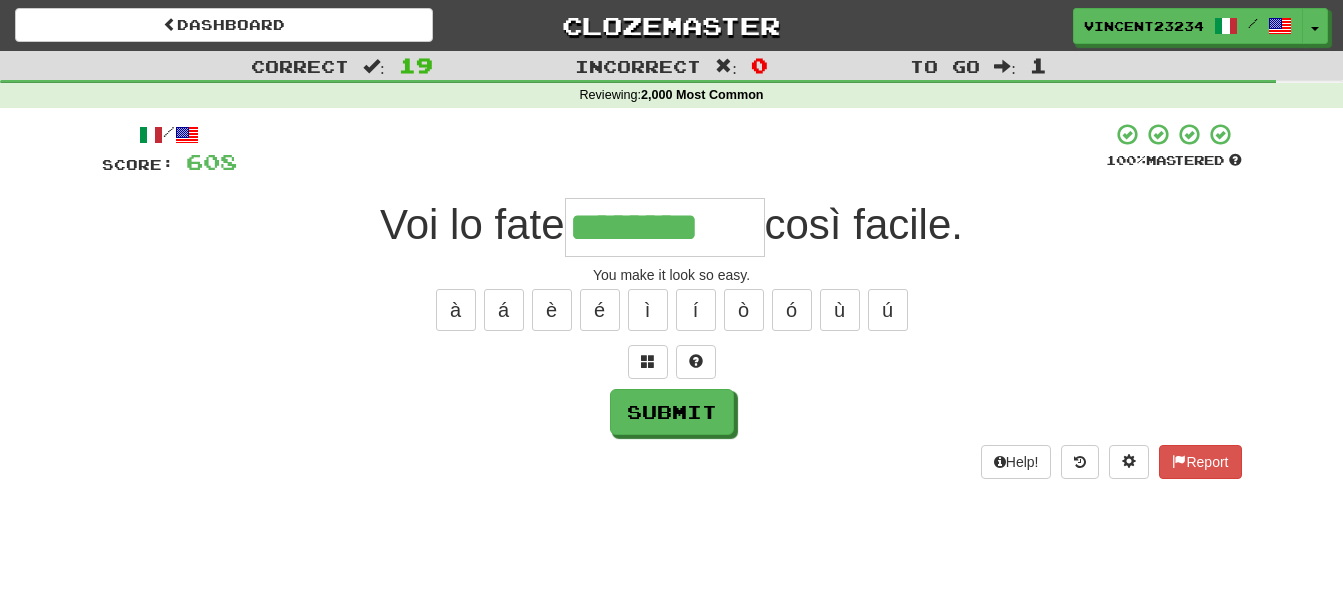 type on "********" 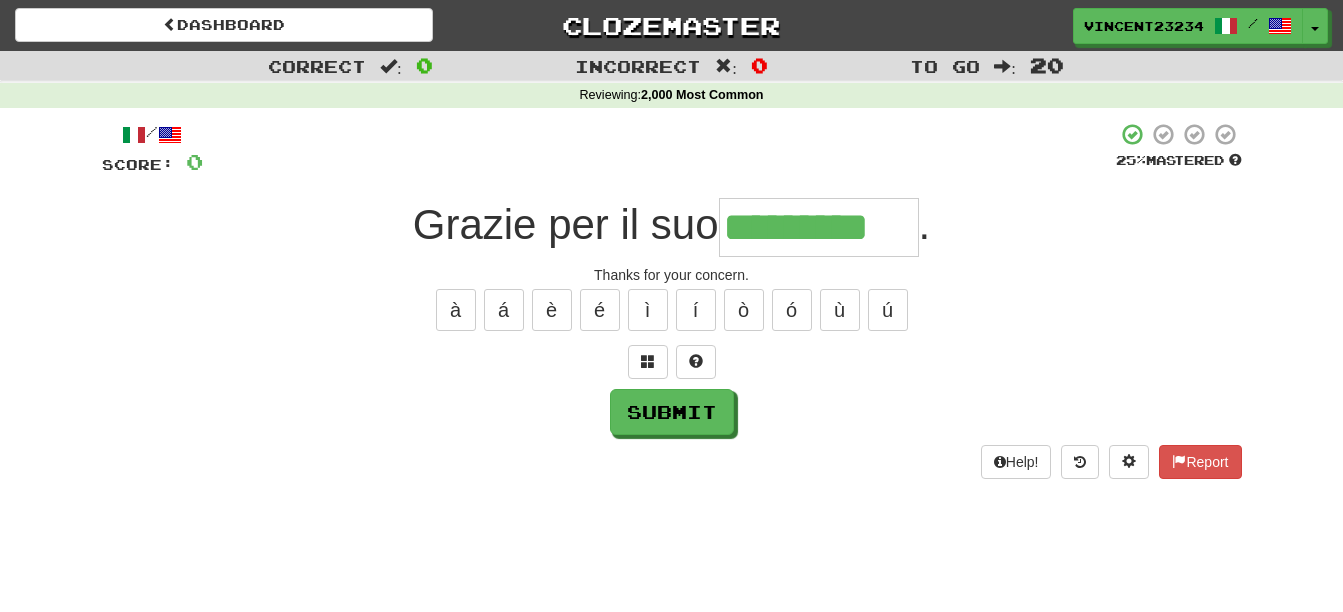 type on "*********" 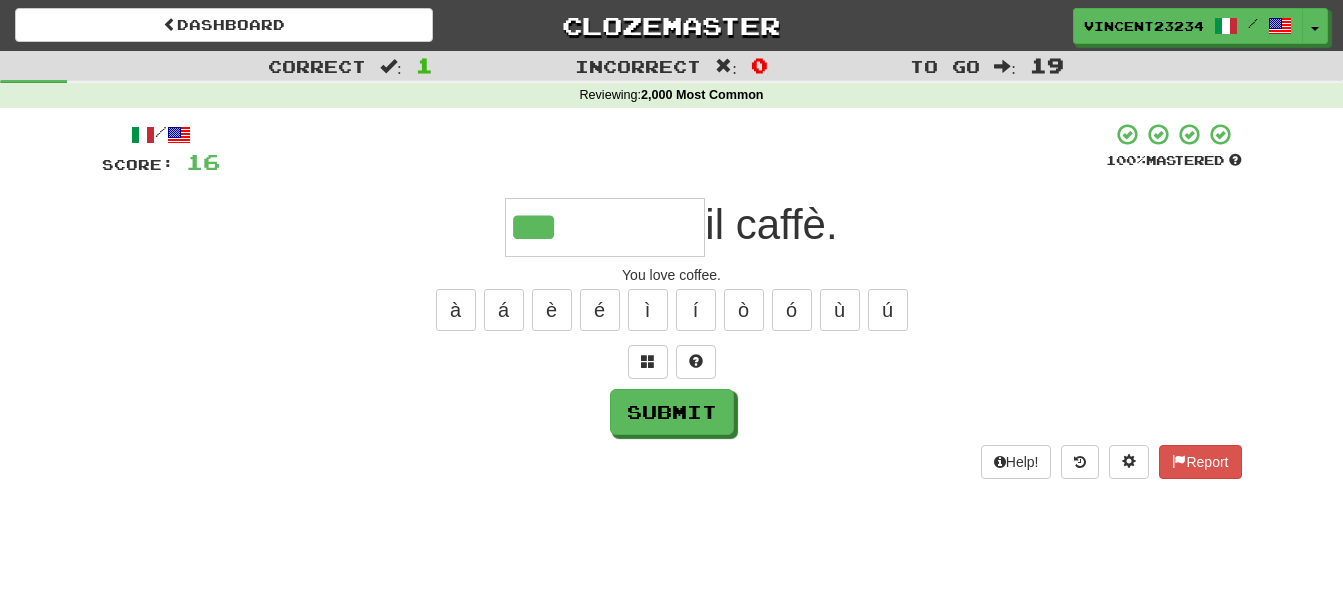 type on "***" 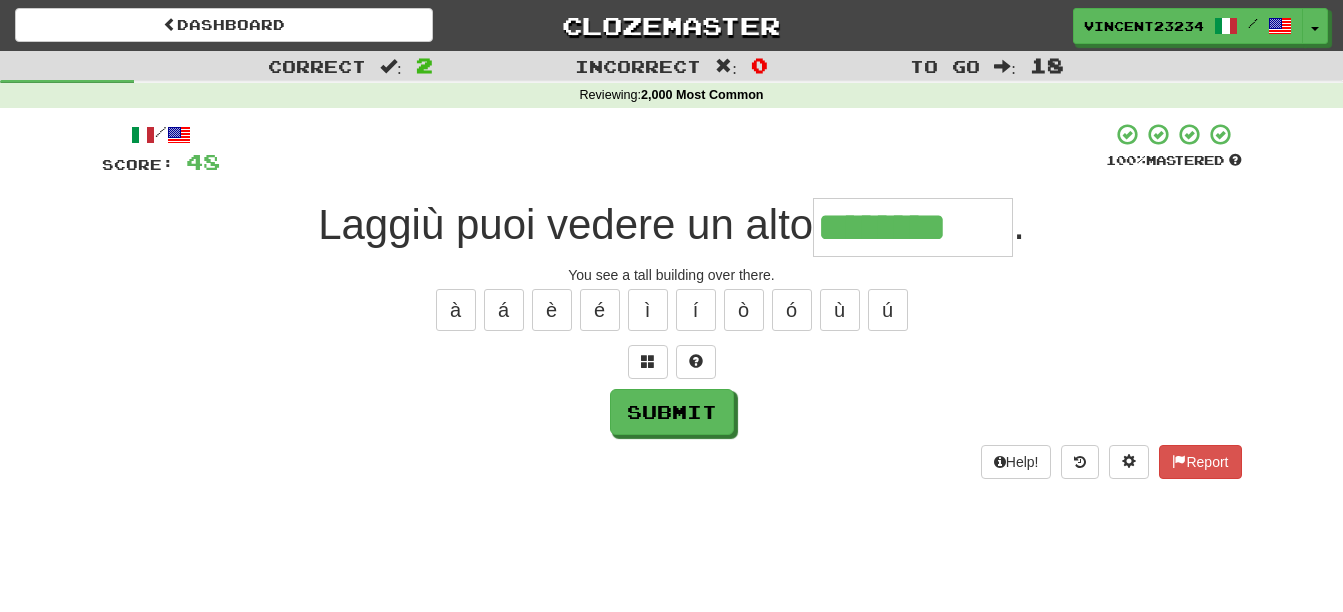 type on "********" 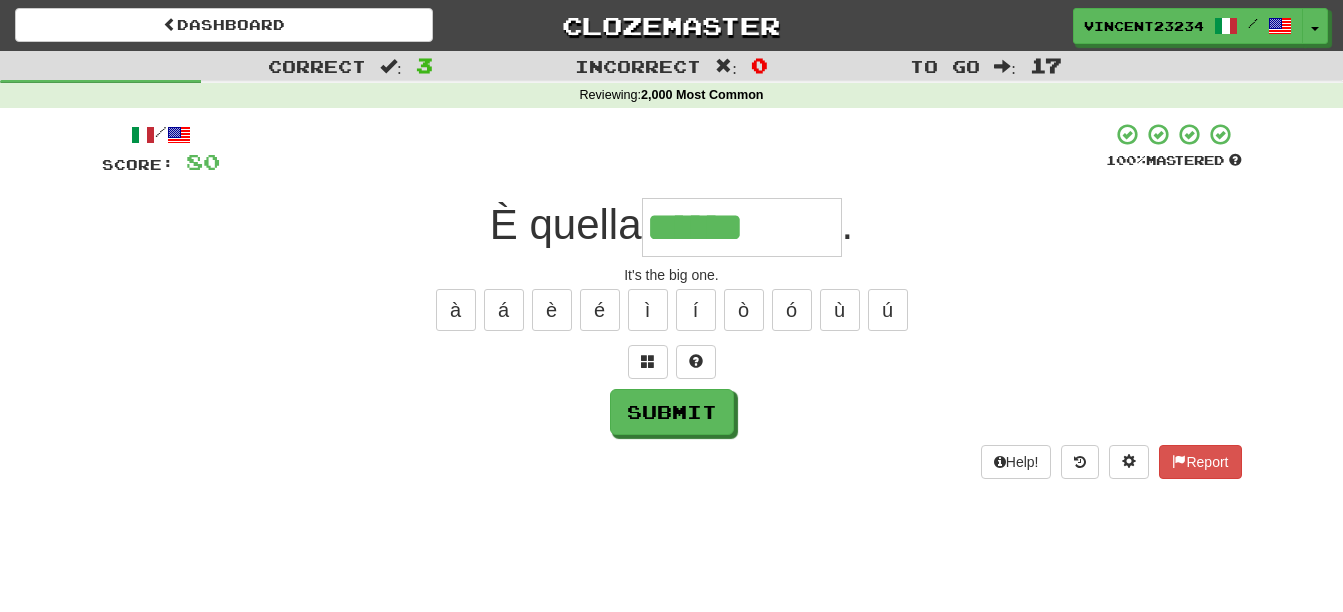 type on "******" 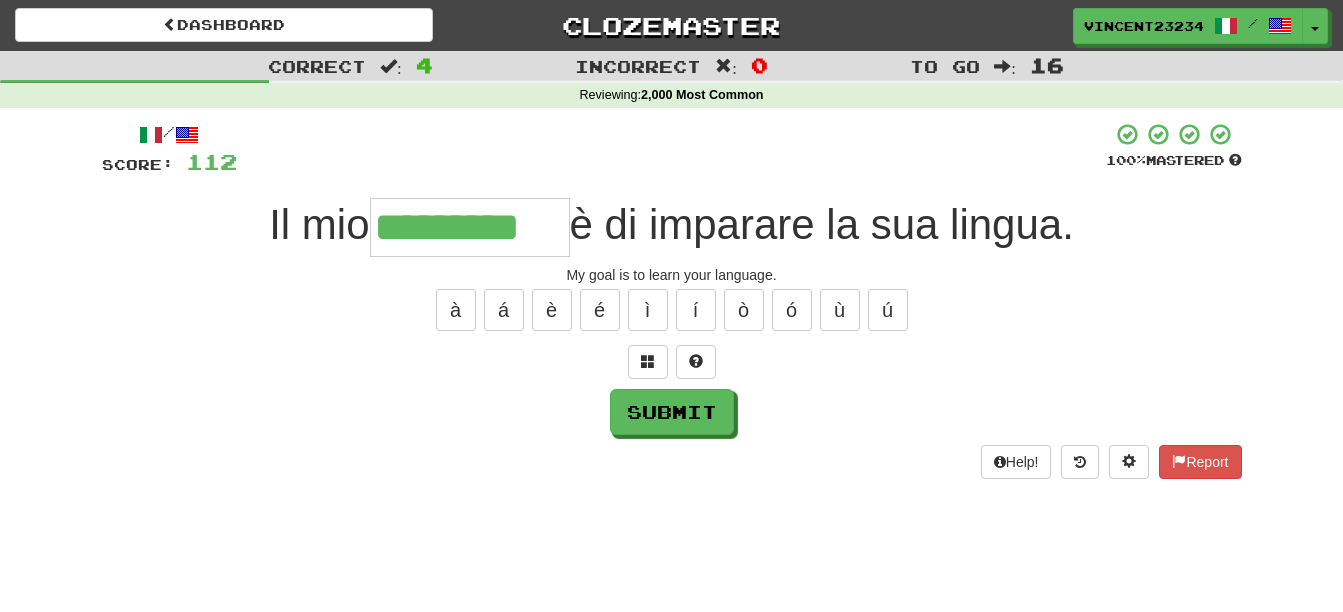 type on "*********" 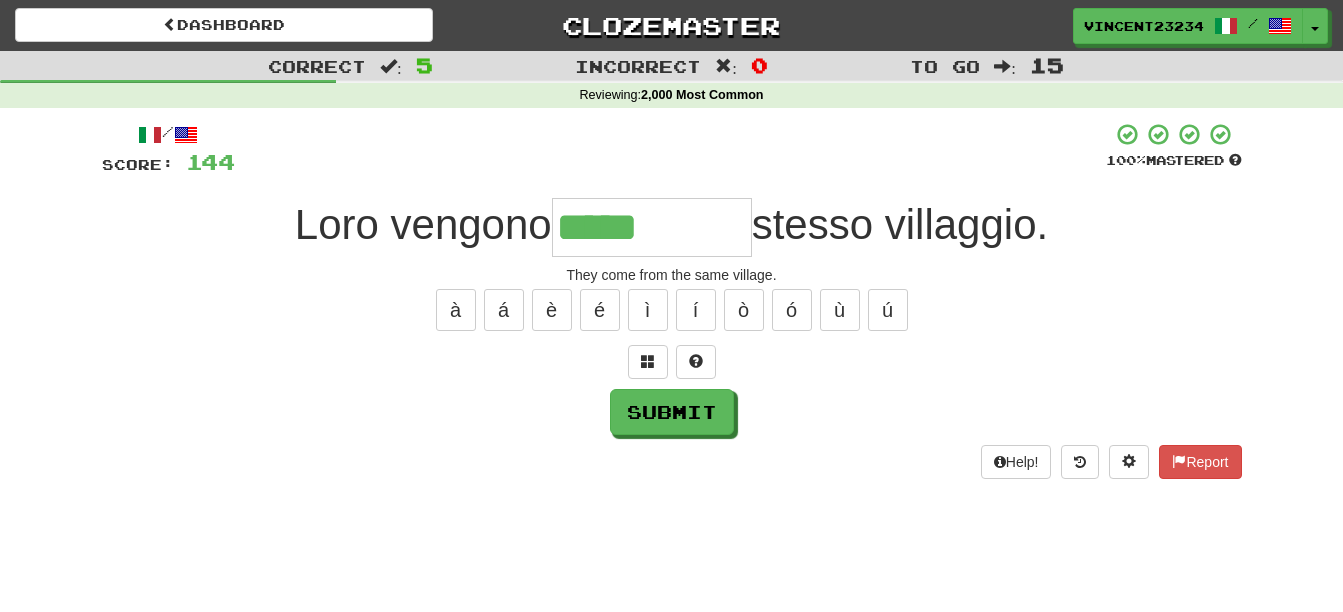 type on "*****" 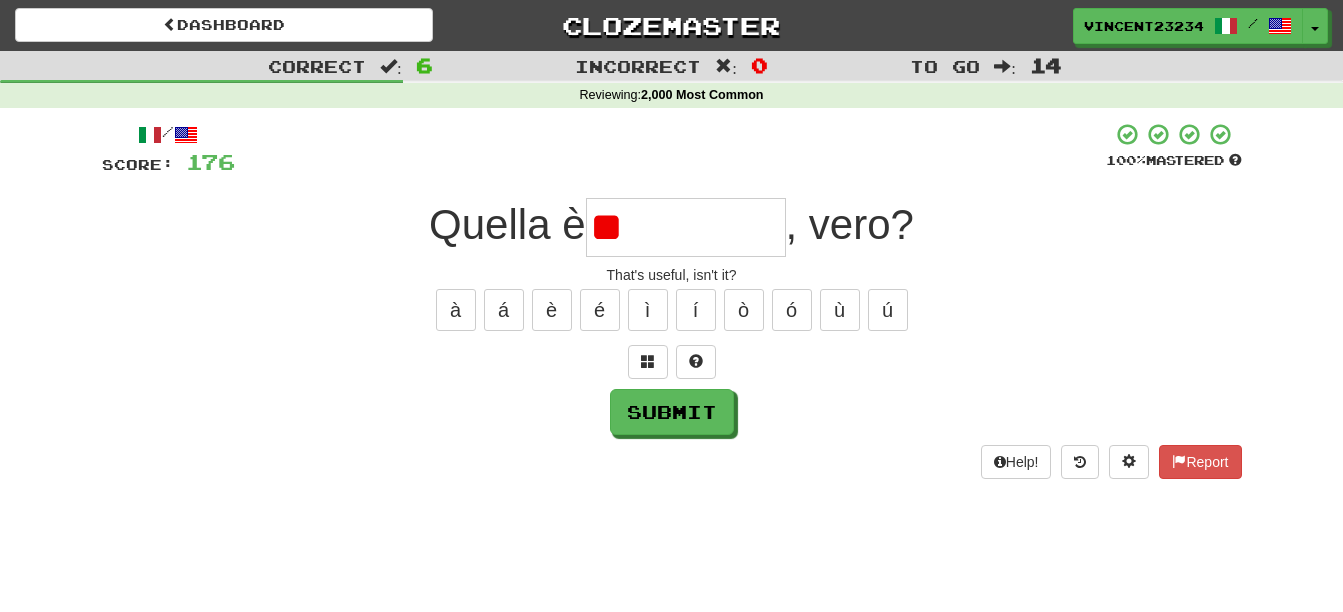 type on "*" 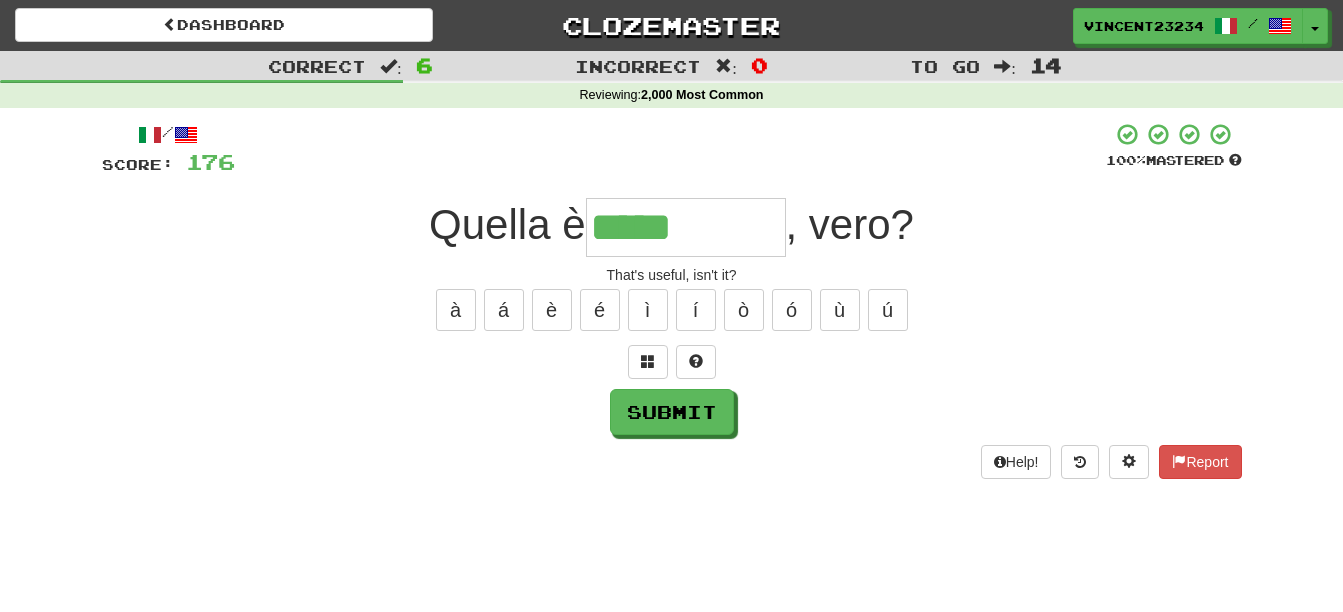 type on "*****" 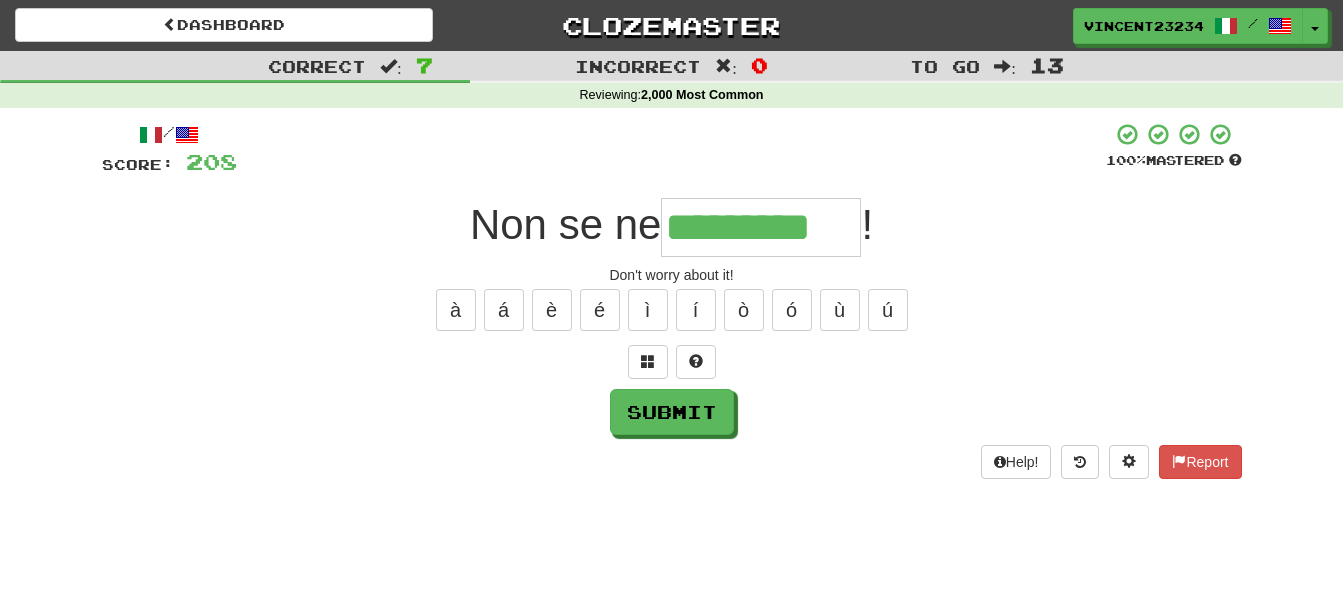 type on "*********" 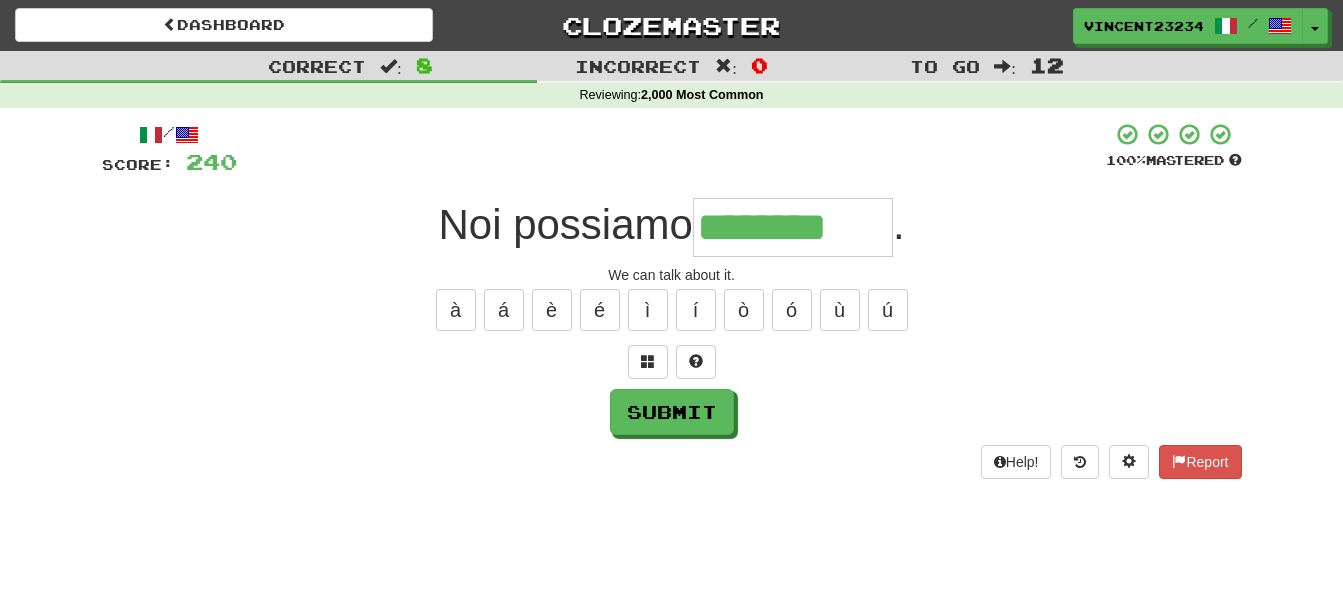 type on "********" 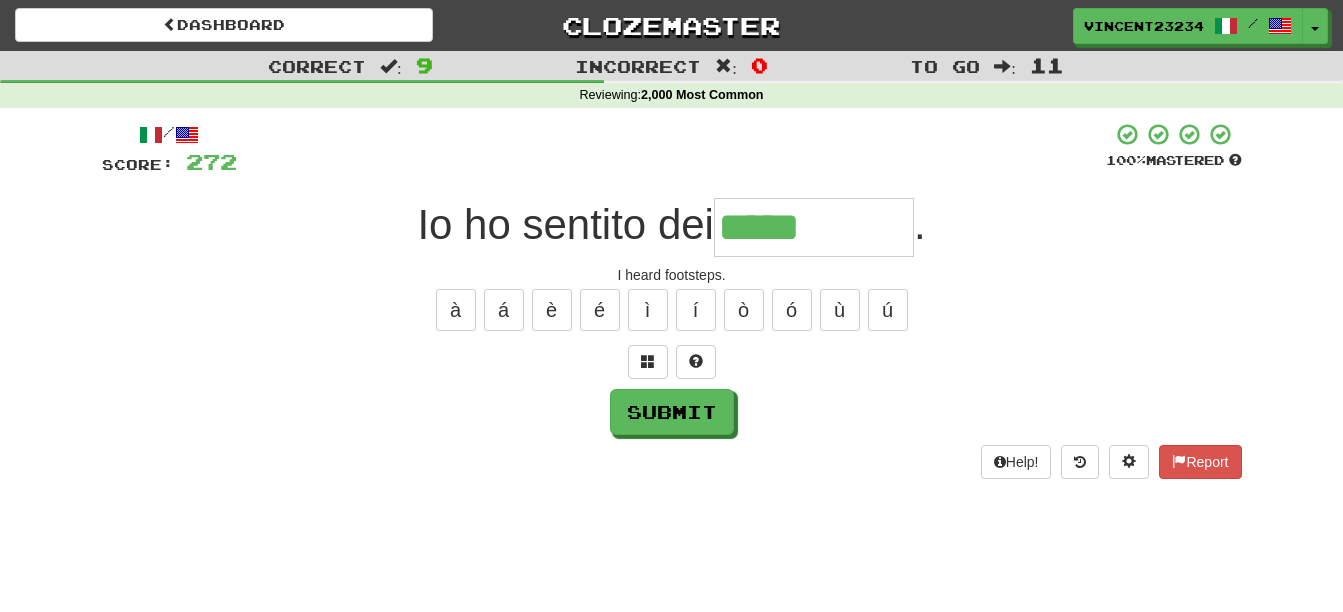 type on "*****" 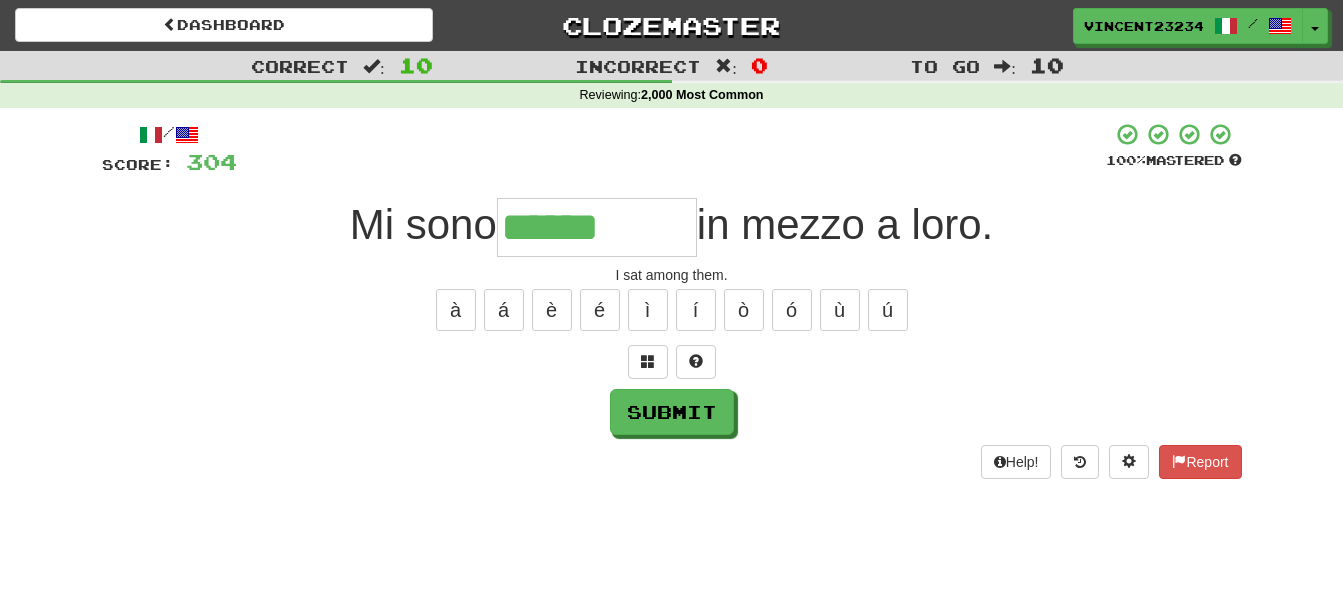 type on "******" 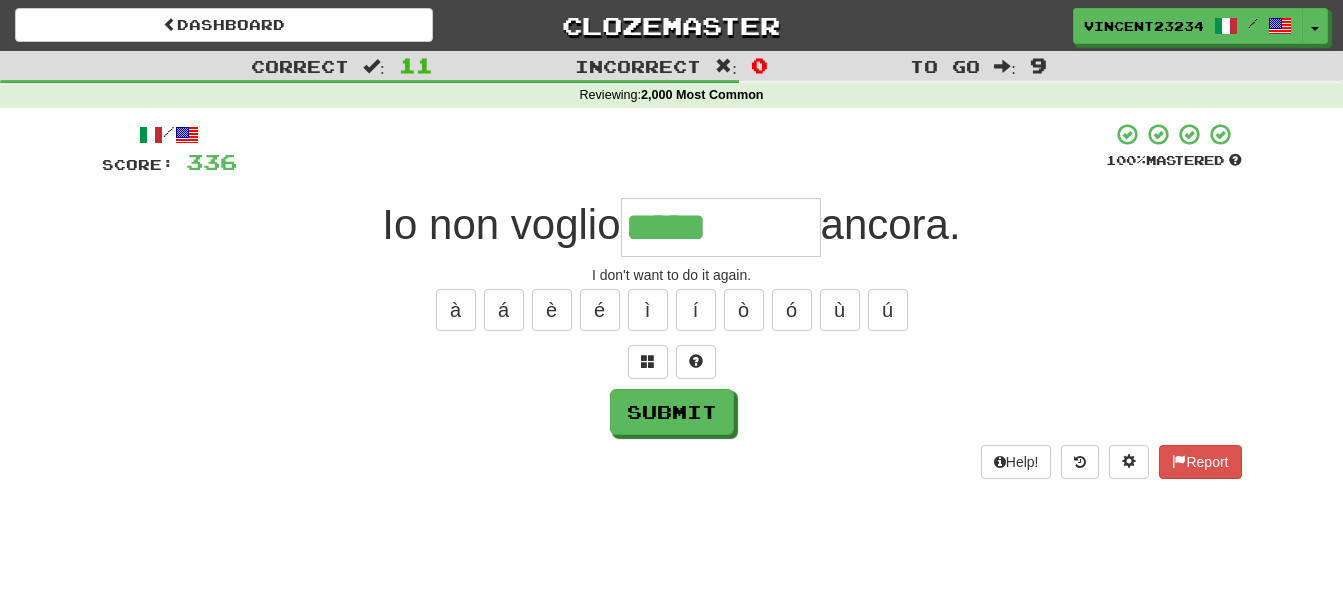 type on "*****" 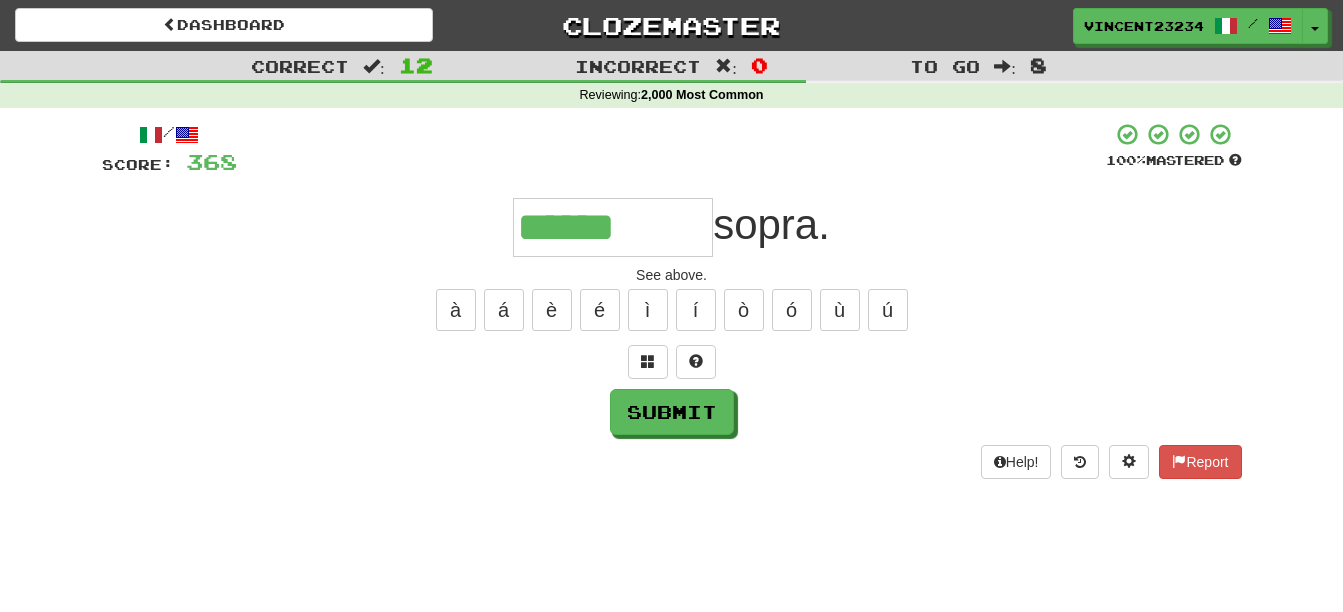 type on "******" 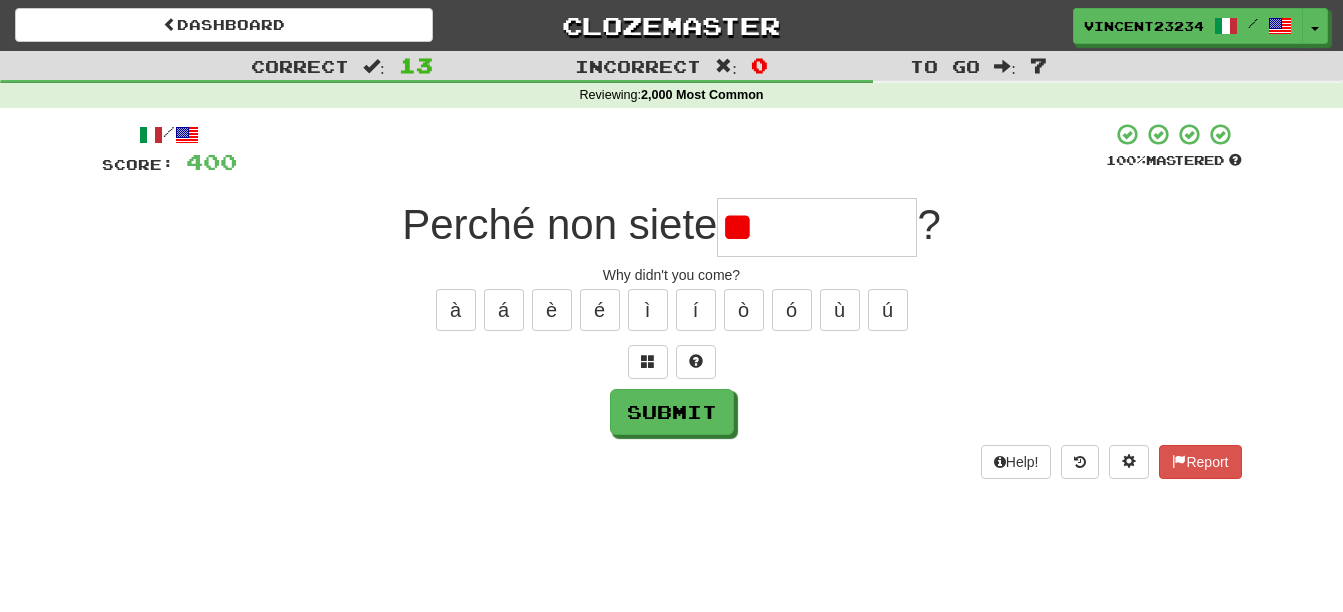type on "*" 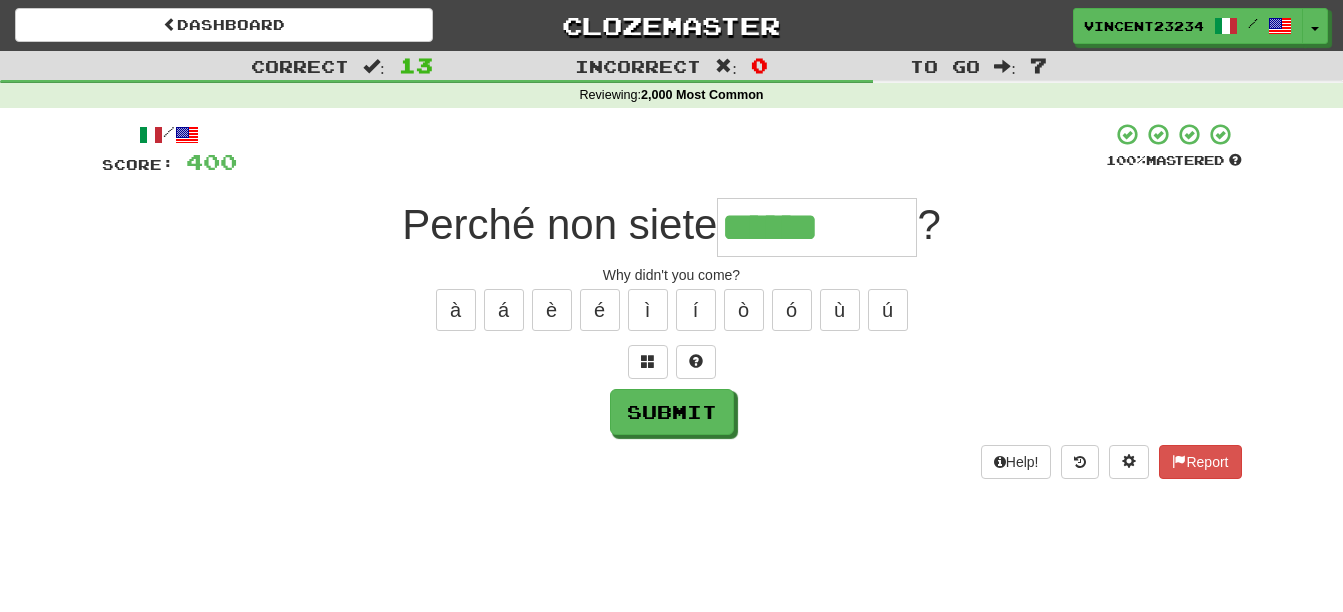 type on "******" 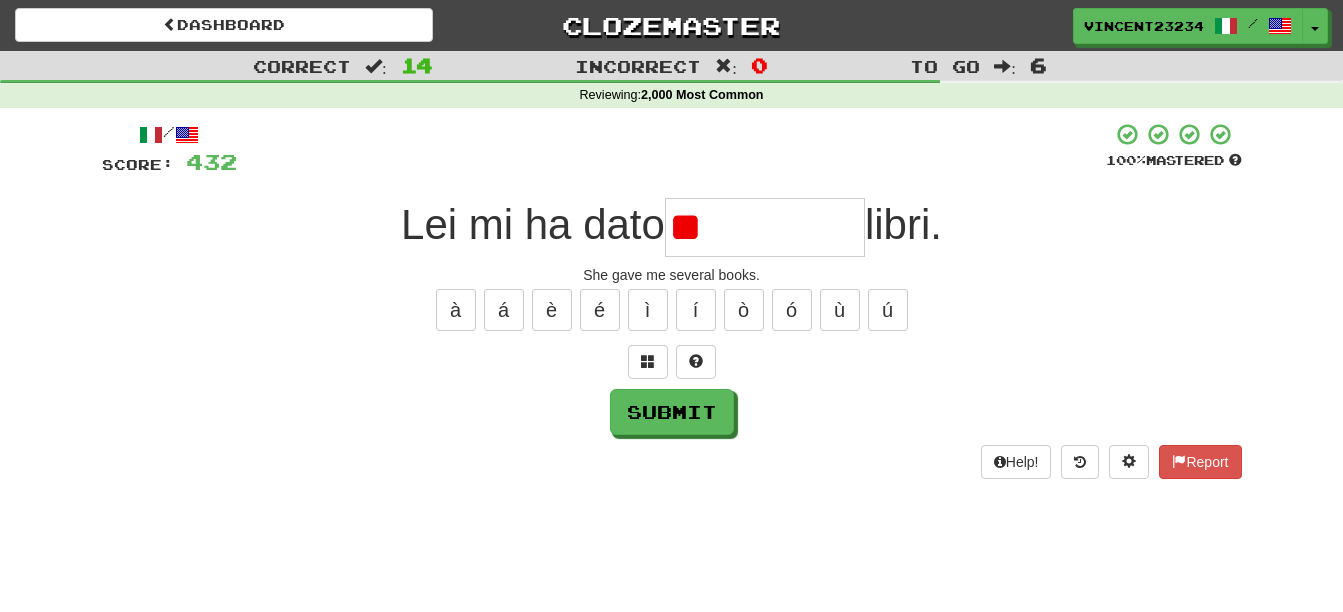 type on "*" 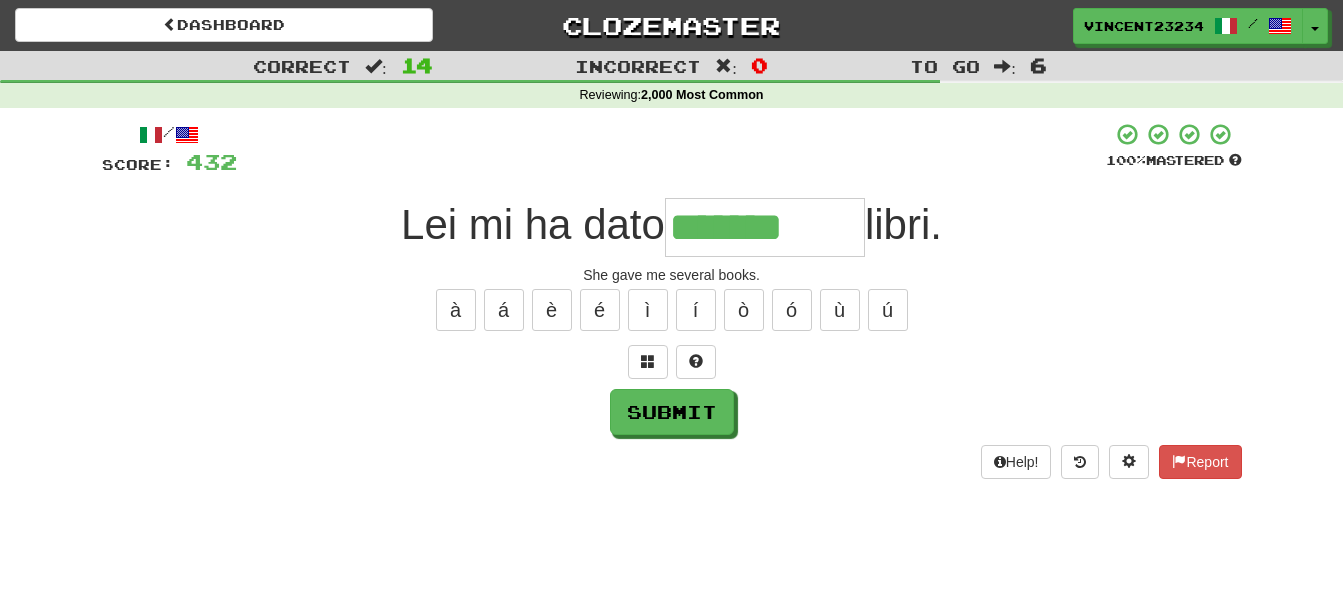 type on "*******" 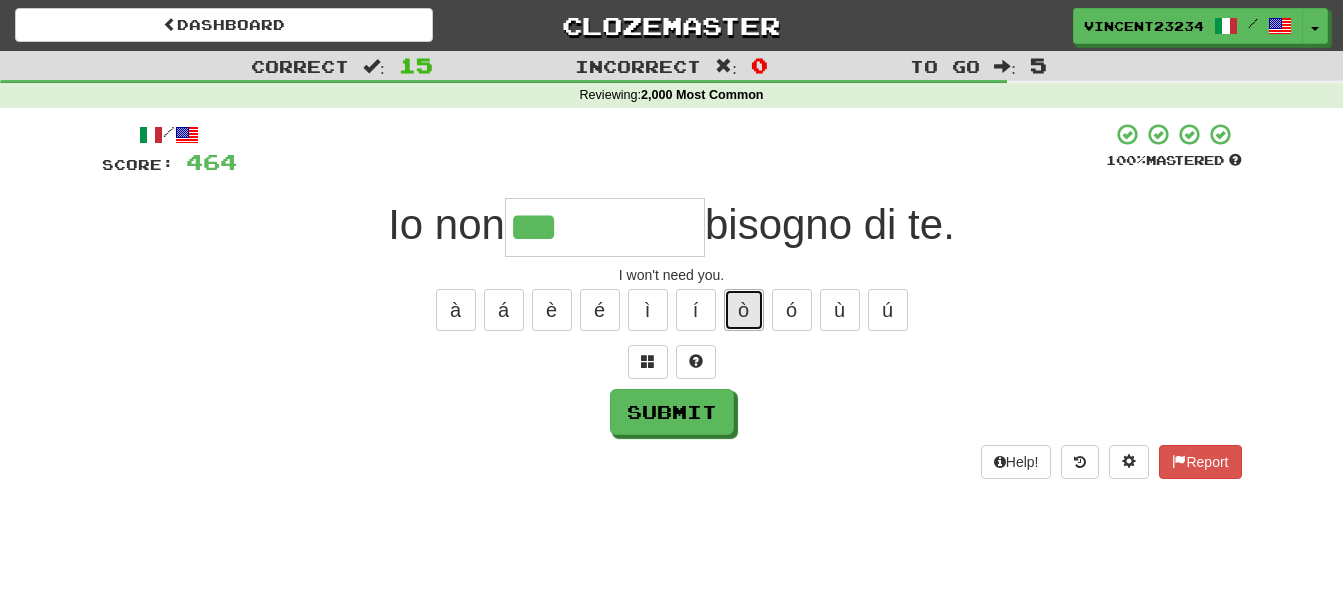 click on "ò" at bounding box center (744, 310) 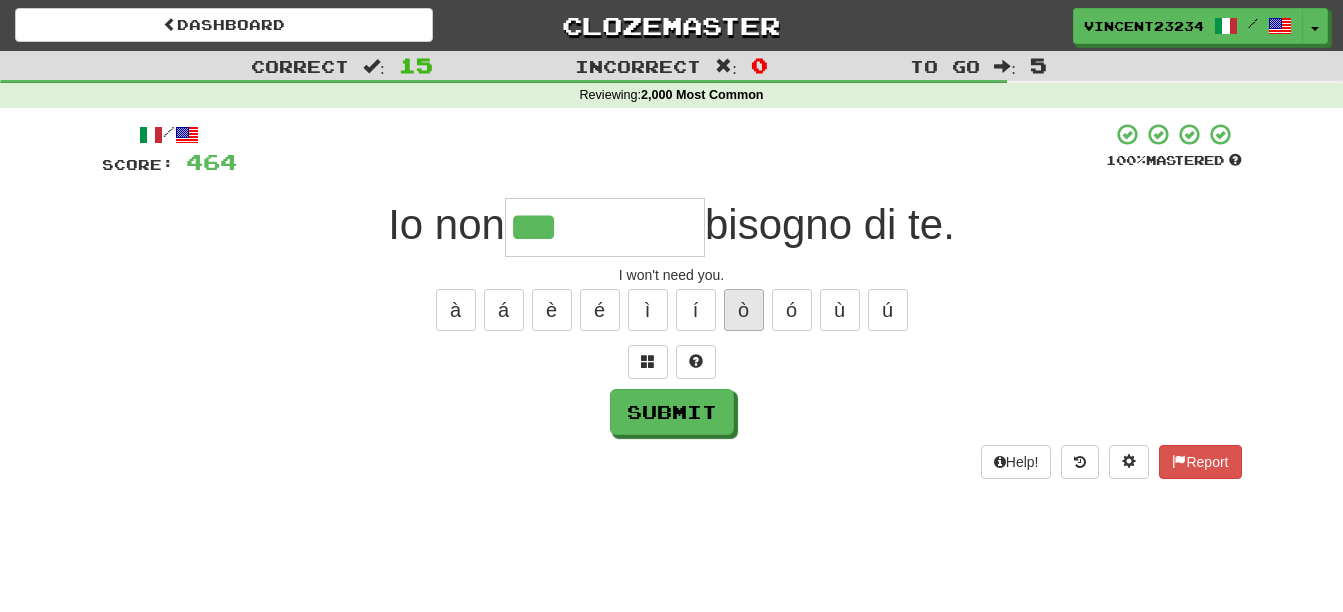type on "****" 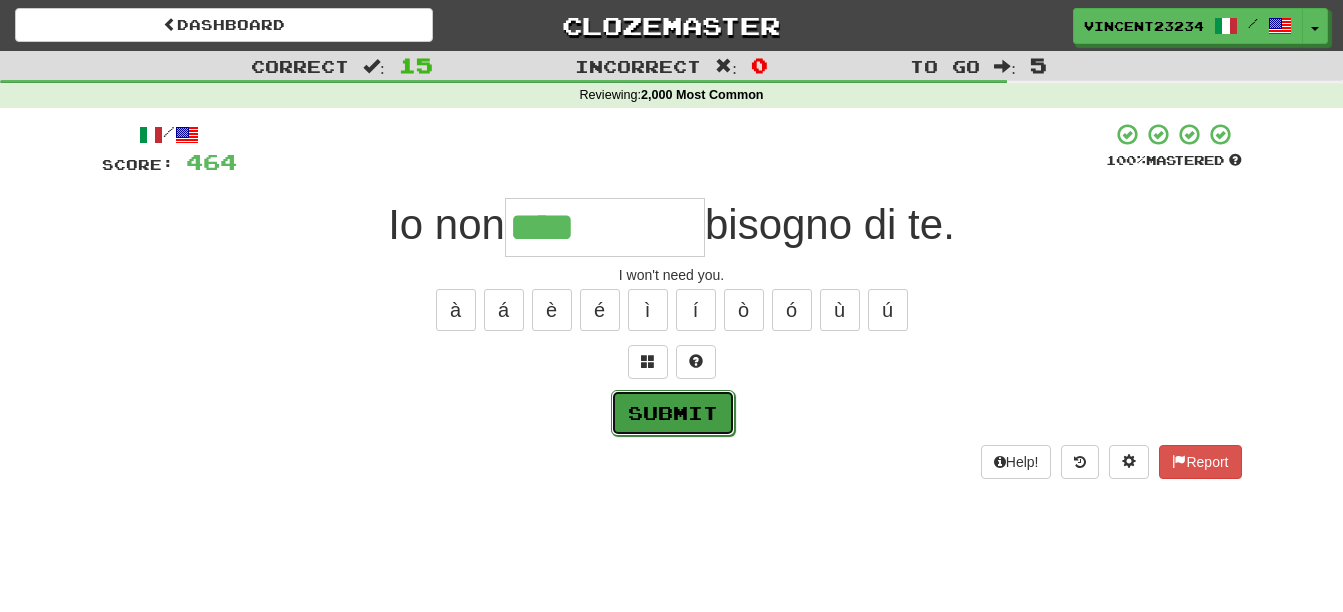 click on "Submit" at bounding box center [673, 413] 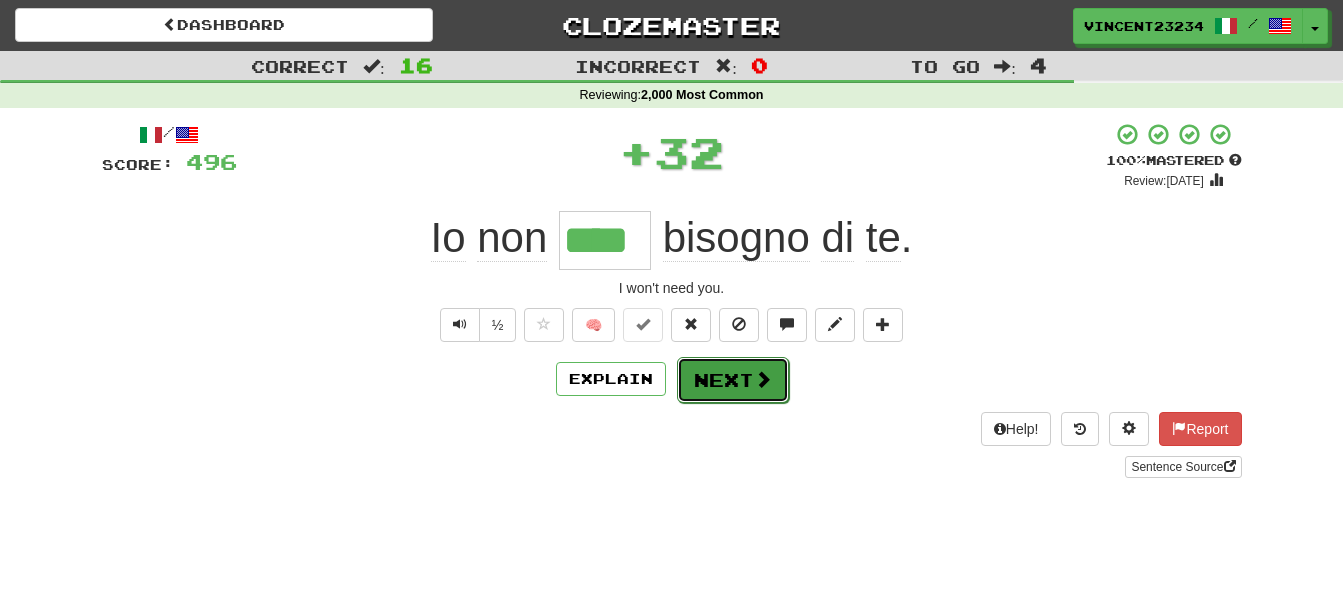 click on "Next" at bounding box center (733, 380) 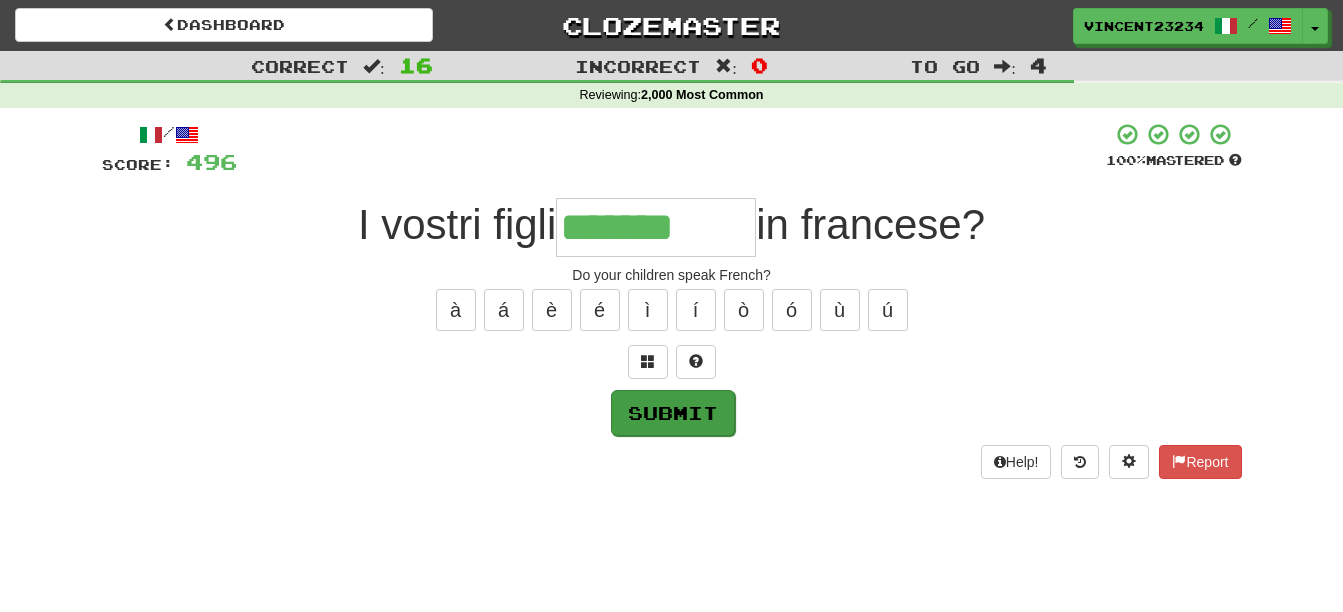 type on "*******" 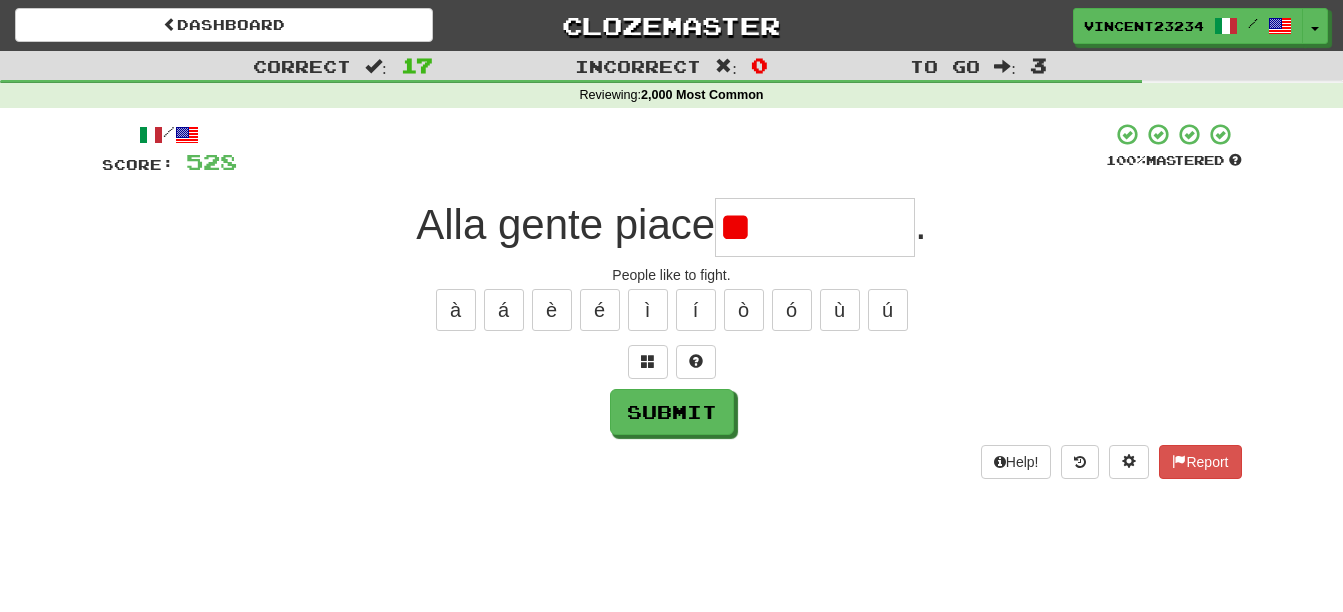 type on "*" 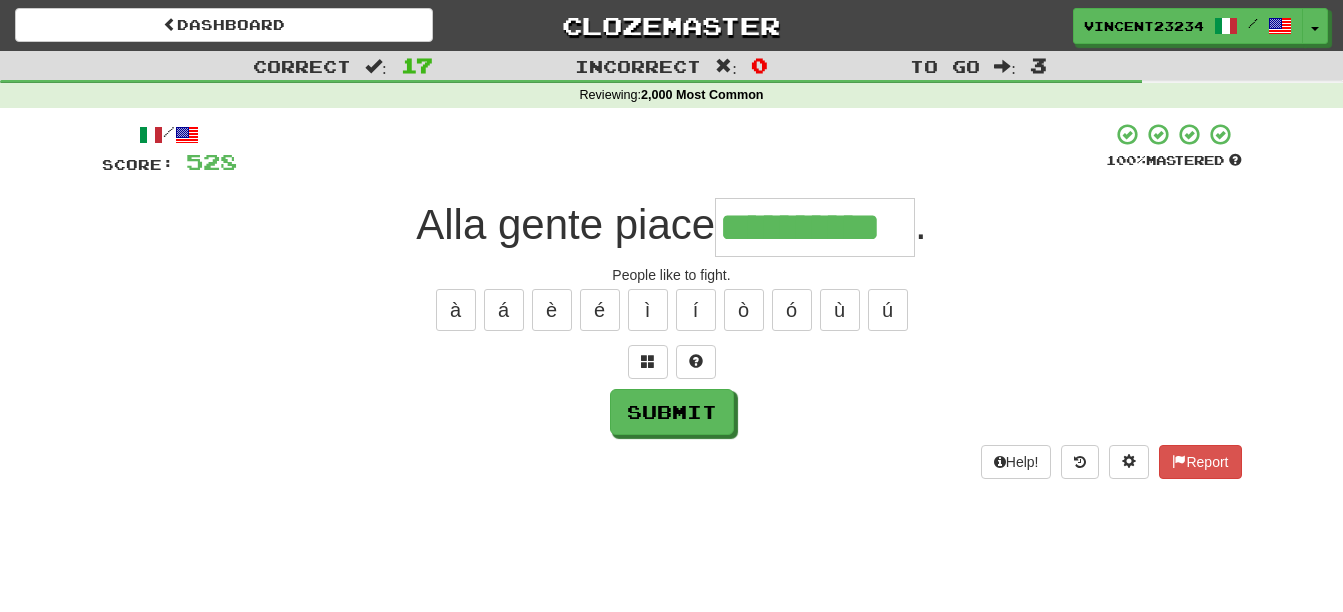 scroll, scrollTop: 0, scrollLeft: 18, axis: horizontal 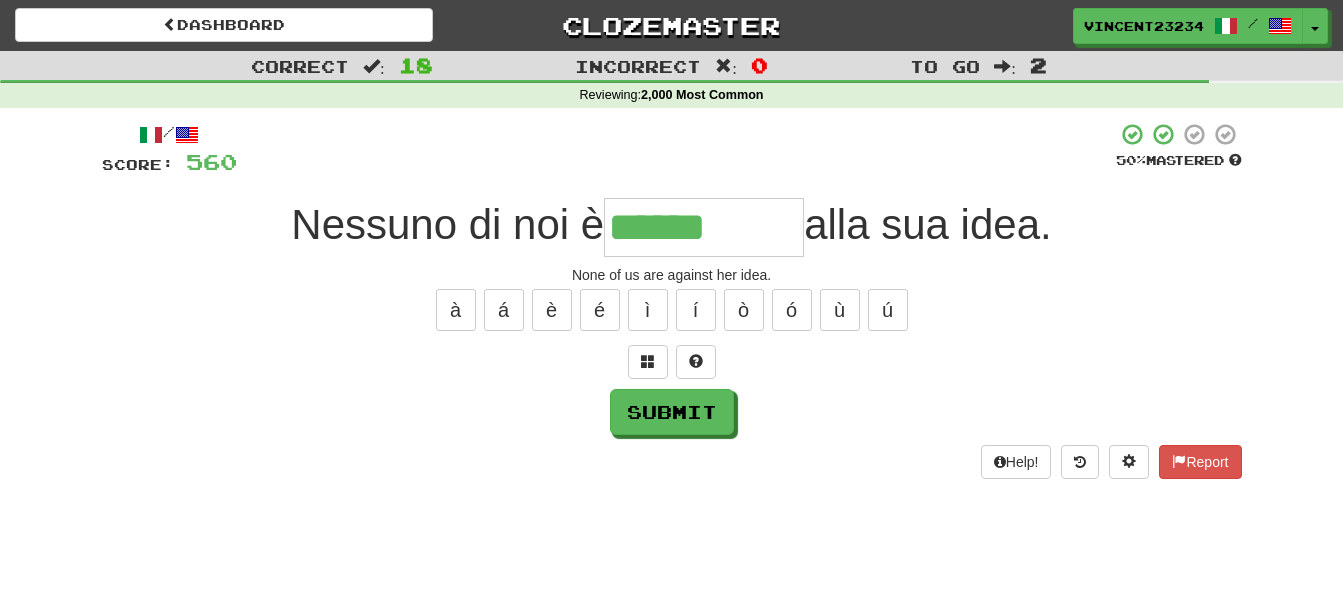 type on "*********" 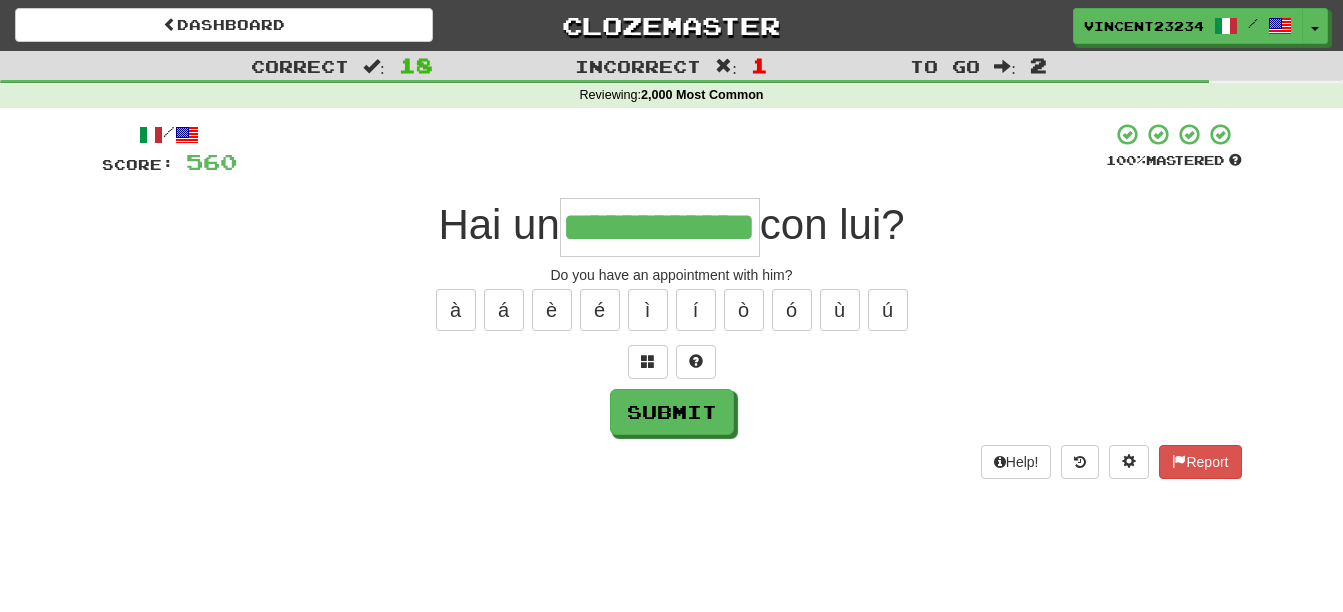 scroll, scrollTop: 0, scrollLeft: 76, axis: horizontal 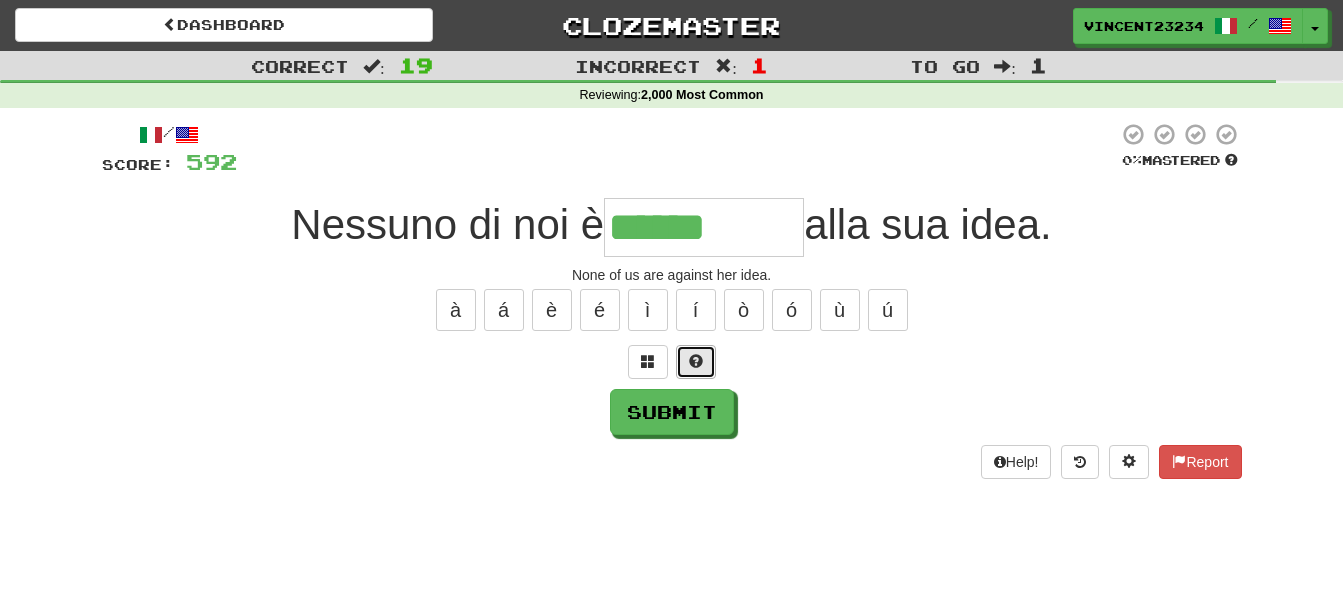 click at bounding box center (696, 361) 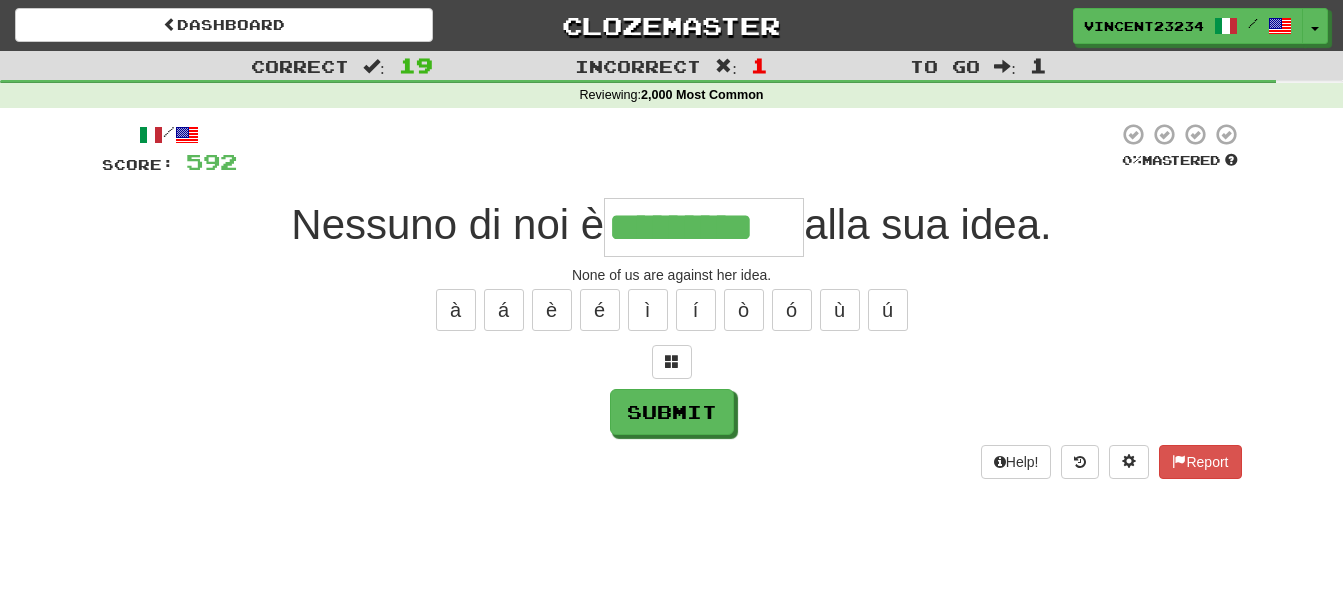 type on "*********" 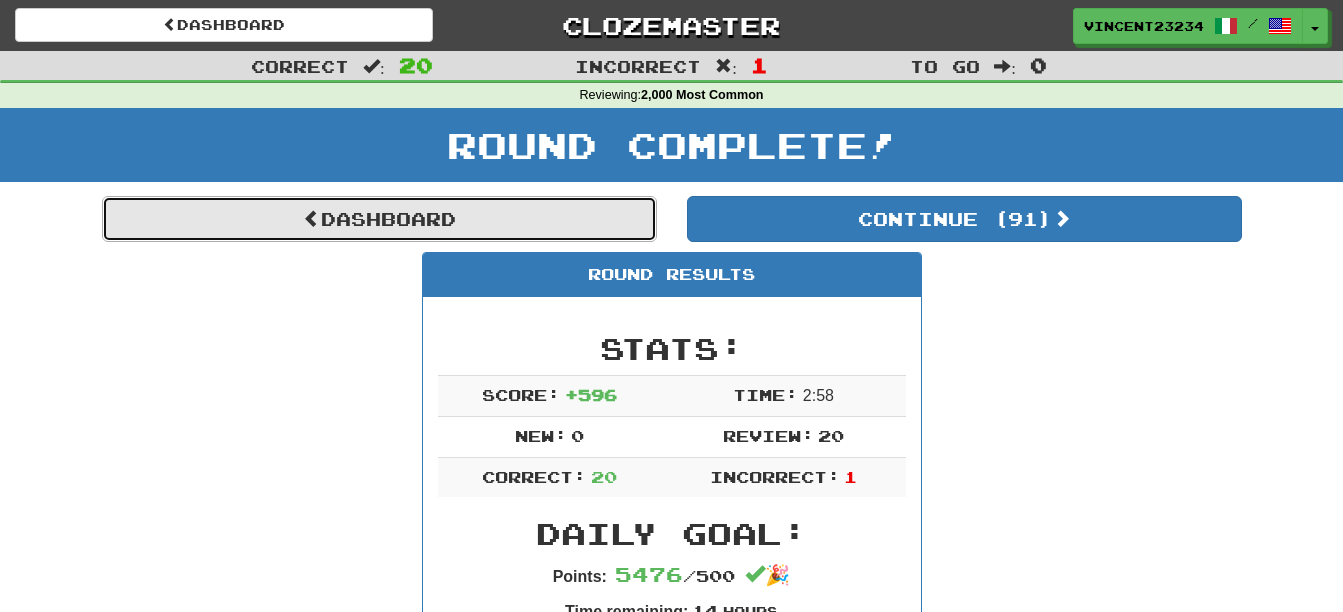 click on "Dashboard" at bounding box center (379, 219) 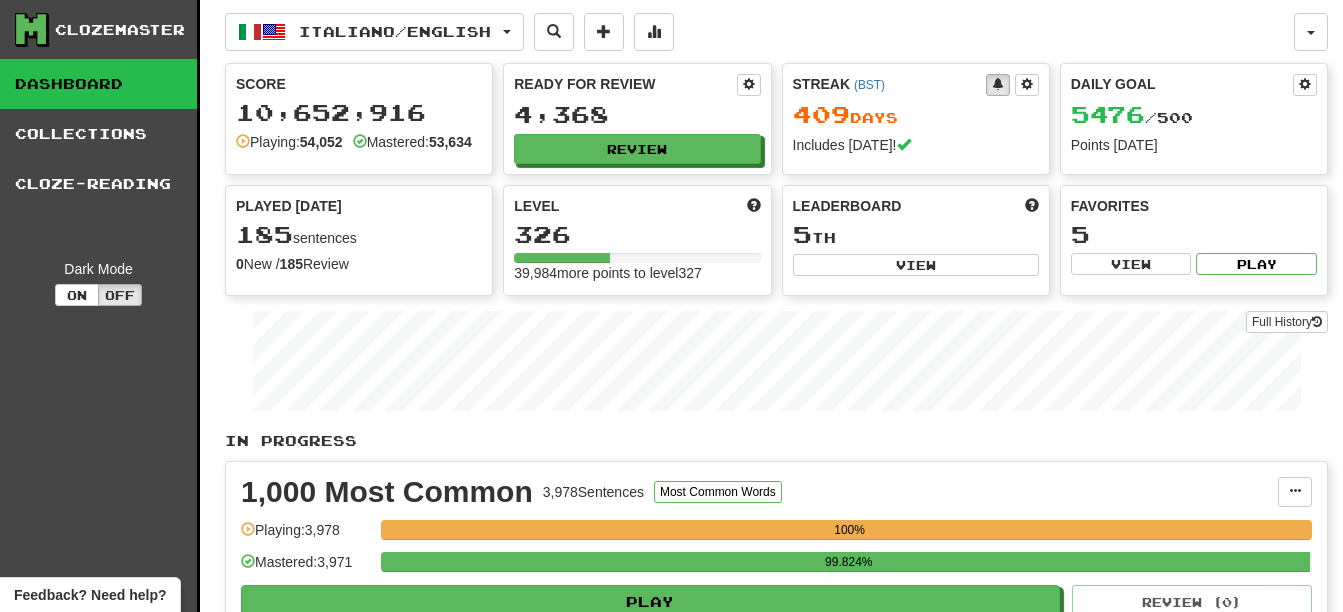 scroll, scrollTop: 0, scrollLeft: 0, axis: both 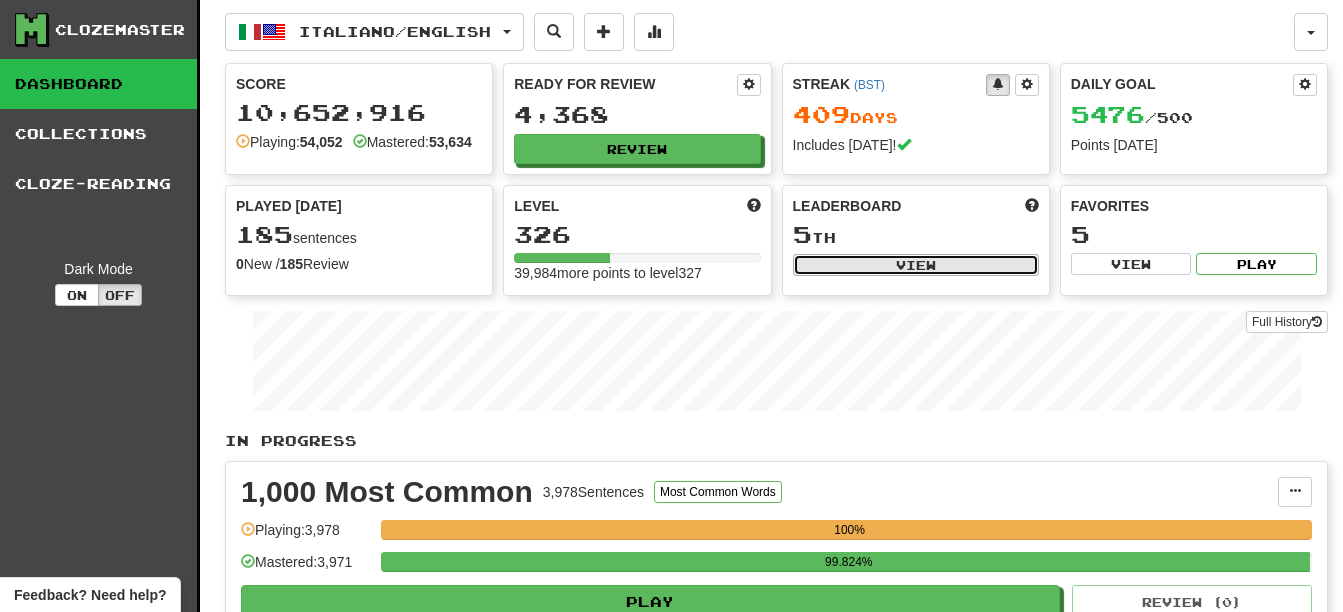 click on "View" at bounding box center [916, 265] 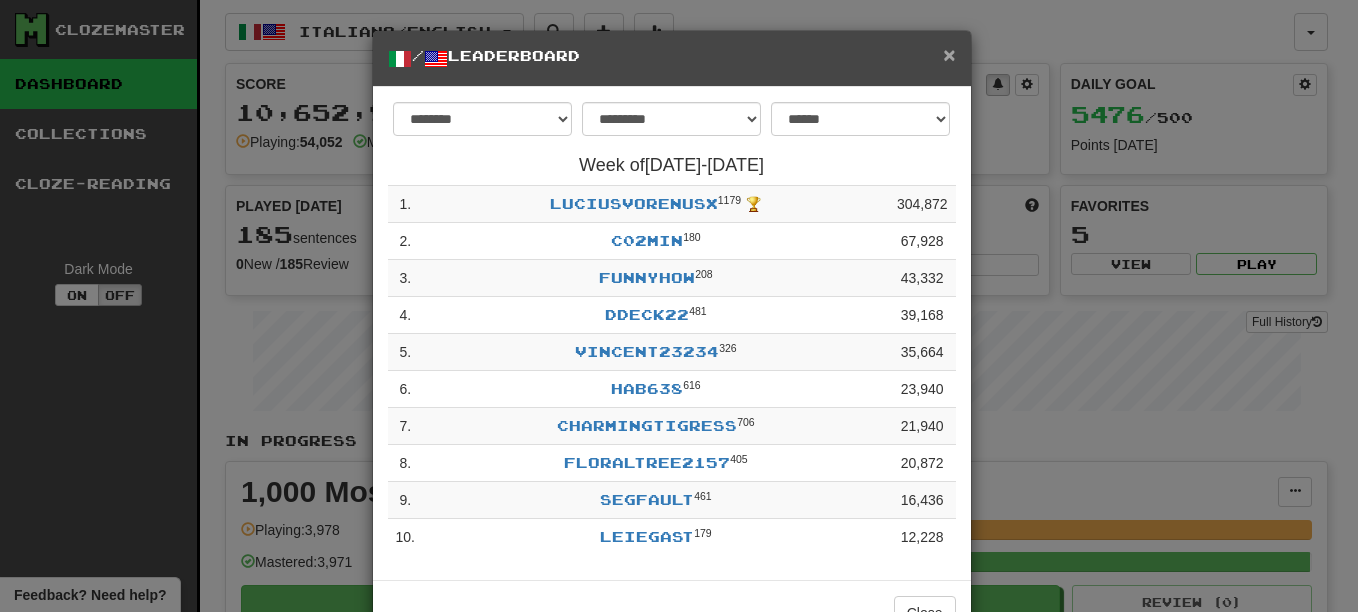 click on "×" at bounding box center (949, 54) 